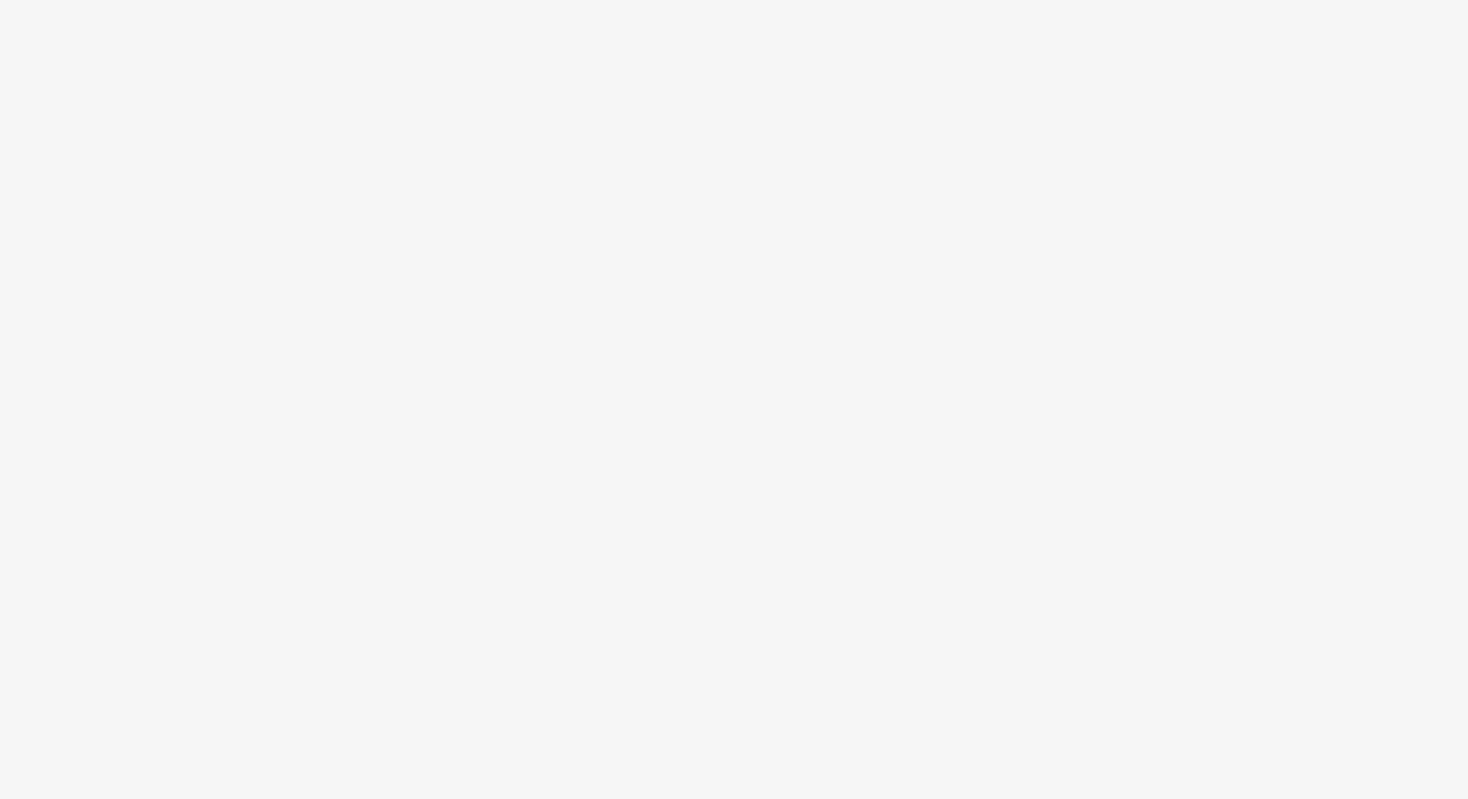 scroll, scrollTop: 0, scrollLeft: 0, axis: both 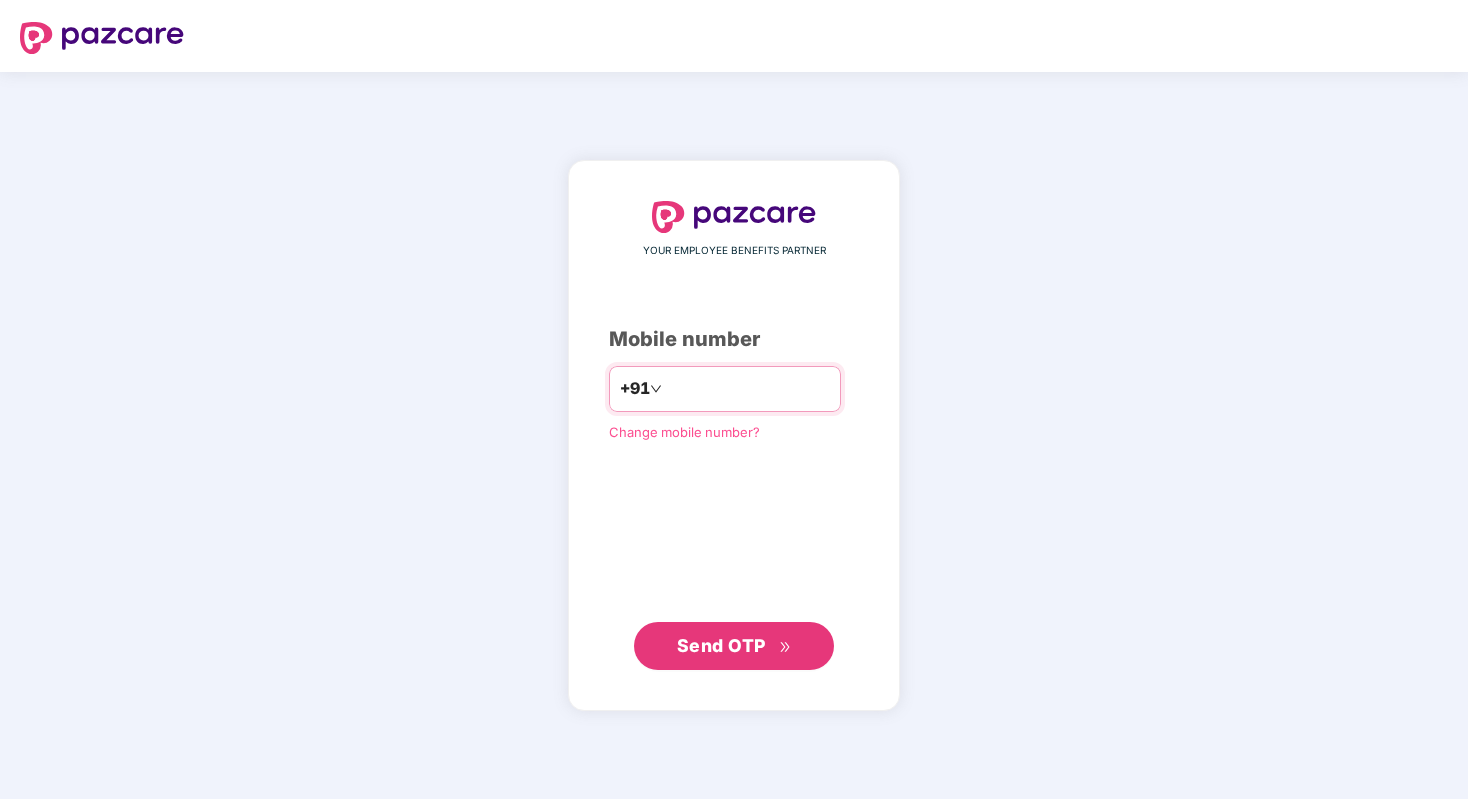 type on "**********" 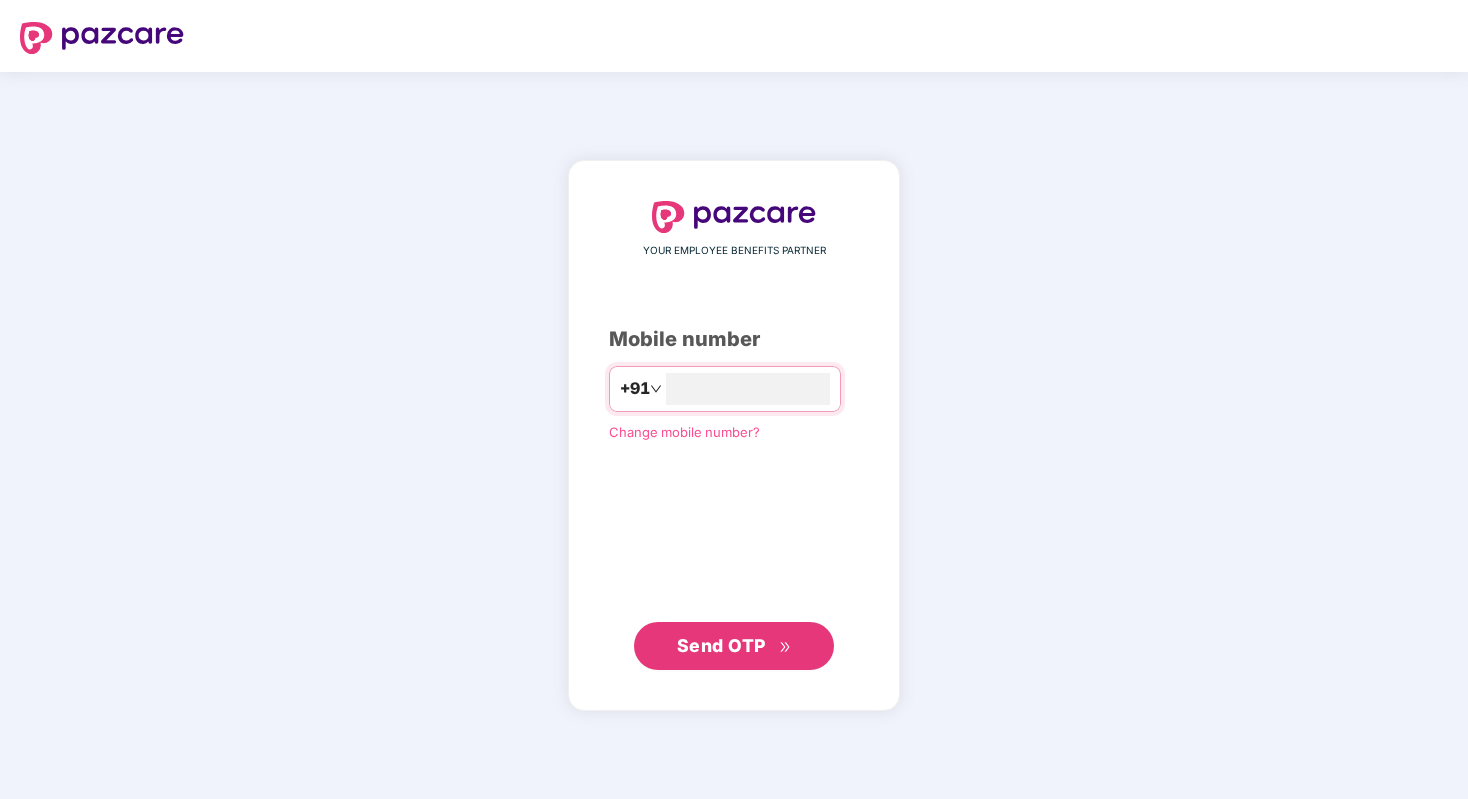 click on "Send OTP" at bounding box center [734, 646] 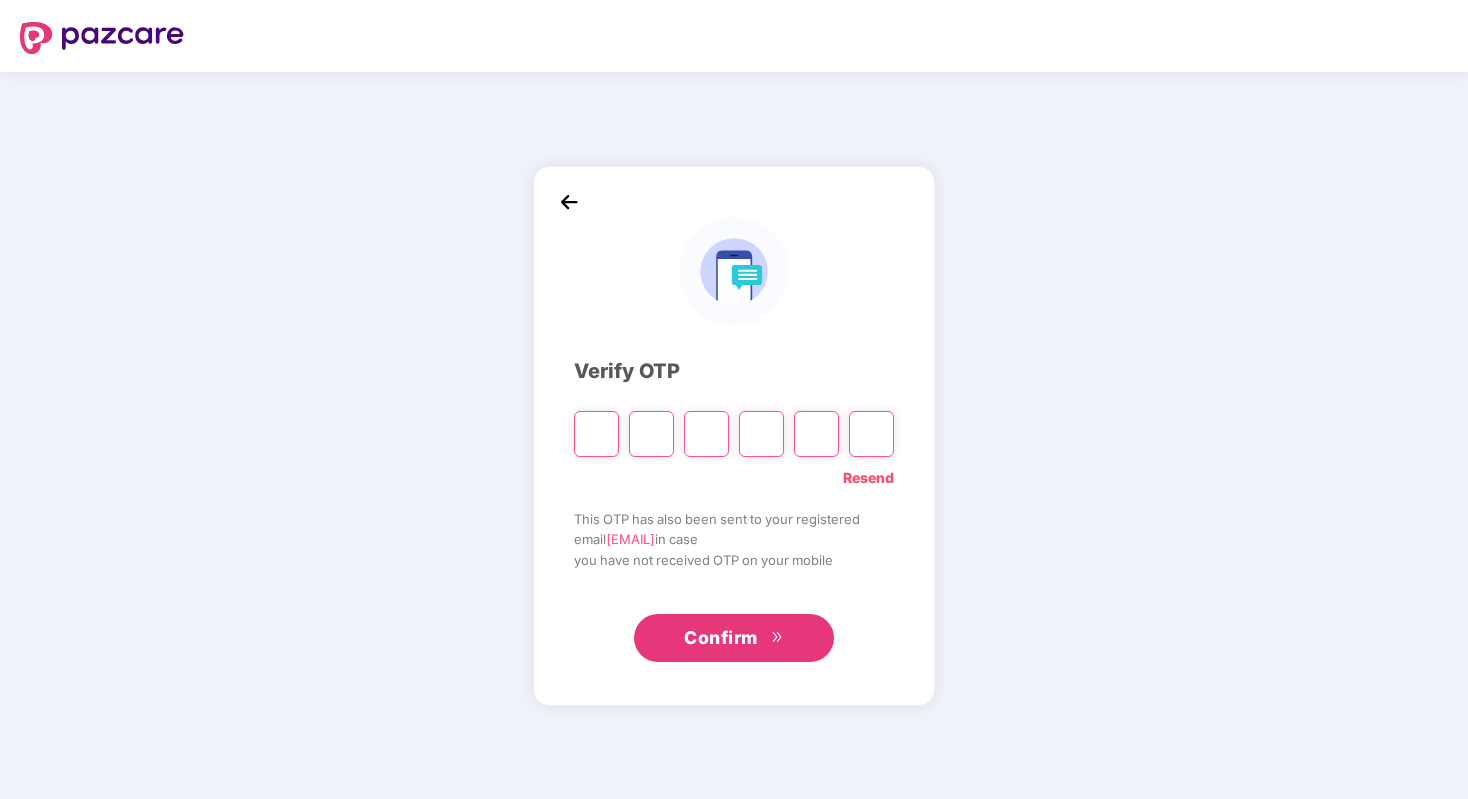 type on "*" 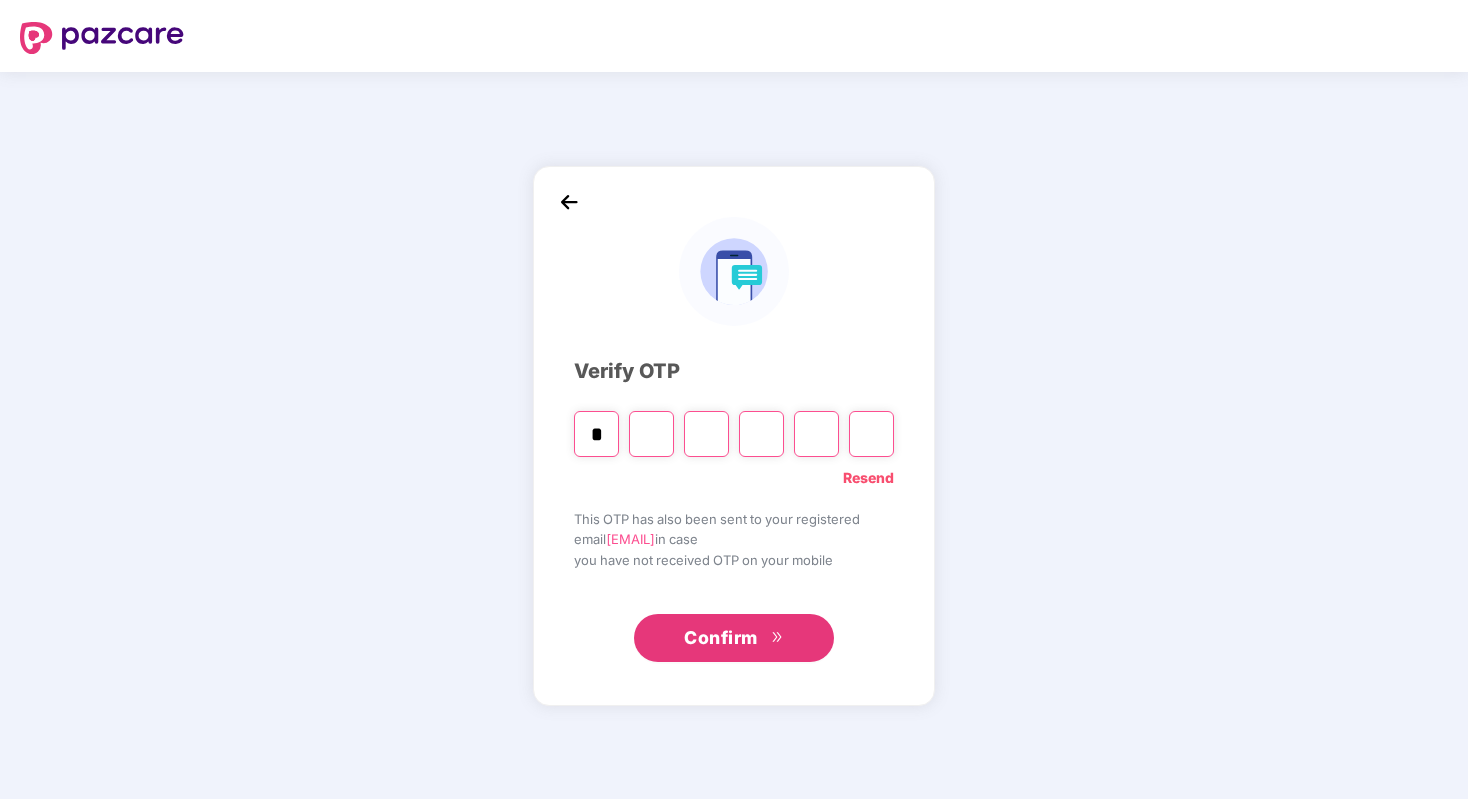 type on "*" 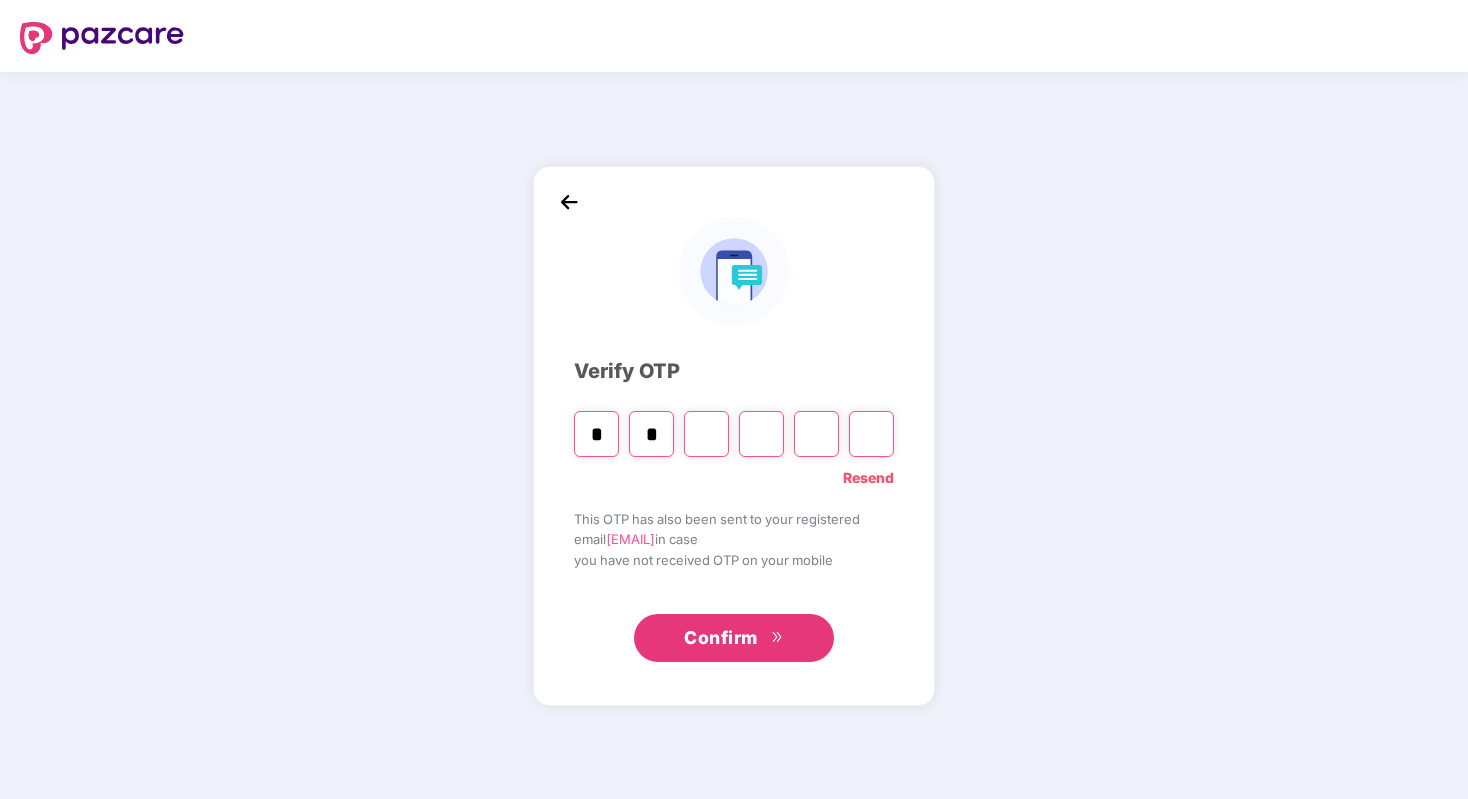 type on "*" 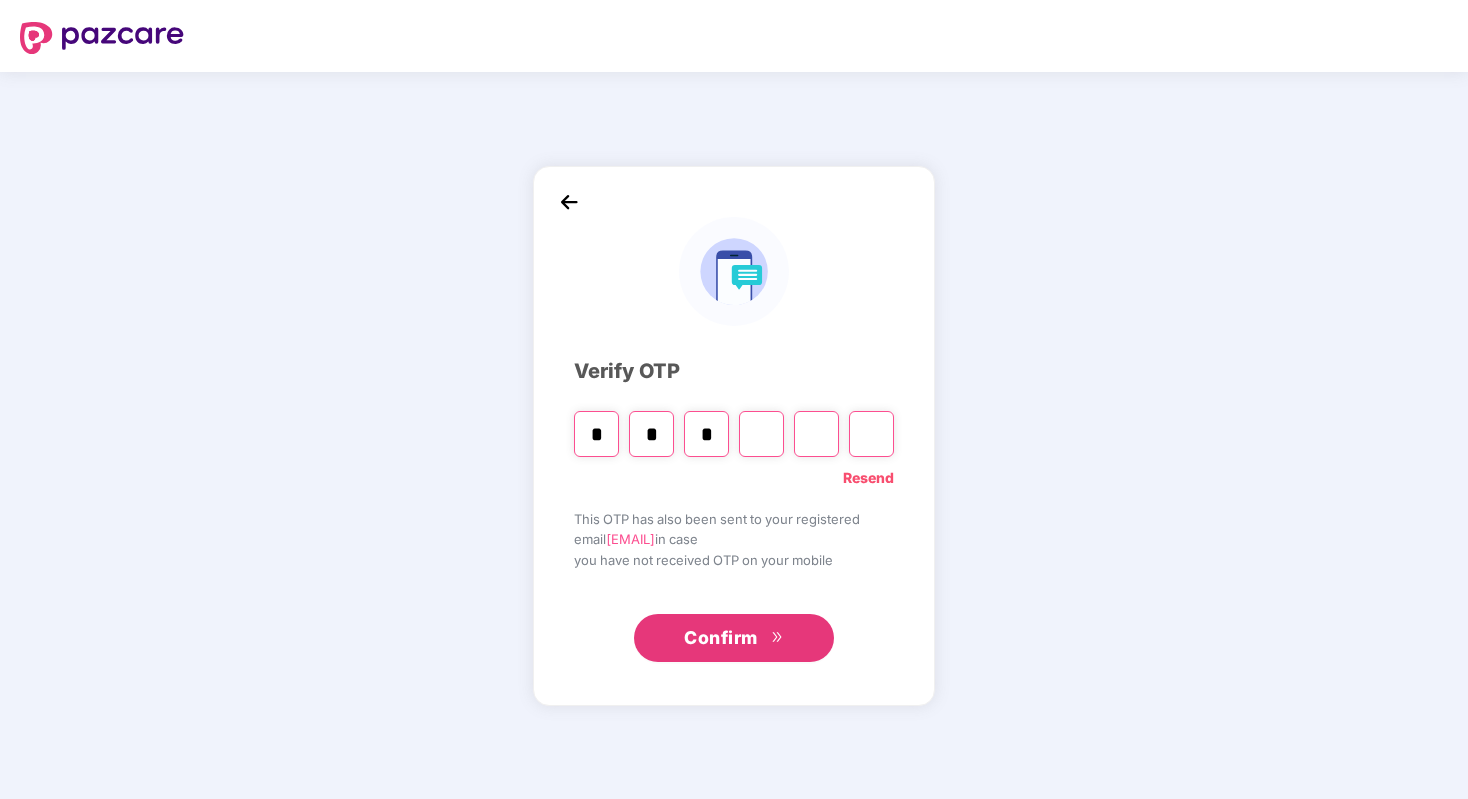 type on "*" 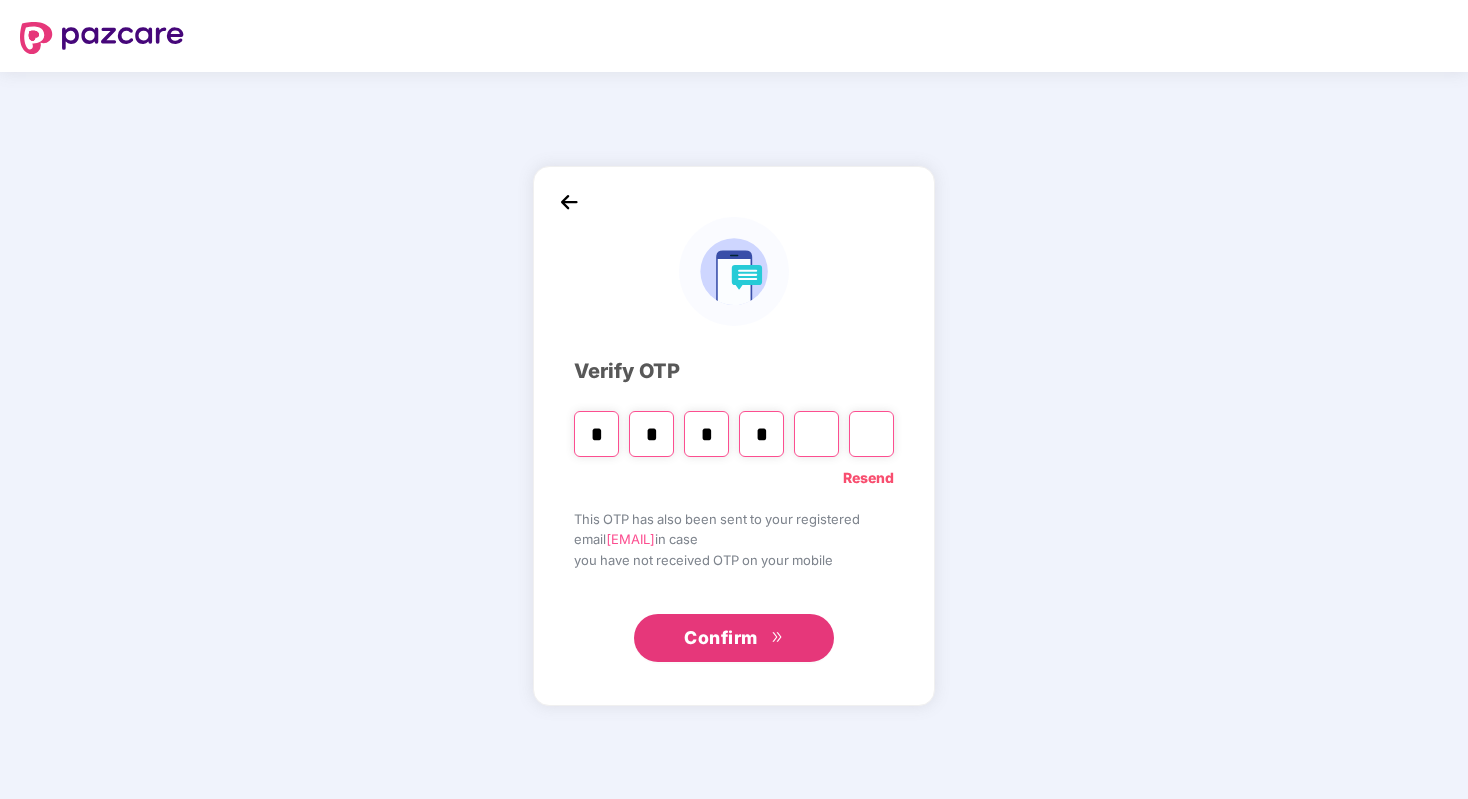 type on "*" 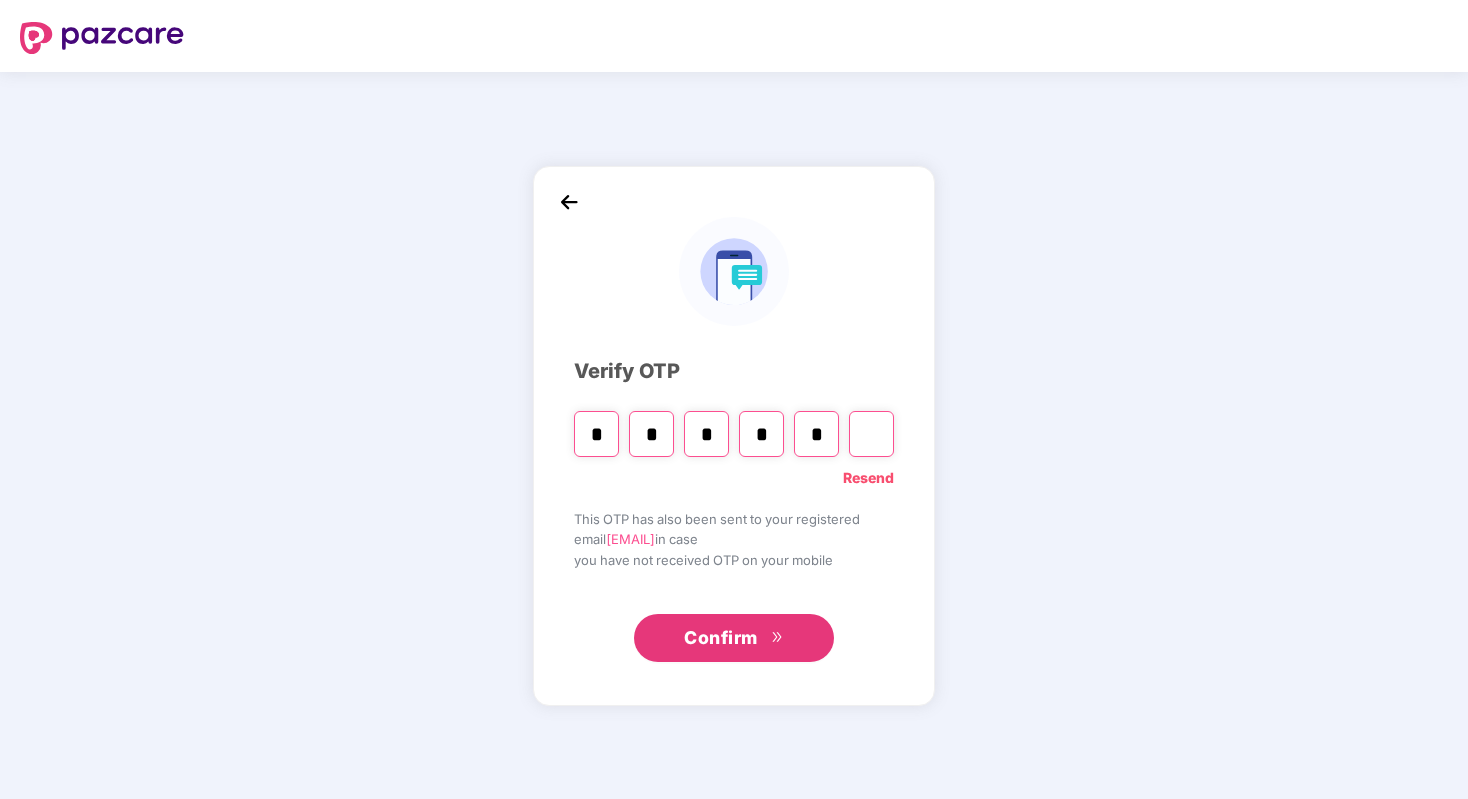 type on "*" 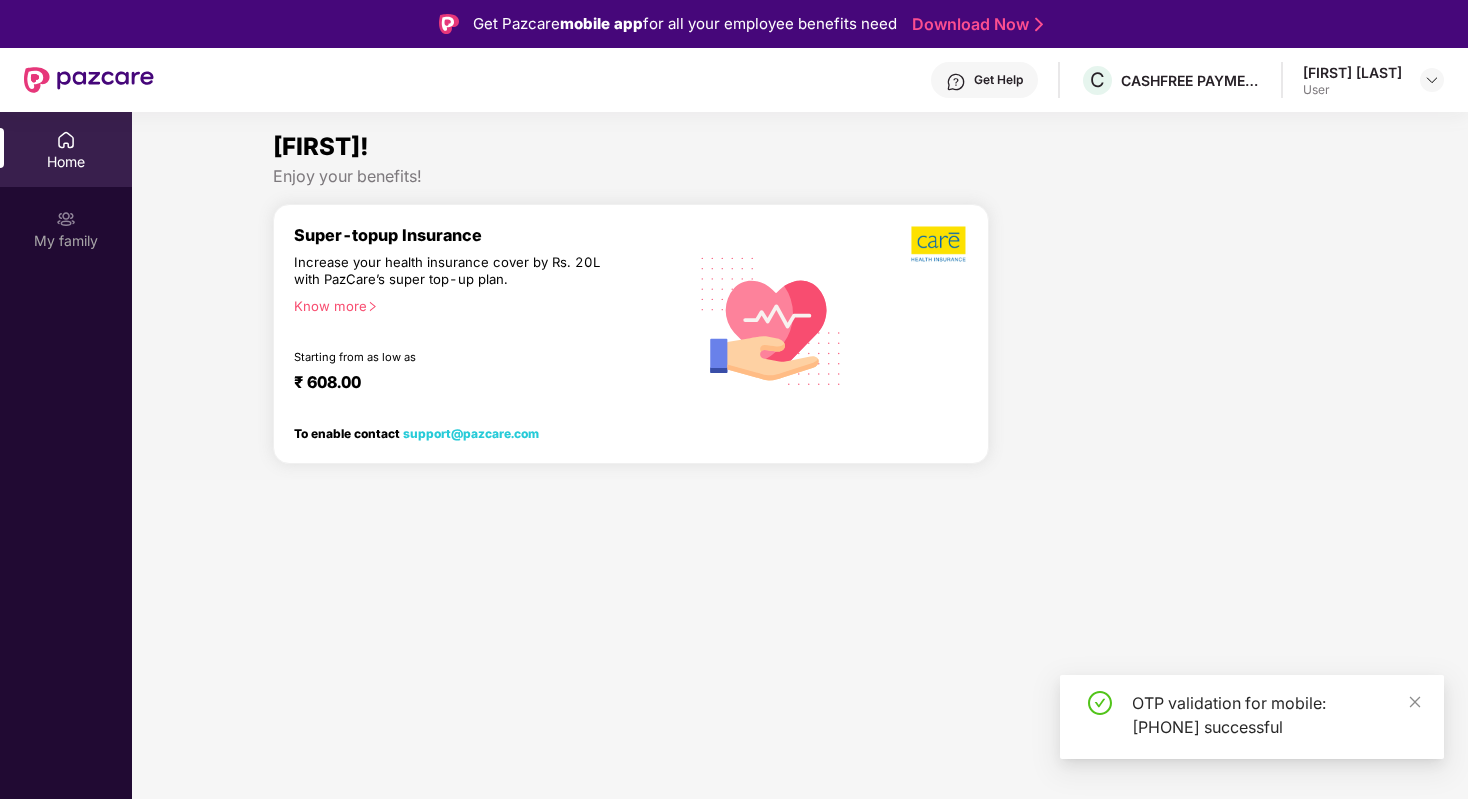 click on "Super-topup Insurance" at bounding box center [490, 235] 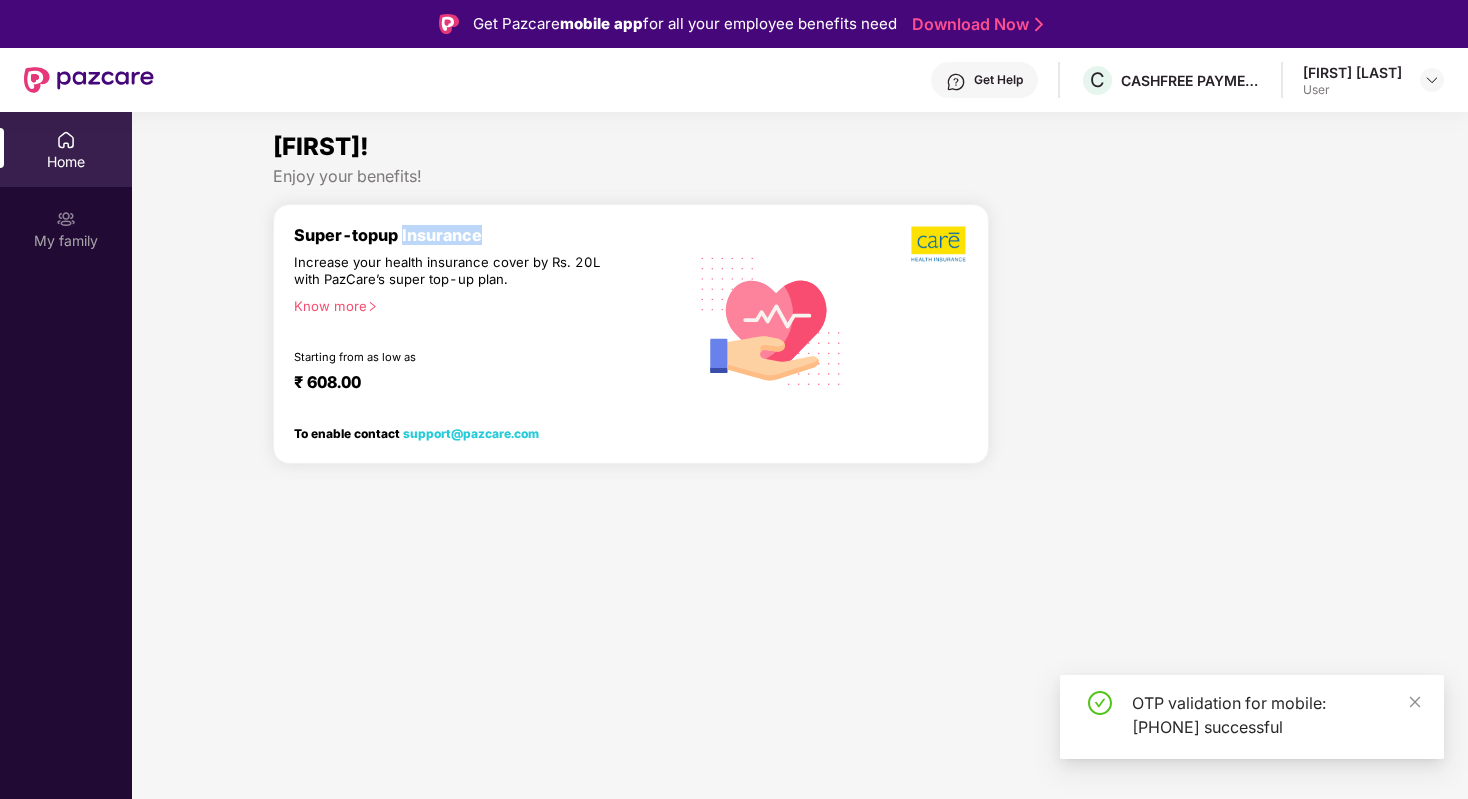 click on "Super-topup Insurance" at bounding box center (490, 235) 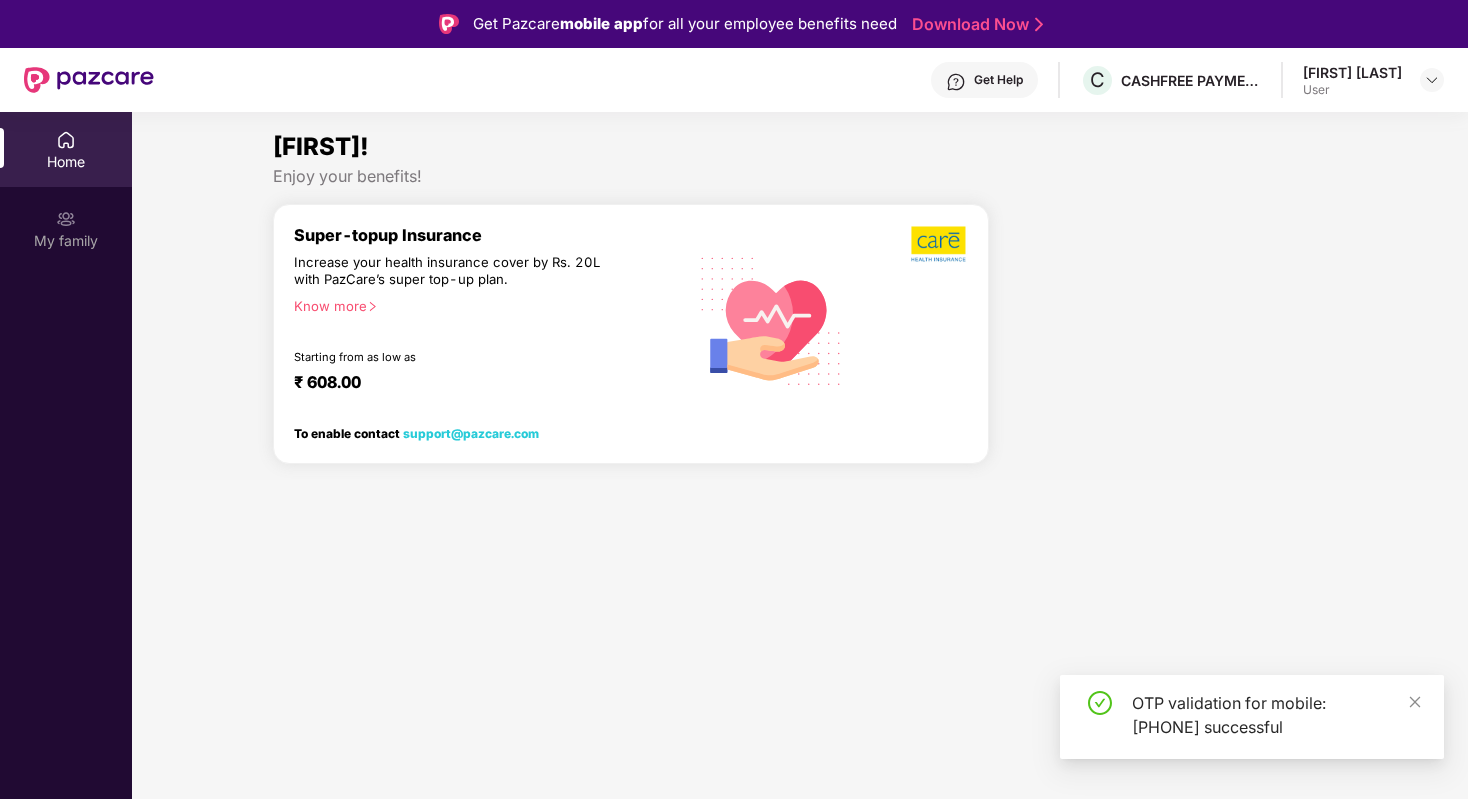 click on "Increase your health insurance cover by Rs. 20L with PazCare’s super top-up plan." at bounding box center [447, 271] 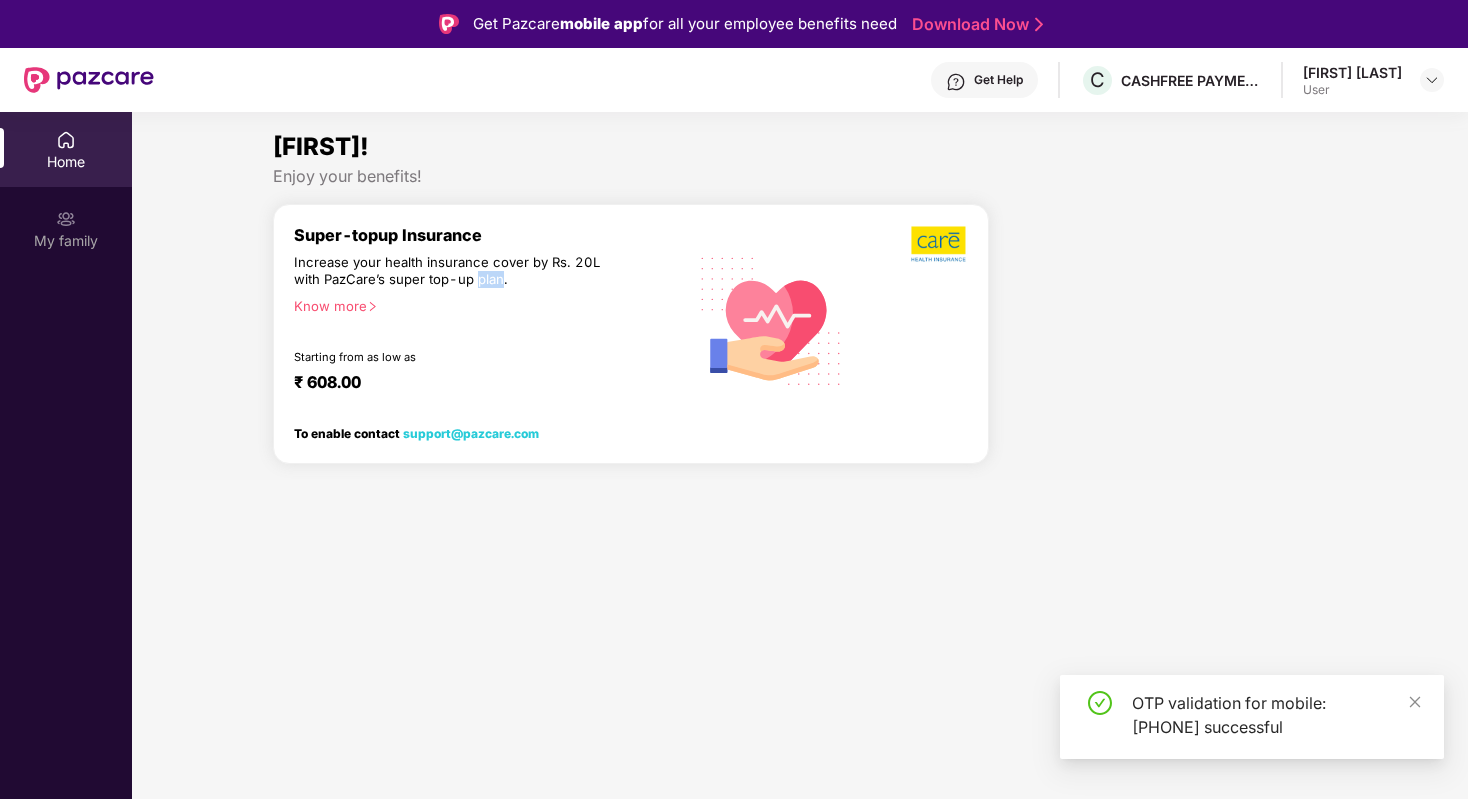 click on "Increase your health insurance cover by Rs. 20L with PazCare’s super top-up plan." at bounding box center [447, 271] 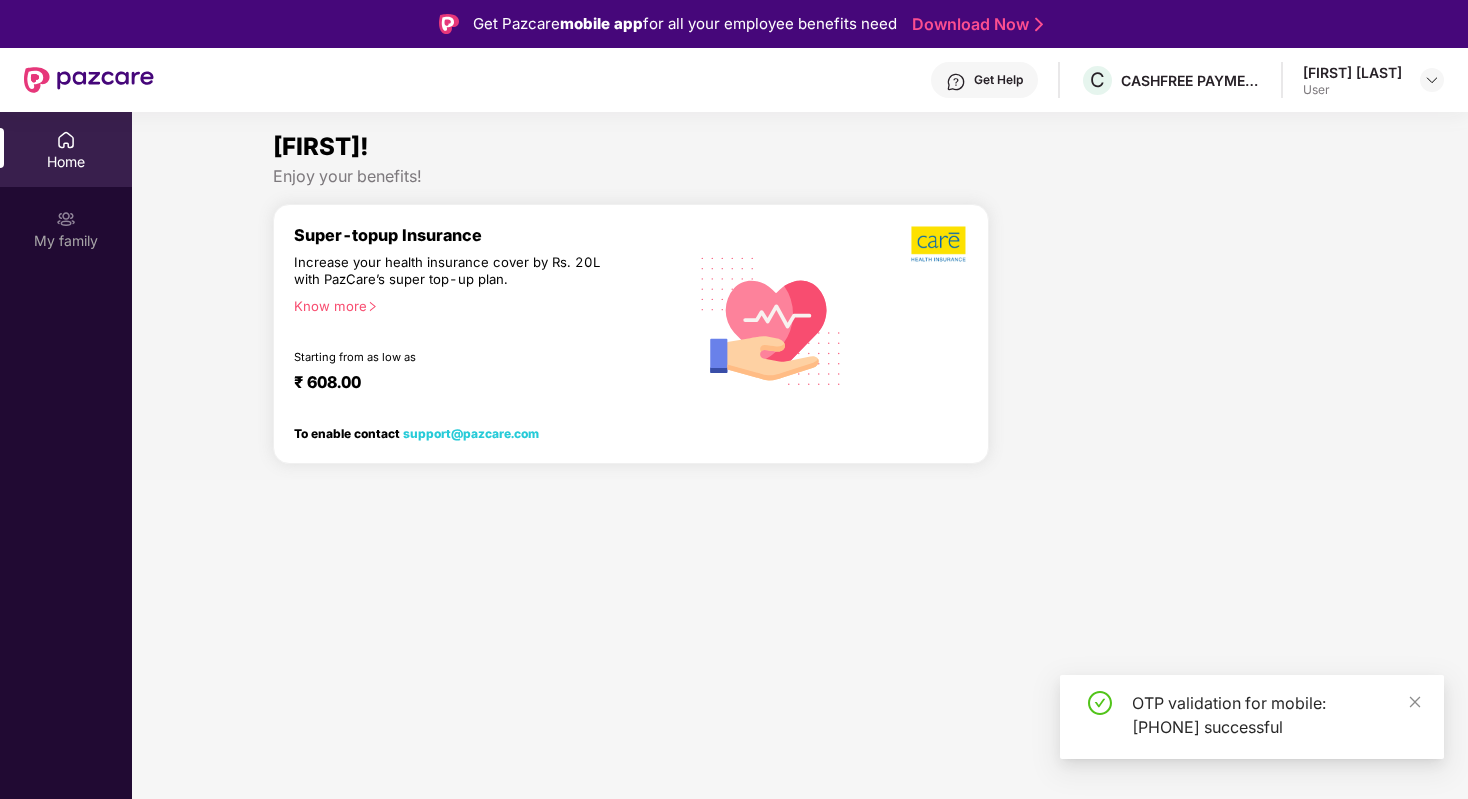 click on "Increase your health insurance cover by Rs. 20L with PazCare’s super top-up plan." at bounding box center (447, 271) 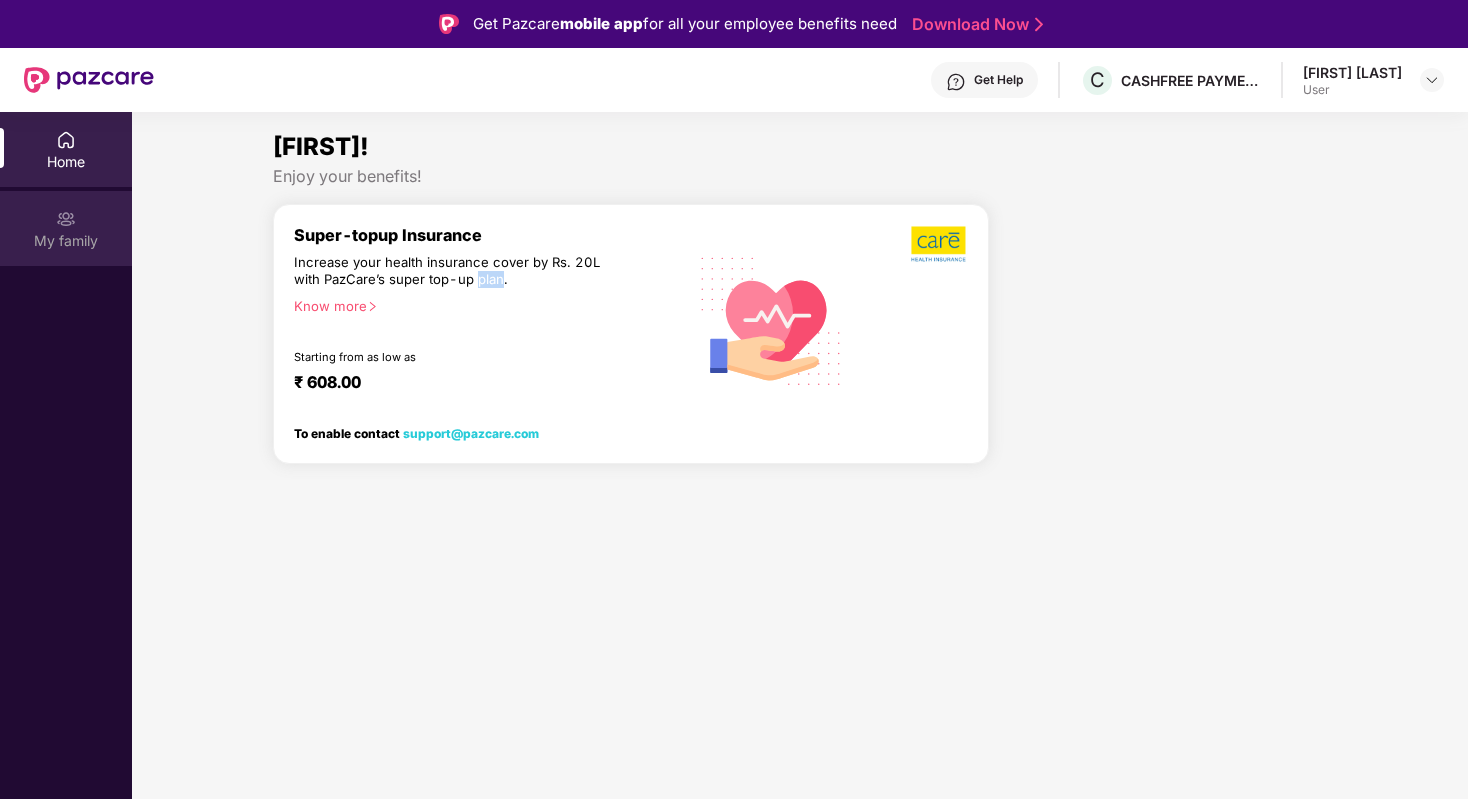 click on "My family" at bounding box center [66, 241] 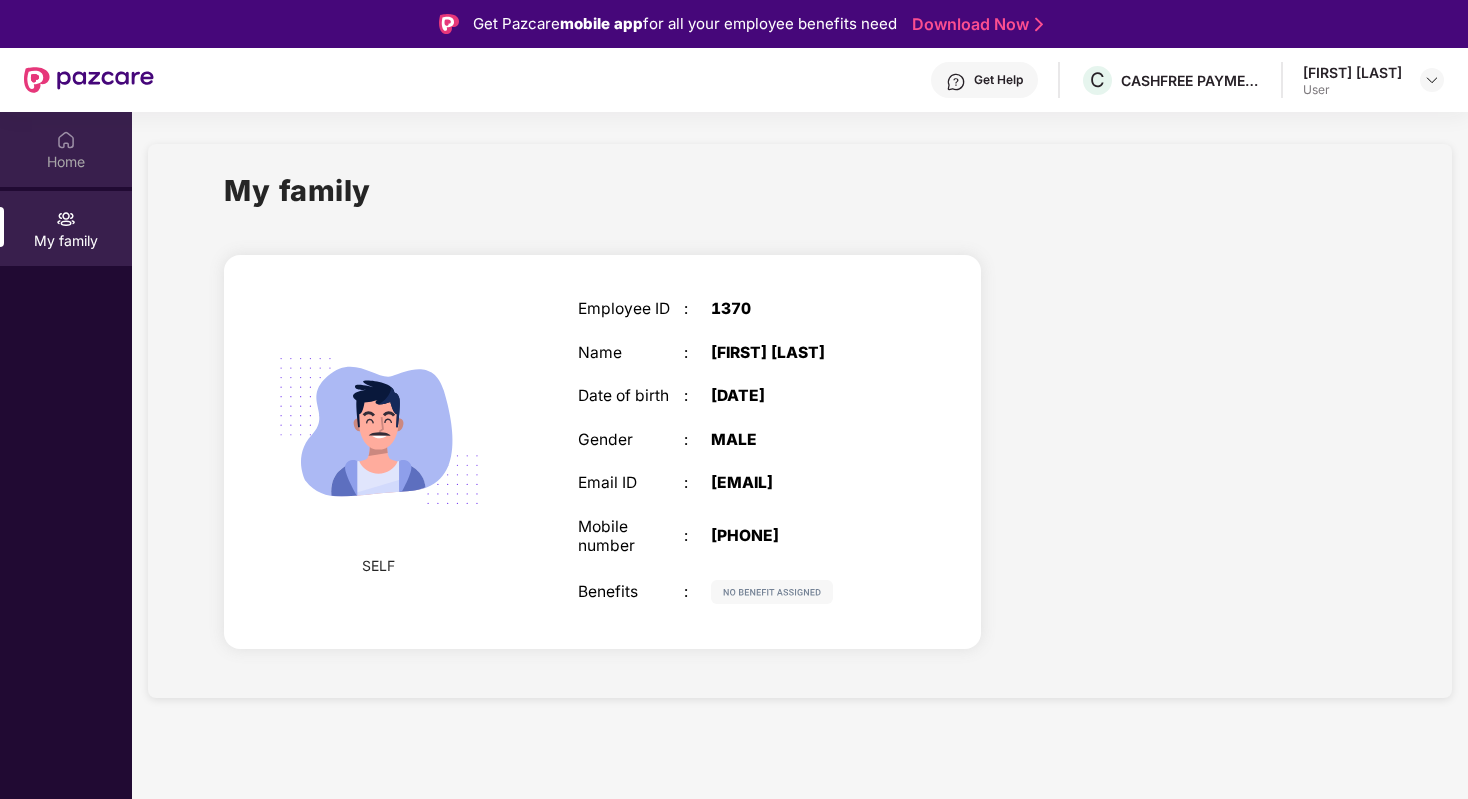 click on "Home" at bounding box center [66, 149] 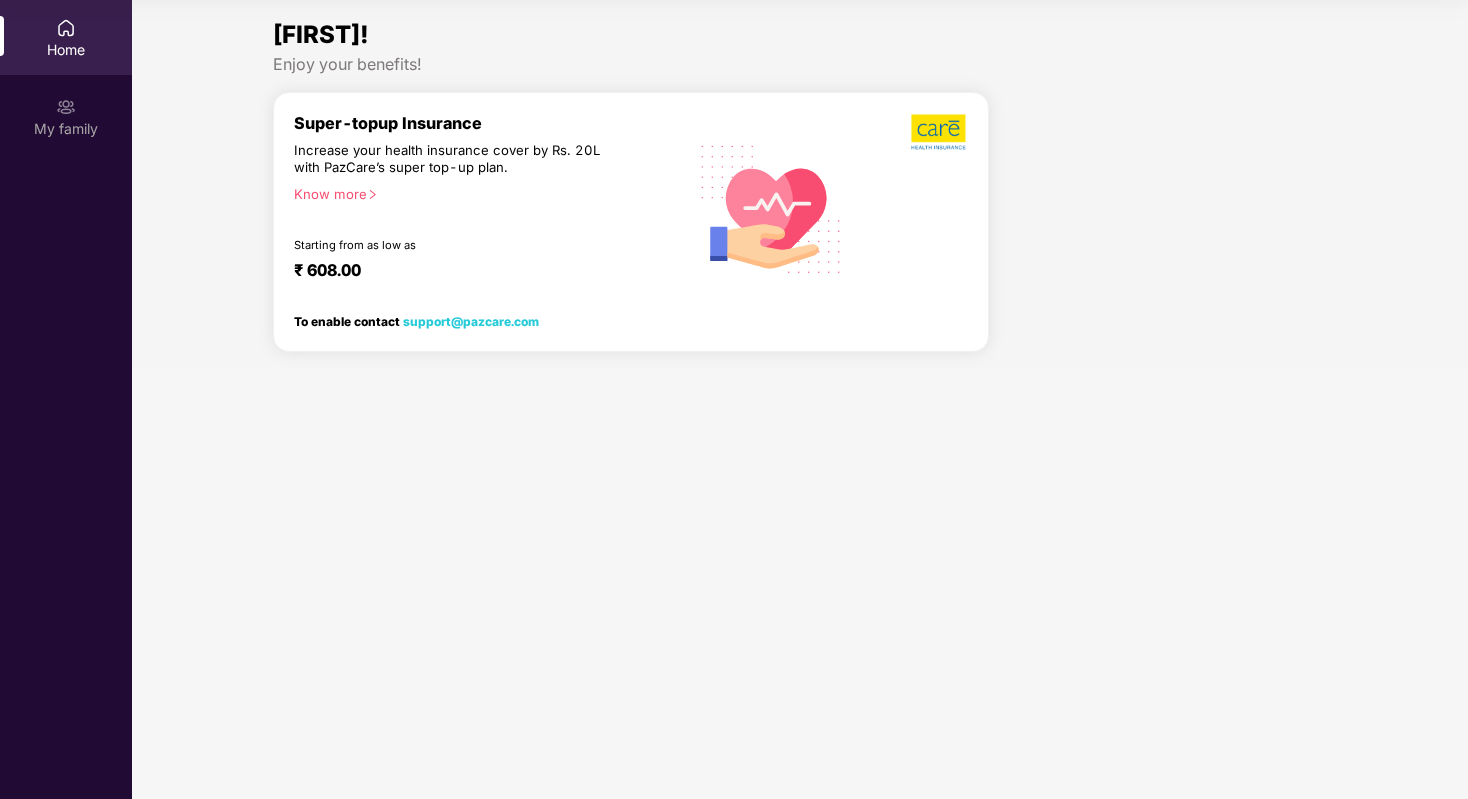 scroll, scrollTop: 0, scrollLeft: 0, axis: both 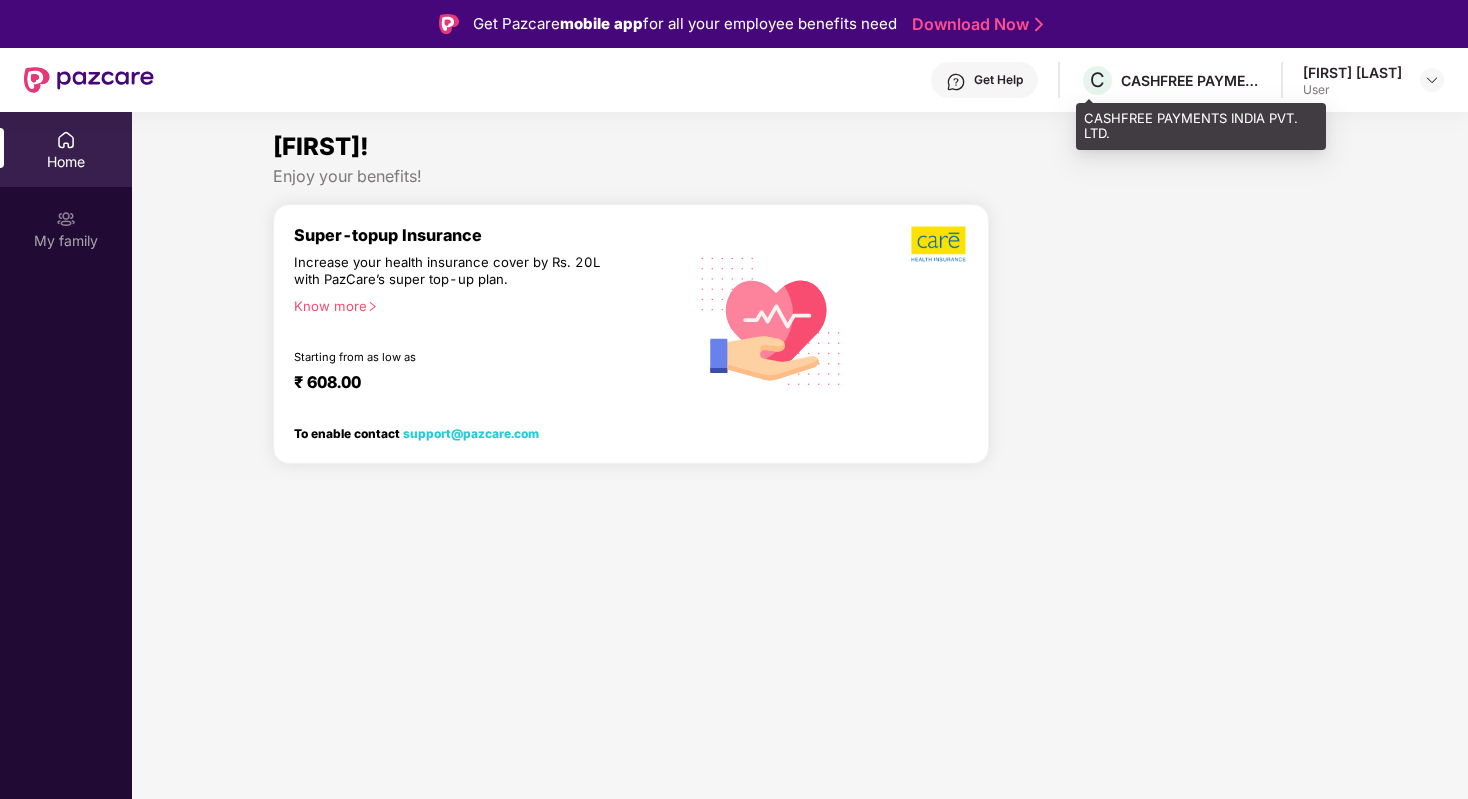 click on "CASHFREE PAYMENTS INDIA PVT. LTD." at bounding box center [1191, 80] 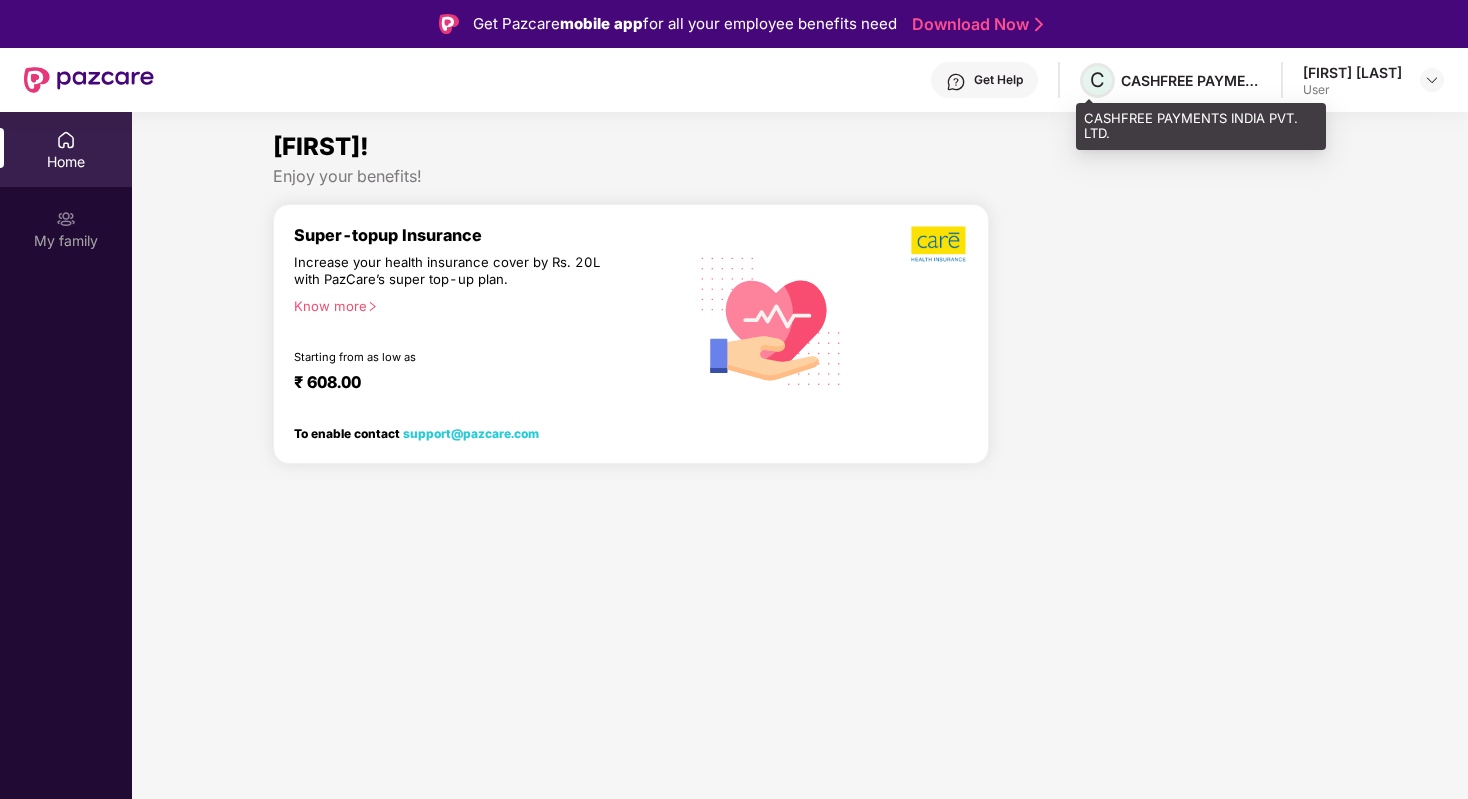 click on "C" at bounding box center (1097, 80) 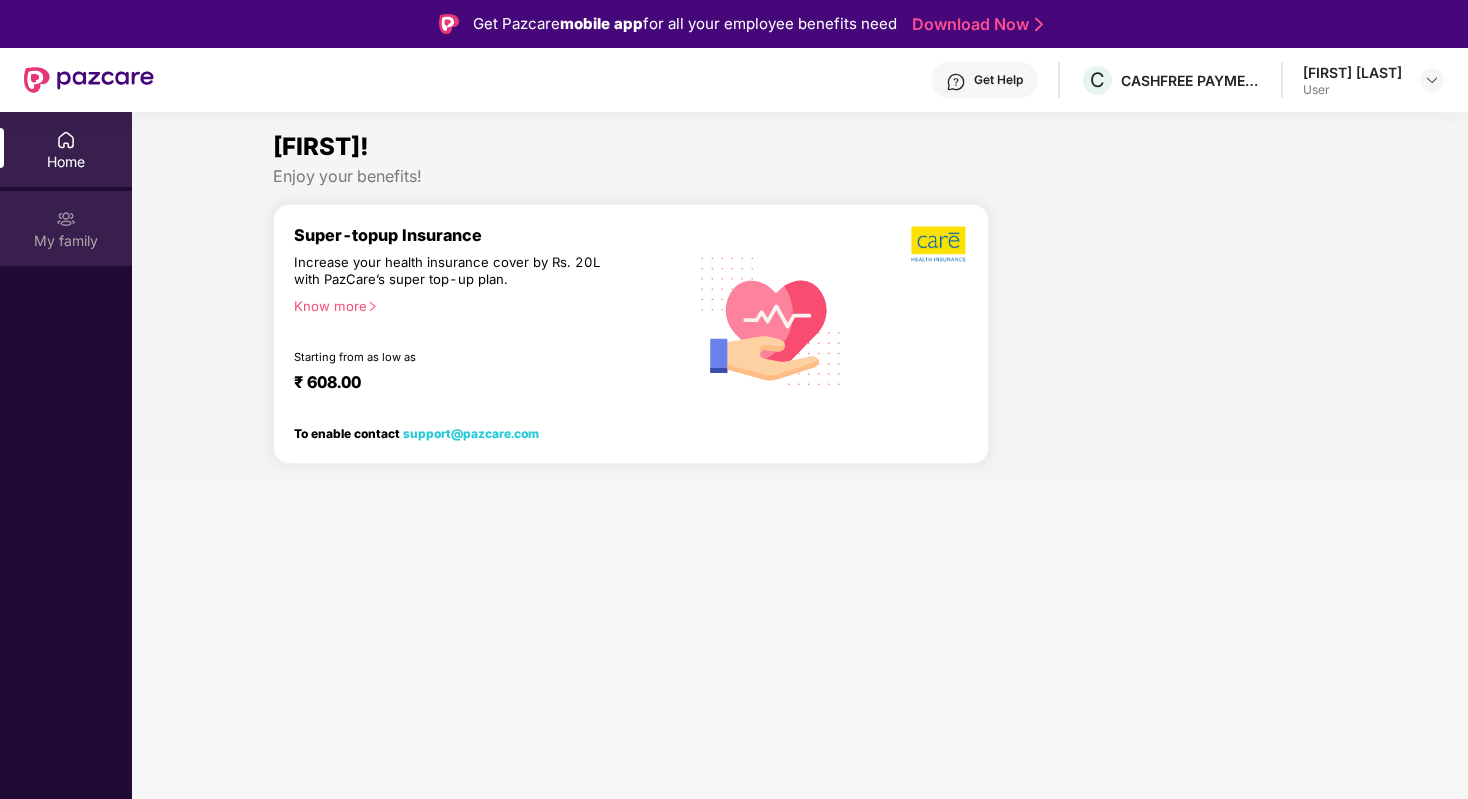 click on "My family" at bounding box center [66, 228] 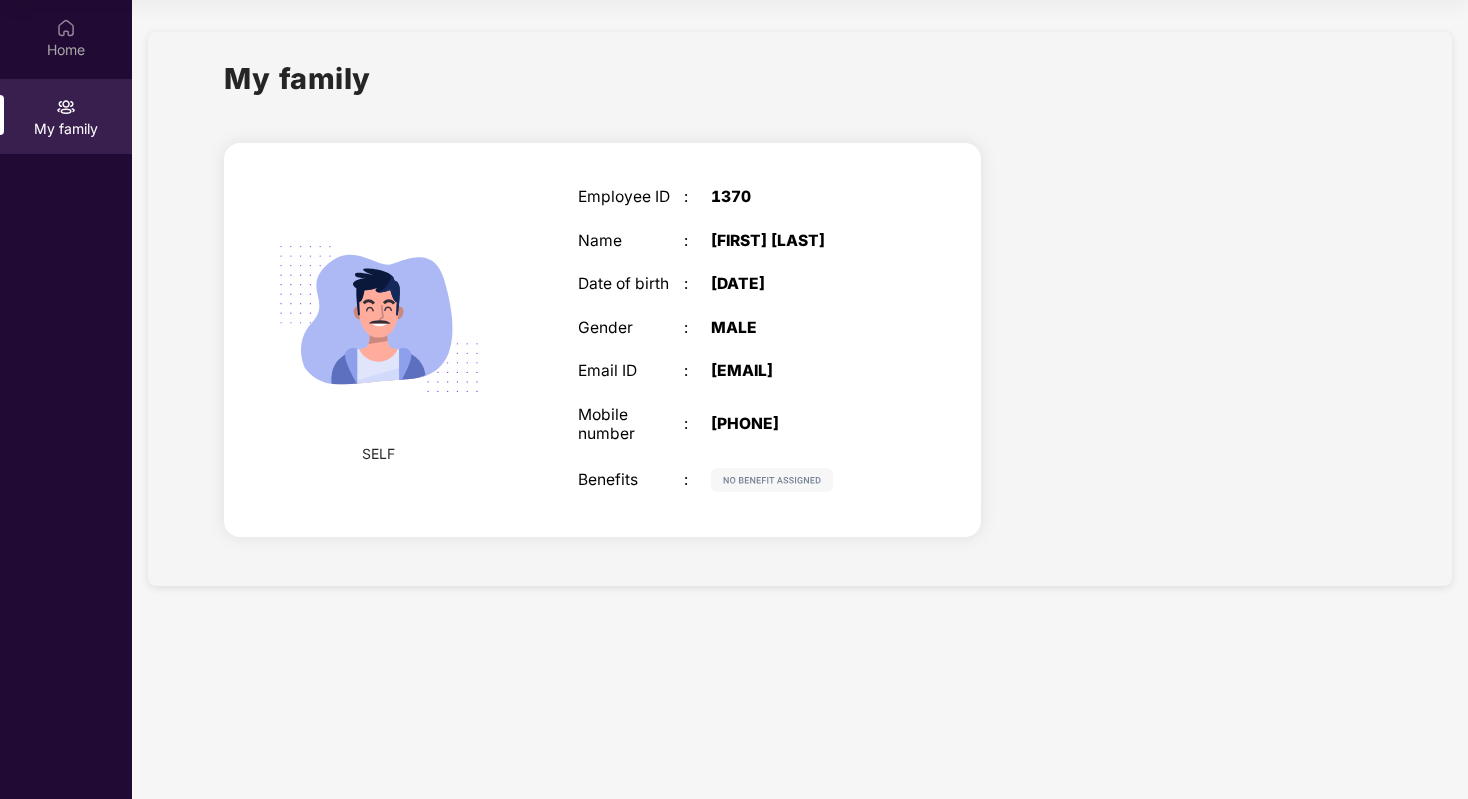 scroll, scrollTop: 0, scrollLeft: 0, axis: both 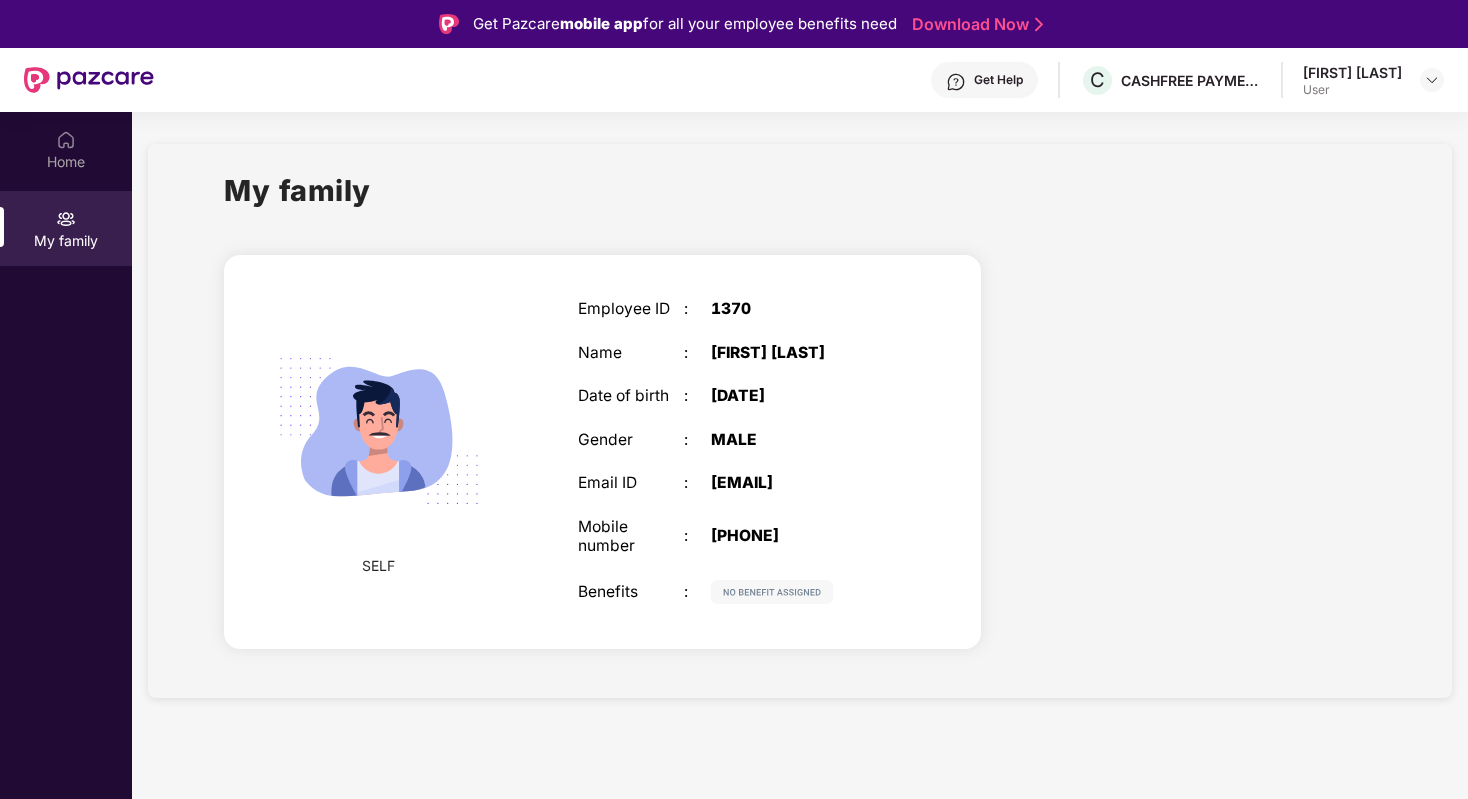 click on "Mobile number : +917000708080" at bounding box center [737, 536] 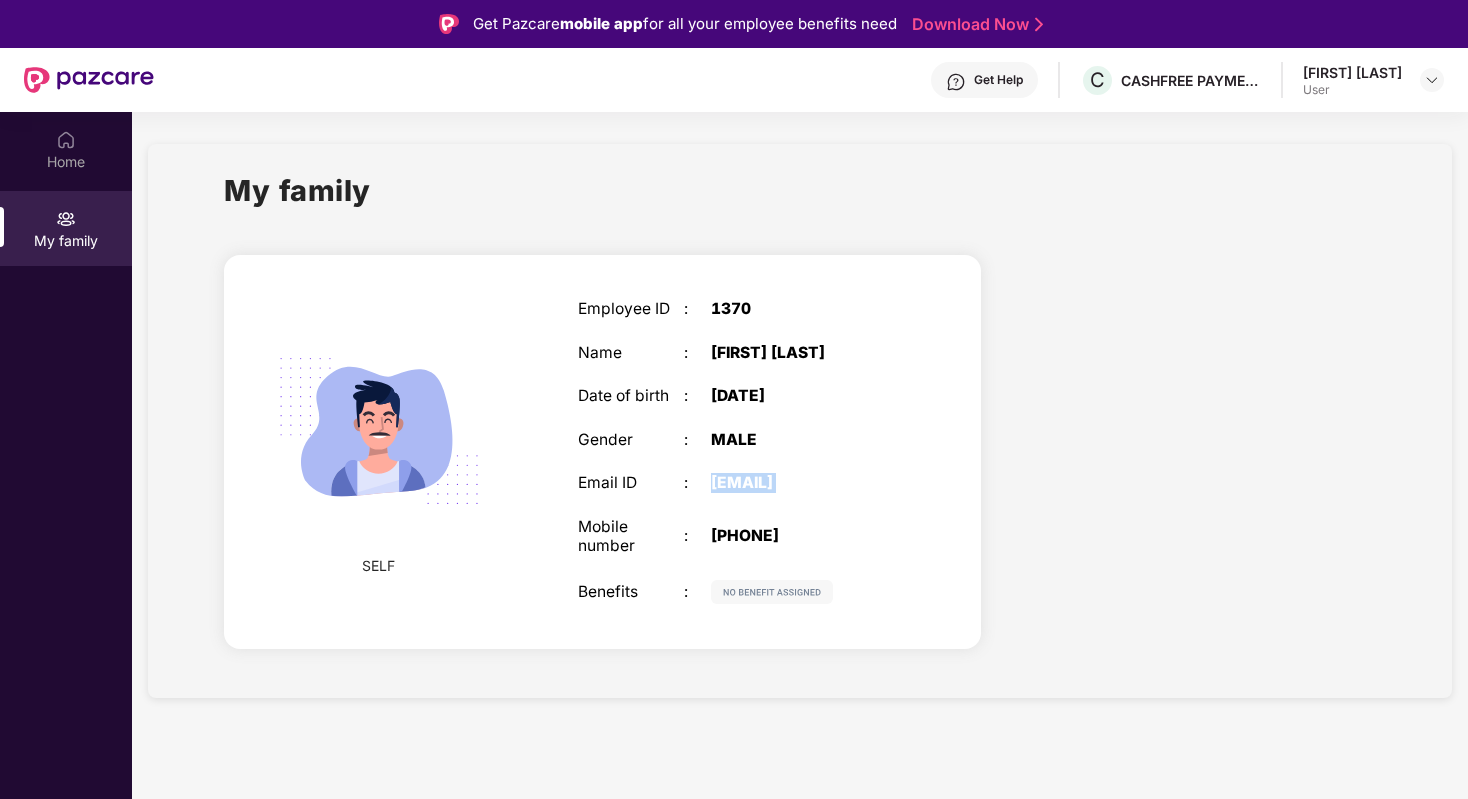 click on "[EMAIL]" at bounding box center (804, 483) 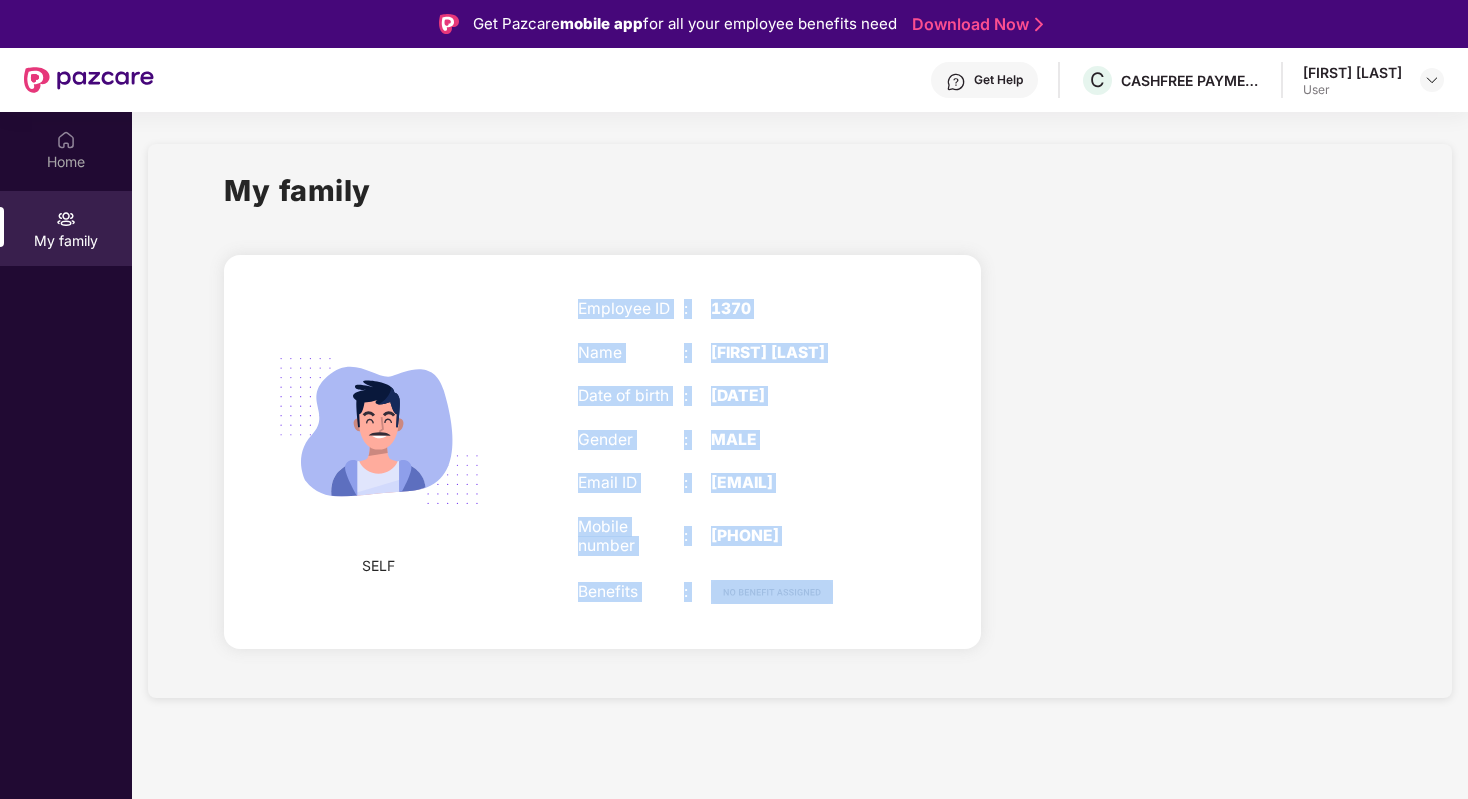 drag, startPoint x: 675, startPoint y: 299, endPoint x: 758, endPoint y: 650, distance: 360.6799 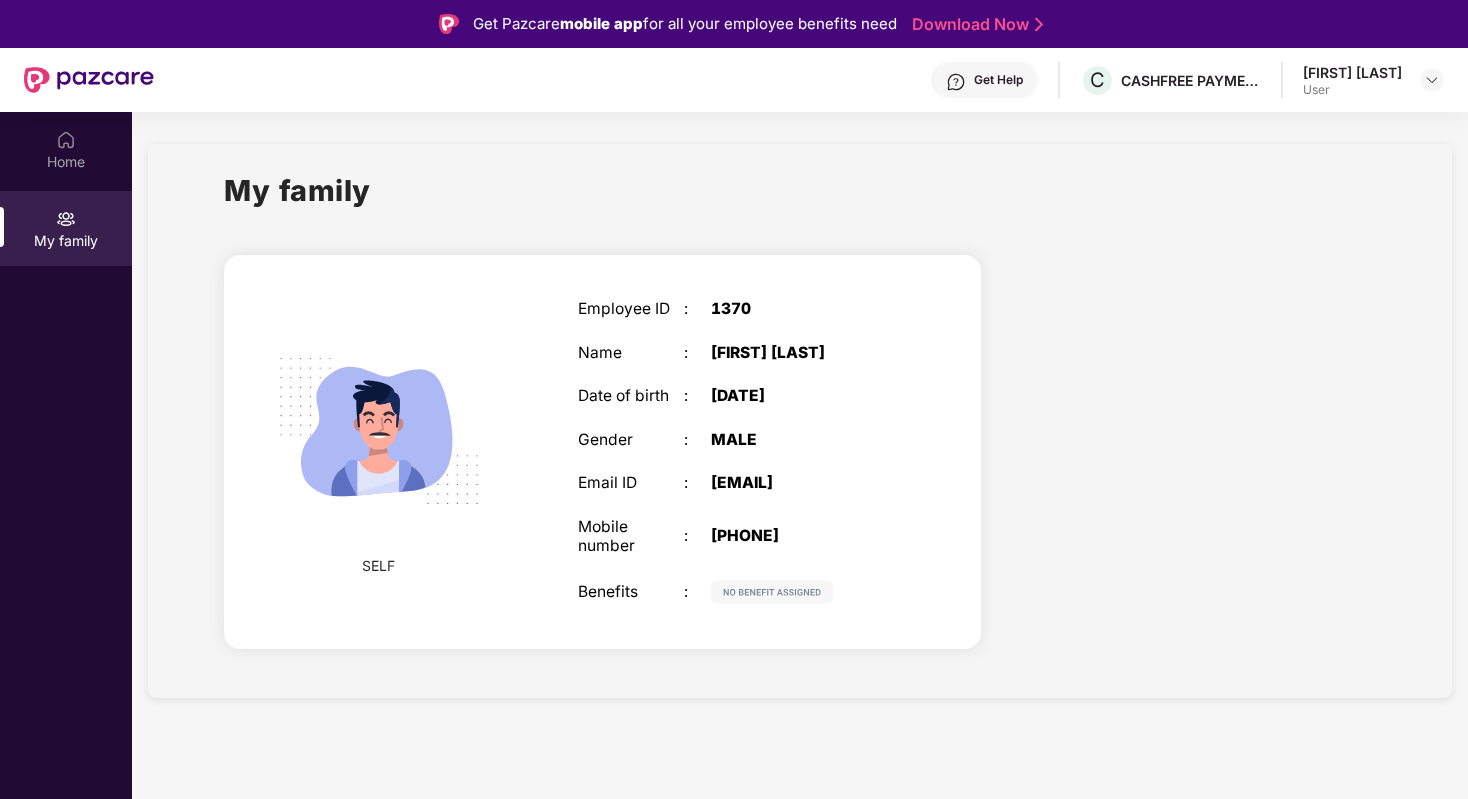 scroll, scrollTop: 112, scrollLeft: 0, axis: vertical 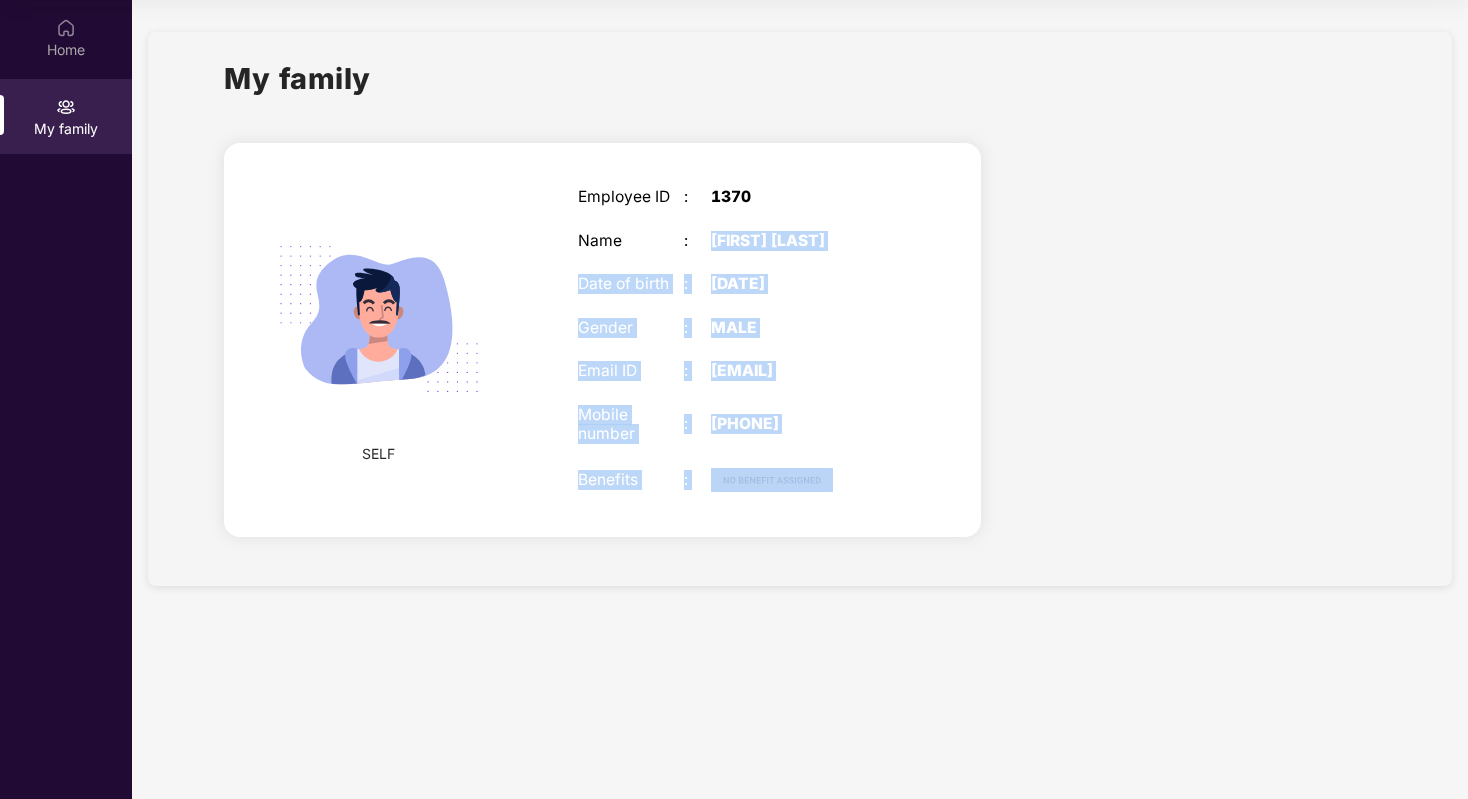 drag, startPoint x: 793, startPoint y: 223, endPoint x: 793, endPoint y: 546, distance: 323 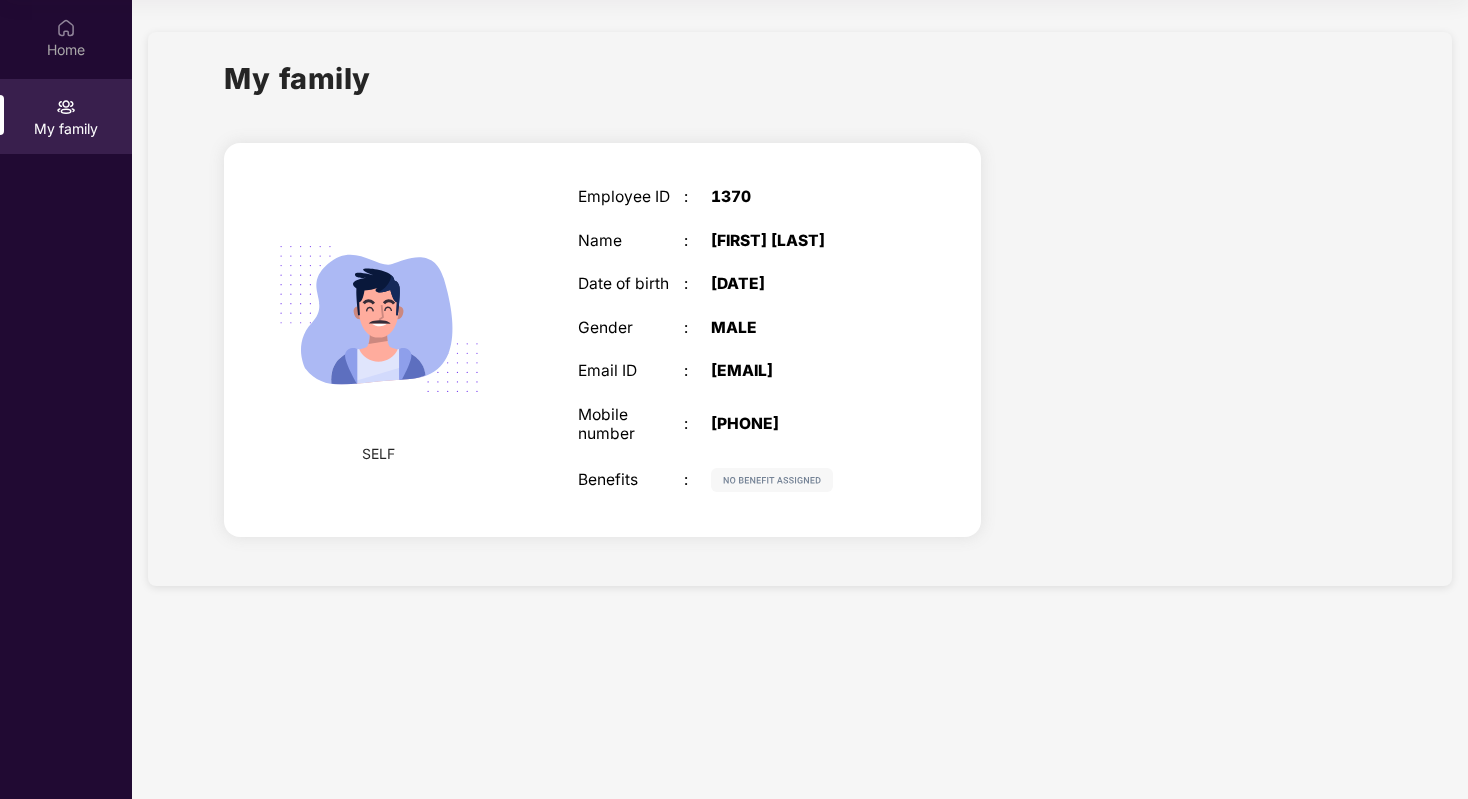 scroll, scrollTop: 0, scrollLeft: 0, axis: both 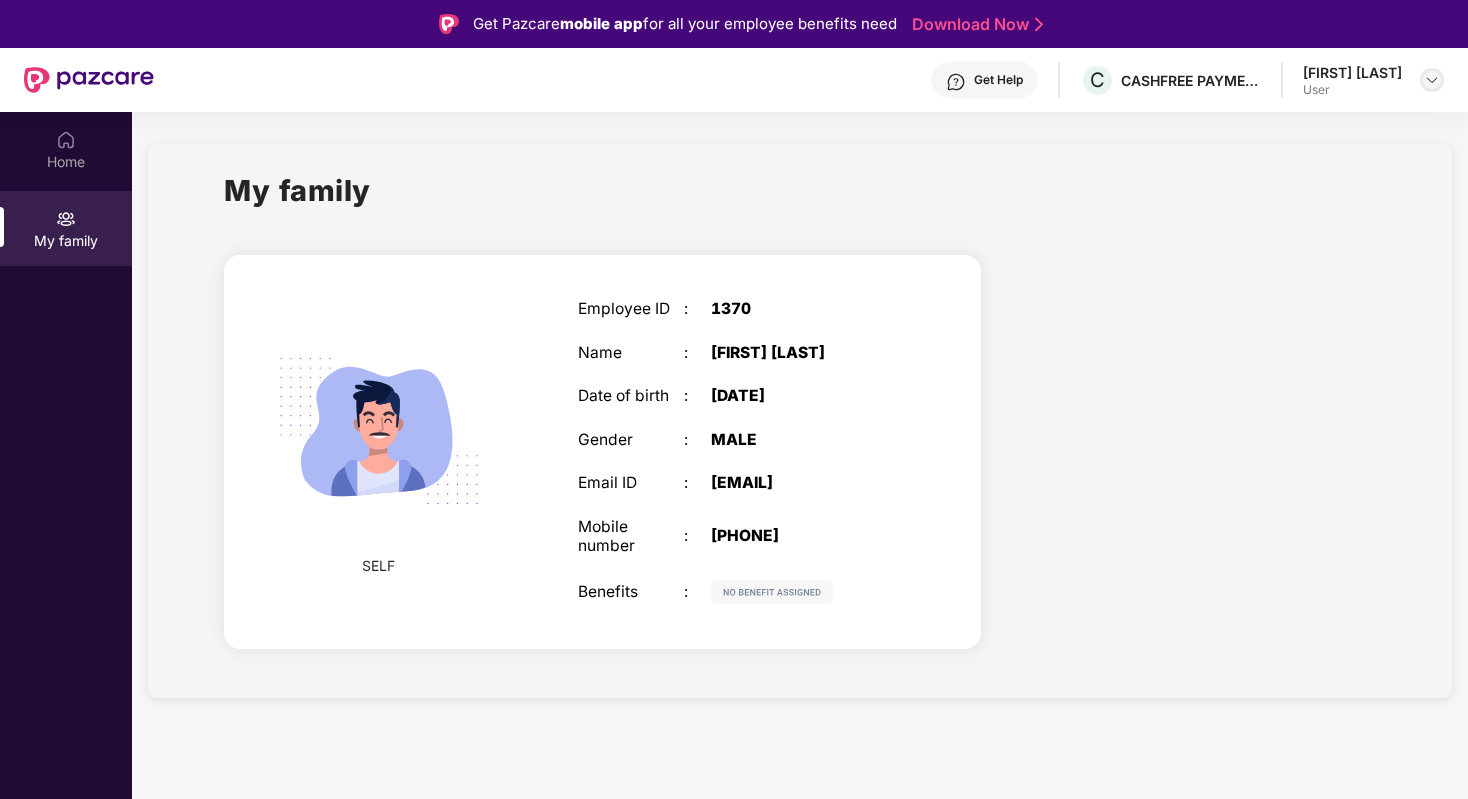 click at bounding box center (1432, 80) 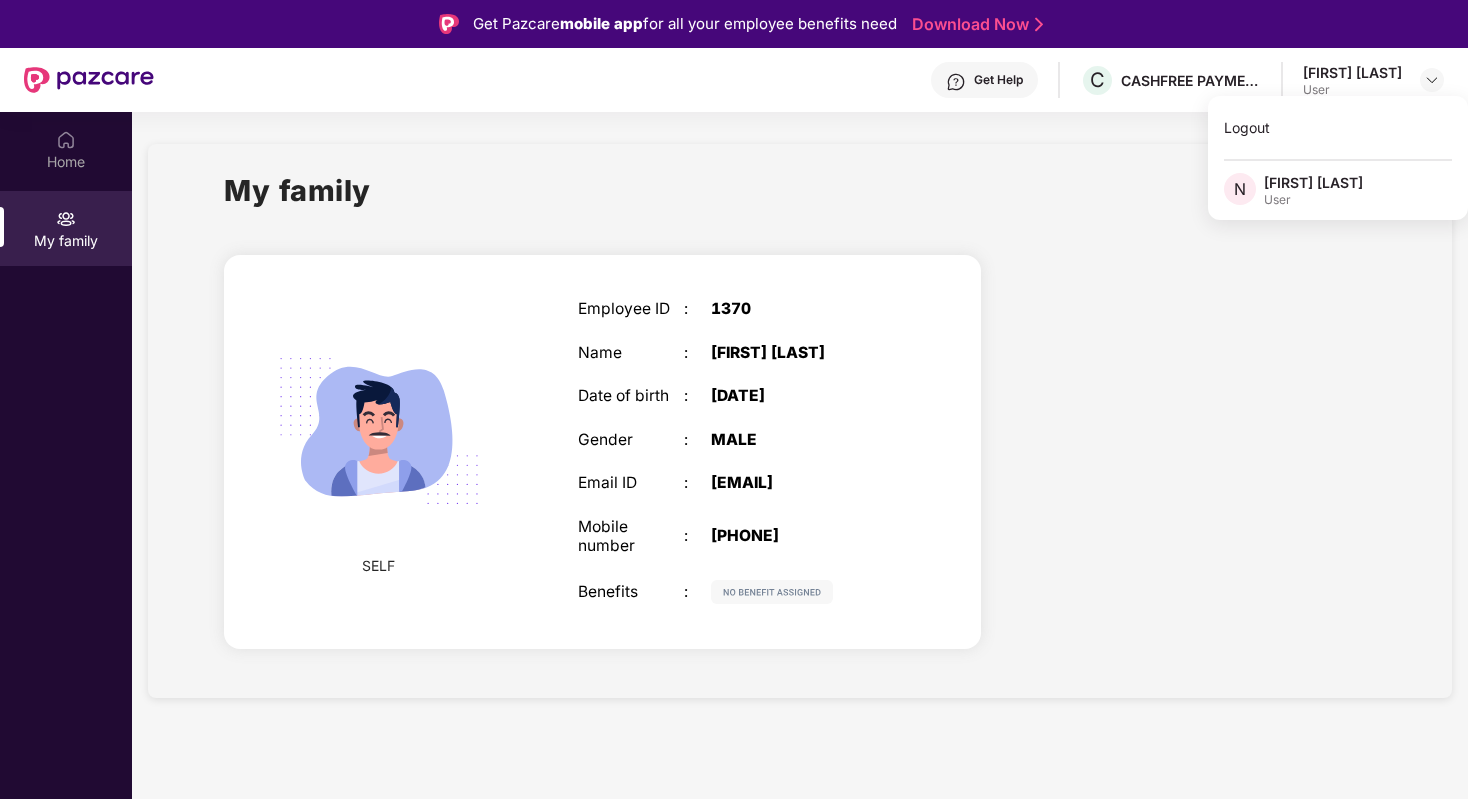 click on "[FIRST] [LAST]" at bounding box center [1313, 182] 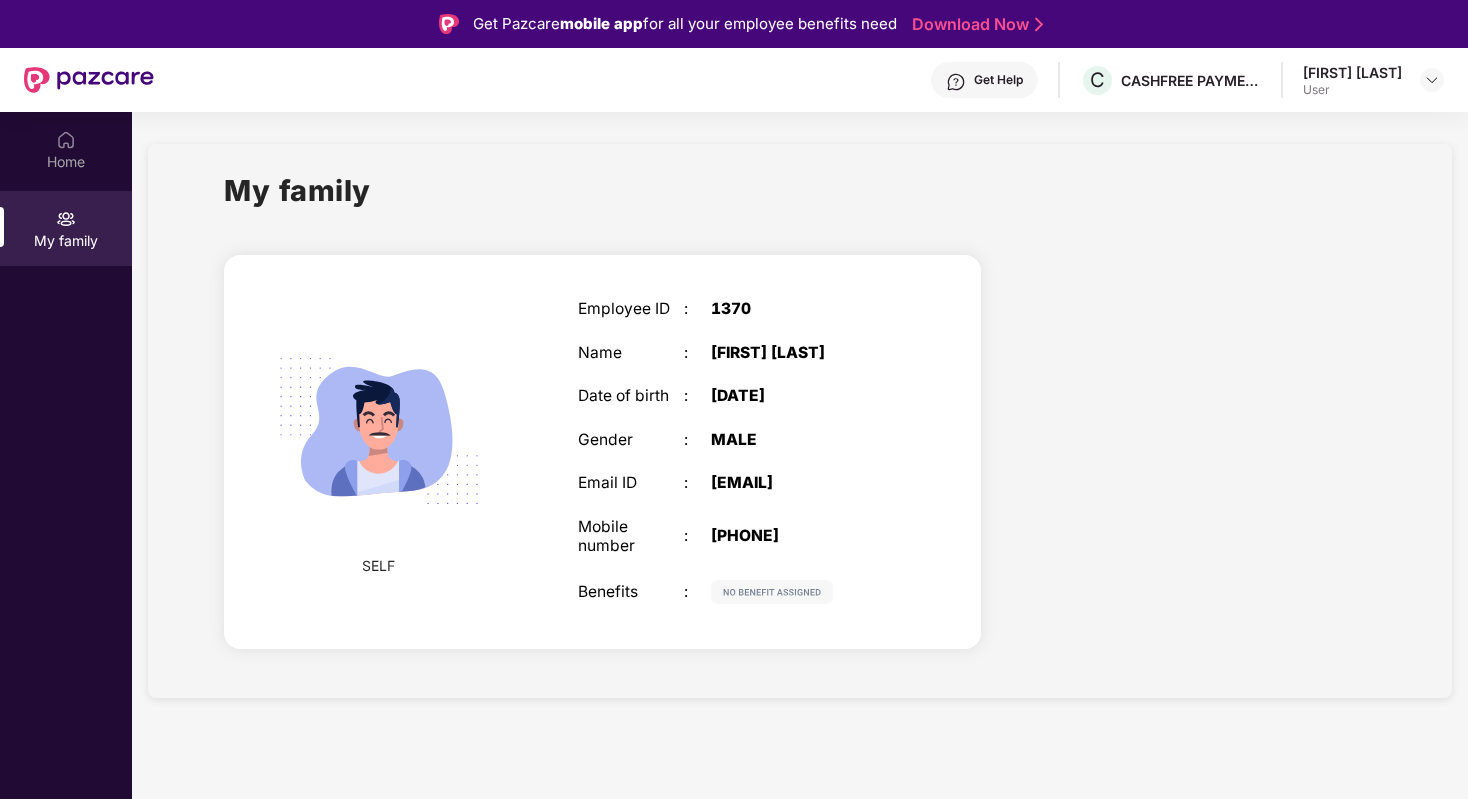 click on "My family" at bounding box center [799, 202] 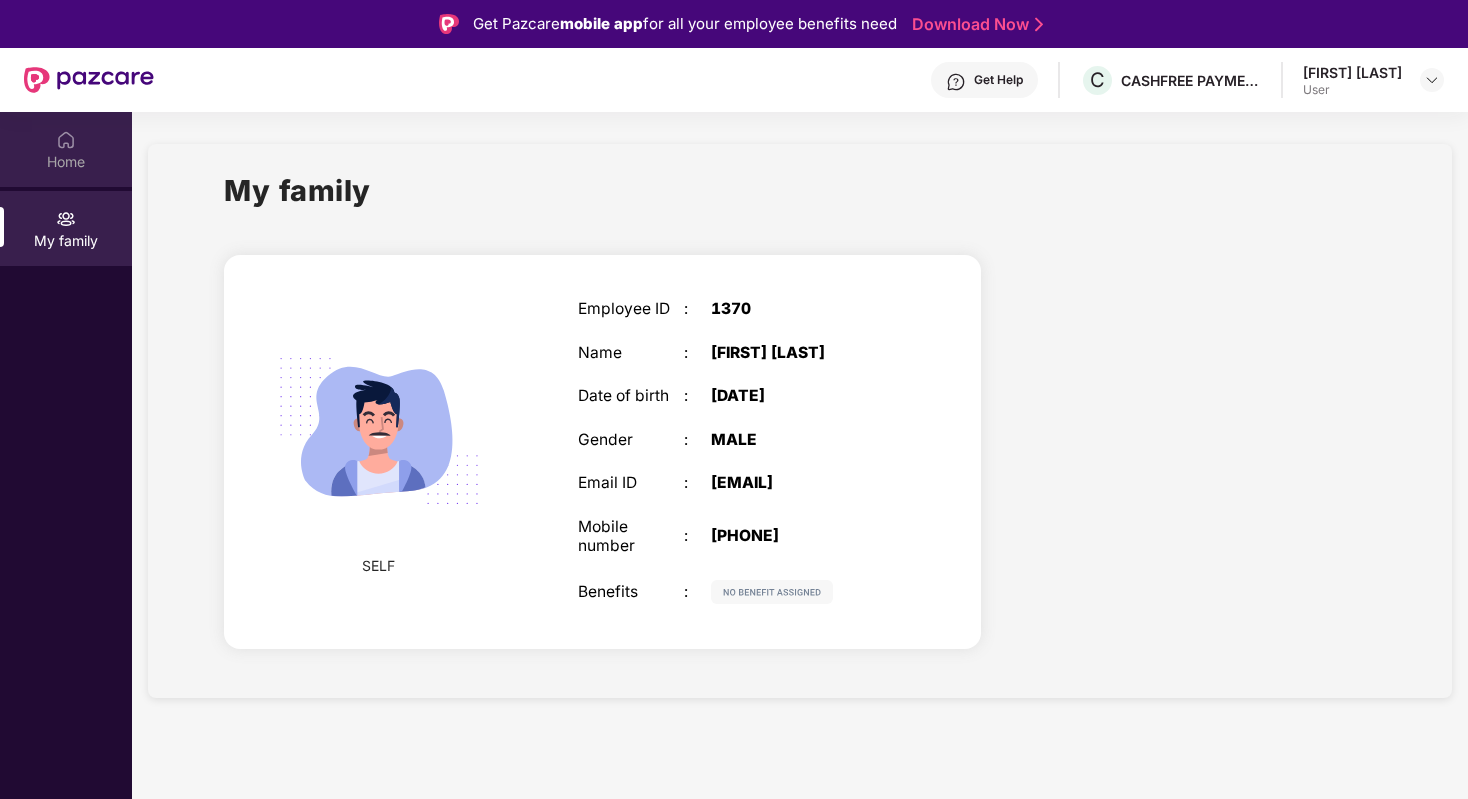click on "Home" at bounding box center (66, 149) 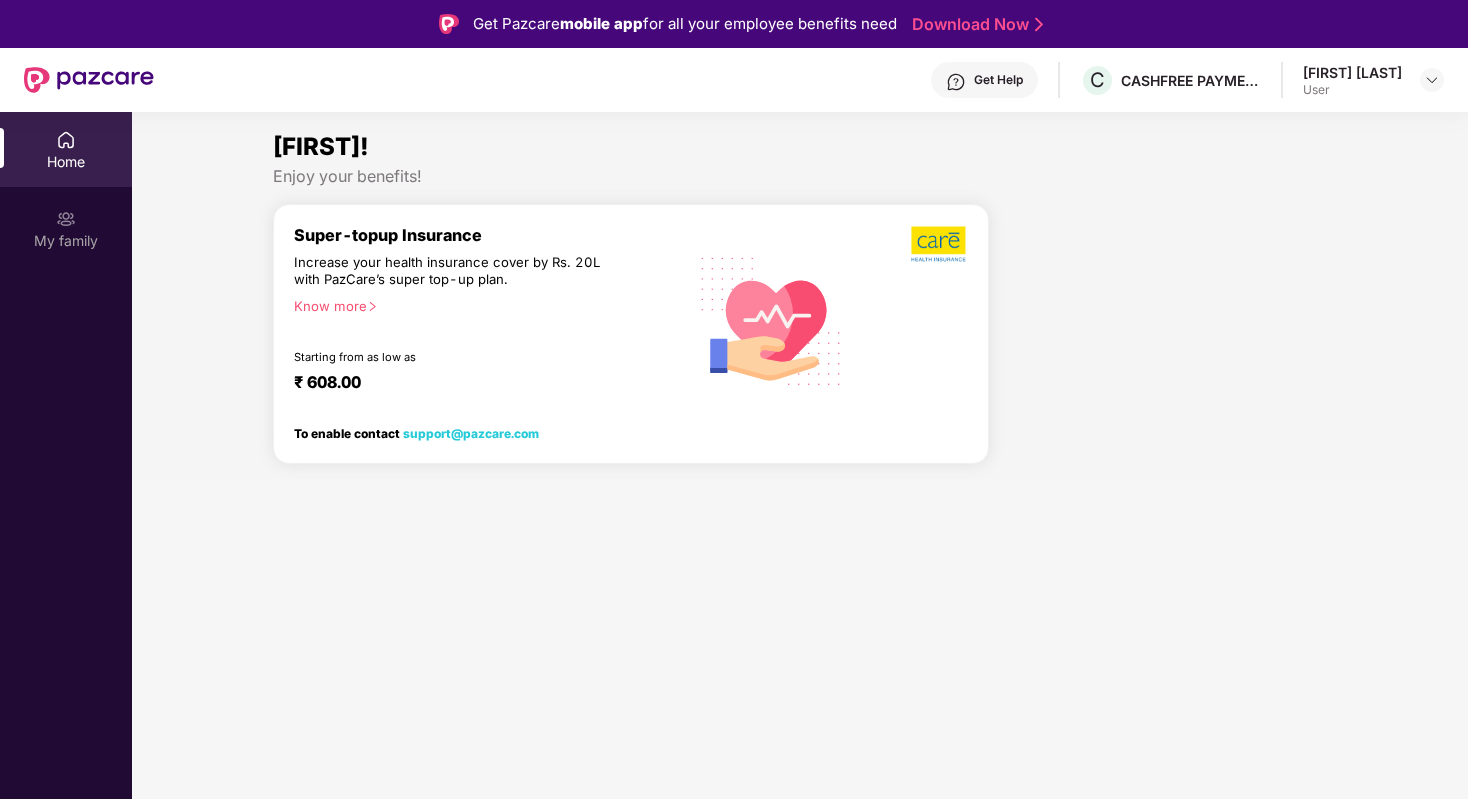 click on "Welcome back, [FIRST]!" at bounding box center (321, 146) 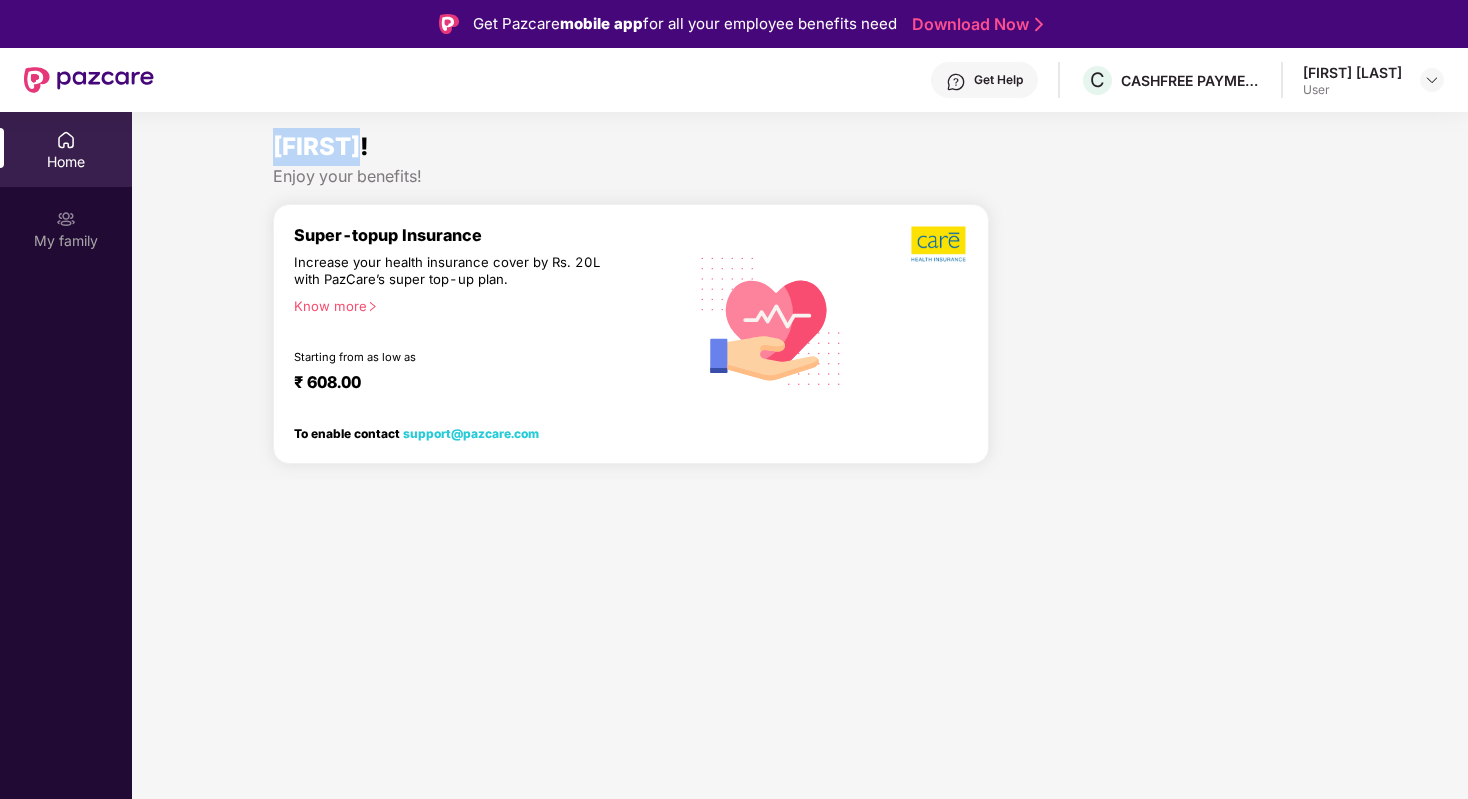 click on "Welcome back, [FIRST]!" at bounding box center [321, 146] 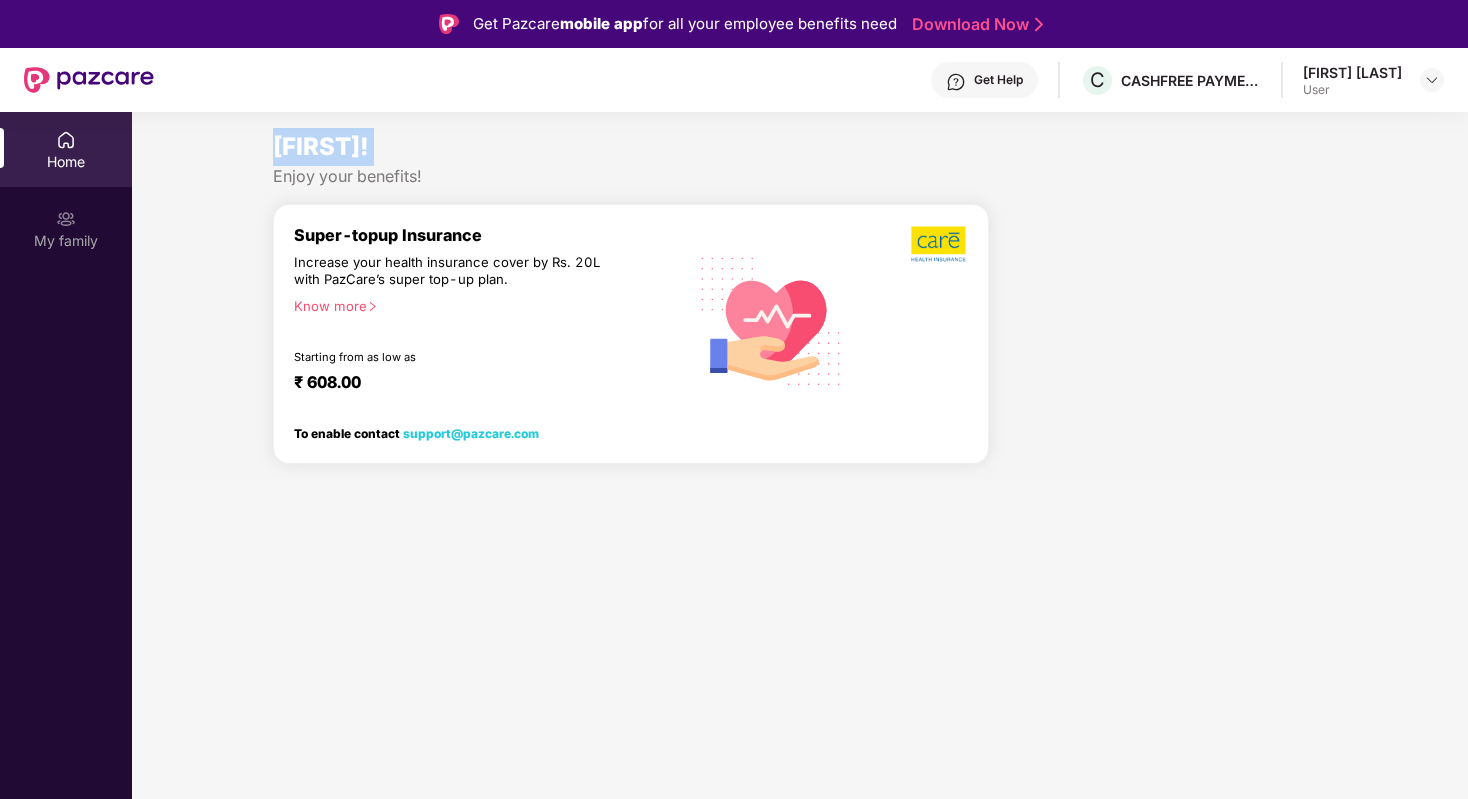 click on "Enjoy your benefits!" at bounding box center (800, 176) 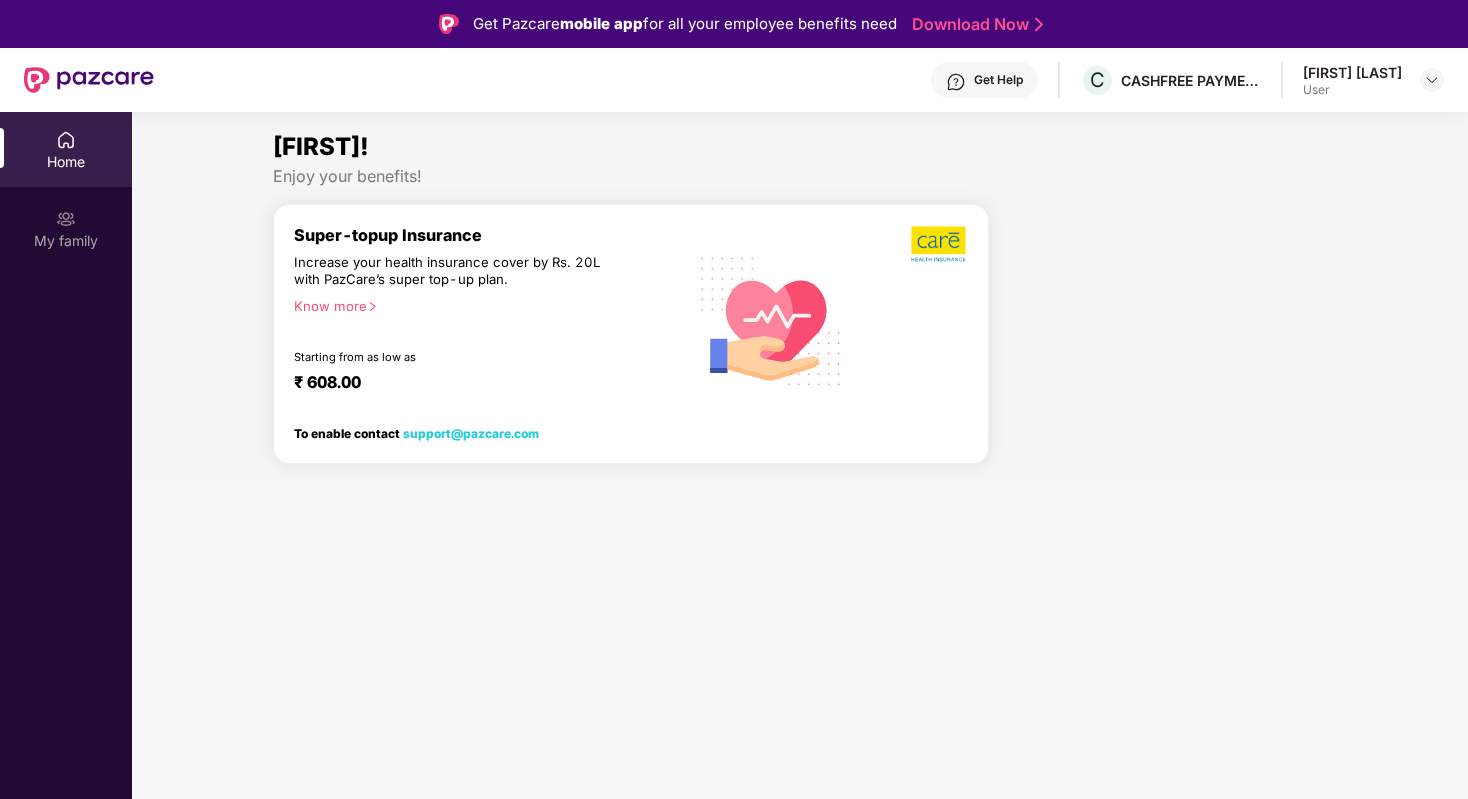 click on "Enjoy your benefits!" at bounding box center [800, 176] 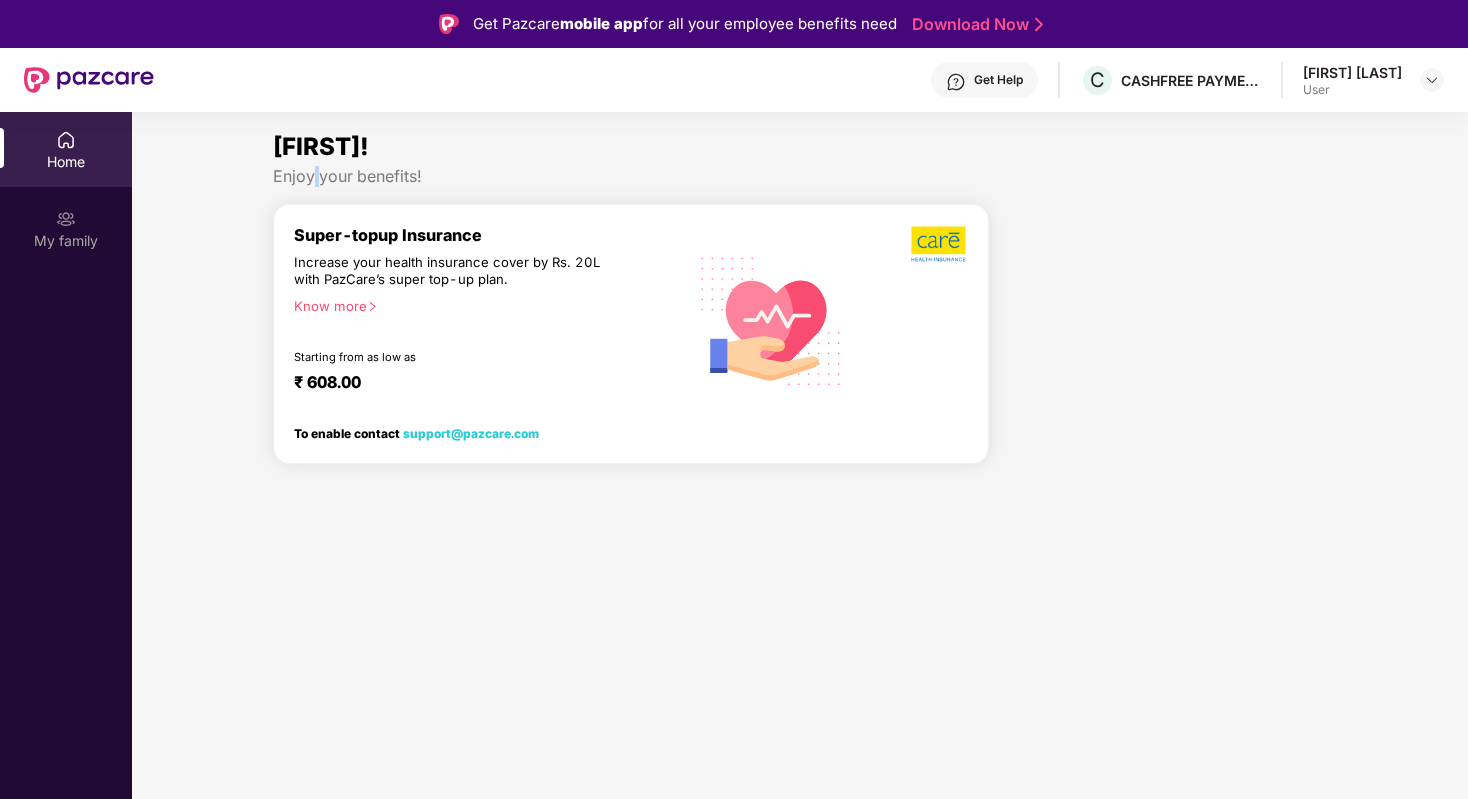 click on "Enjoy your benefits!" at bounding box center (800, 176) 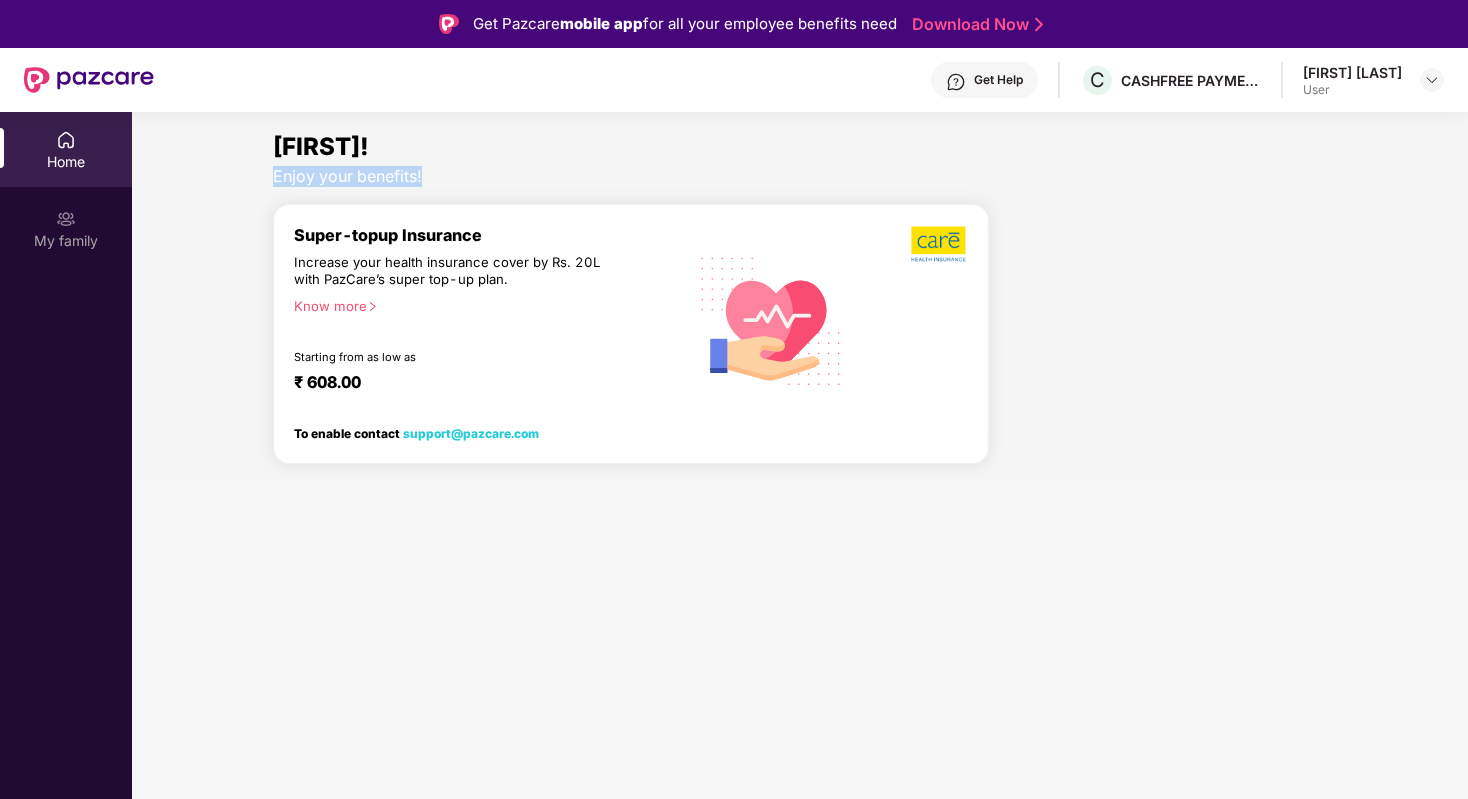 click on "Enjoy your benefits!" at bounding box center (800, 176) 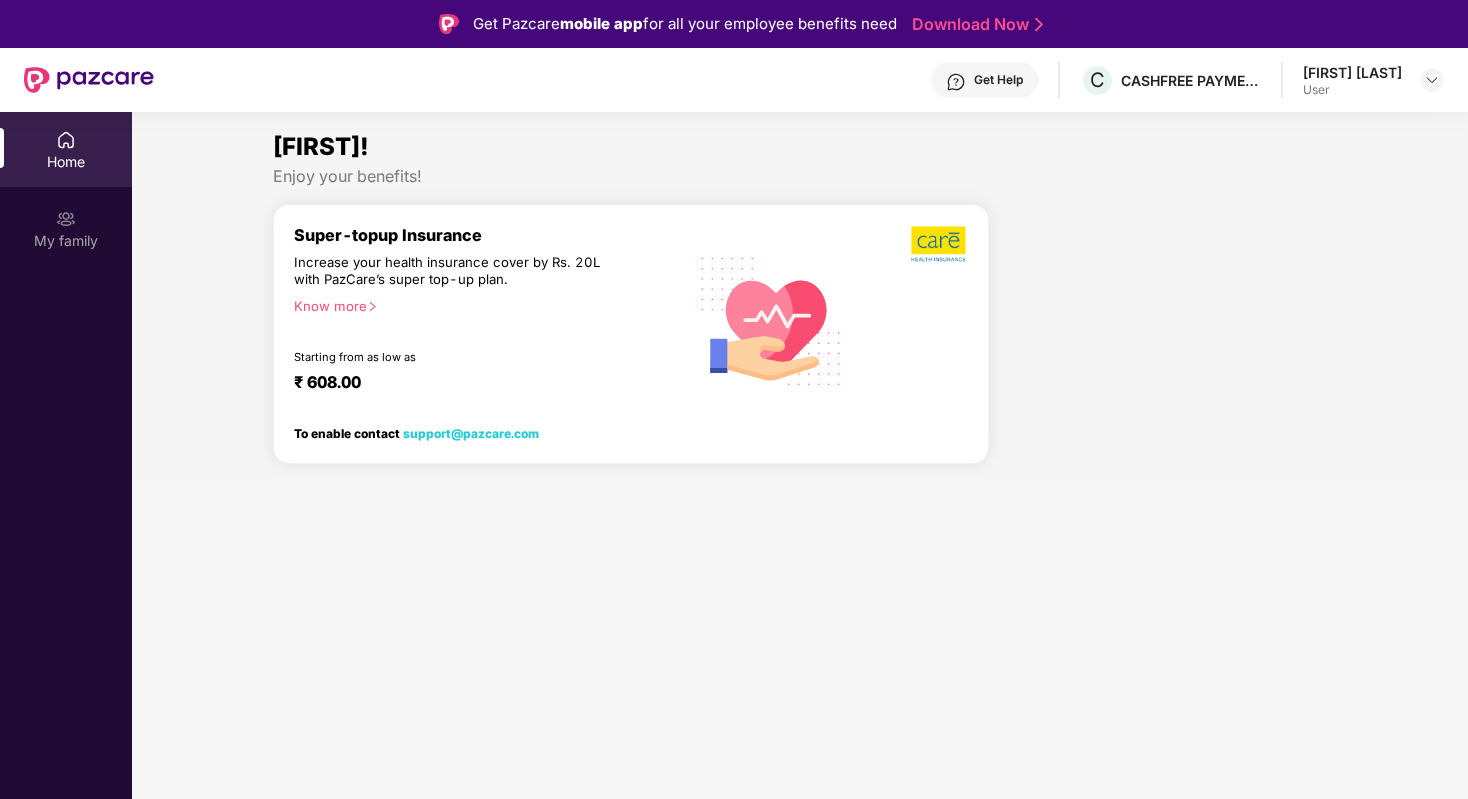 click on "Know more" at bounding box center (484, 305) 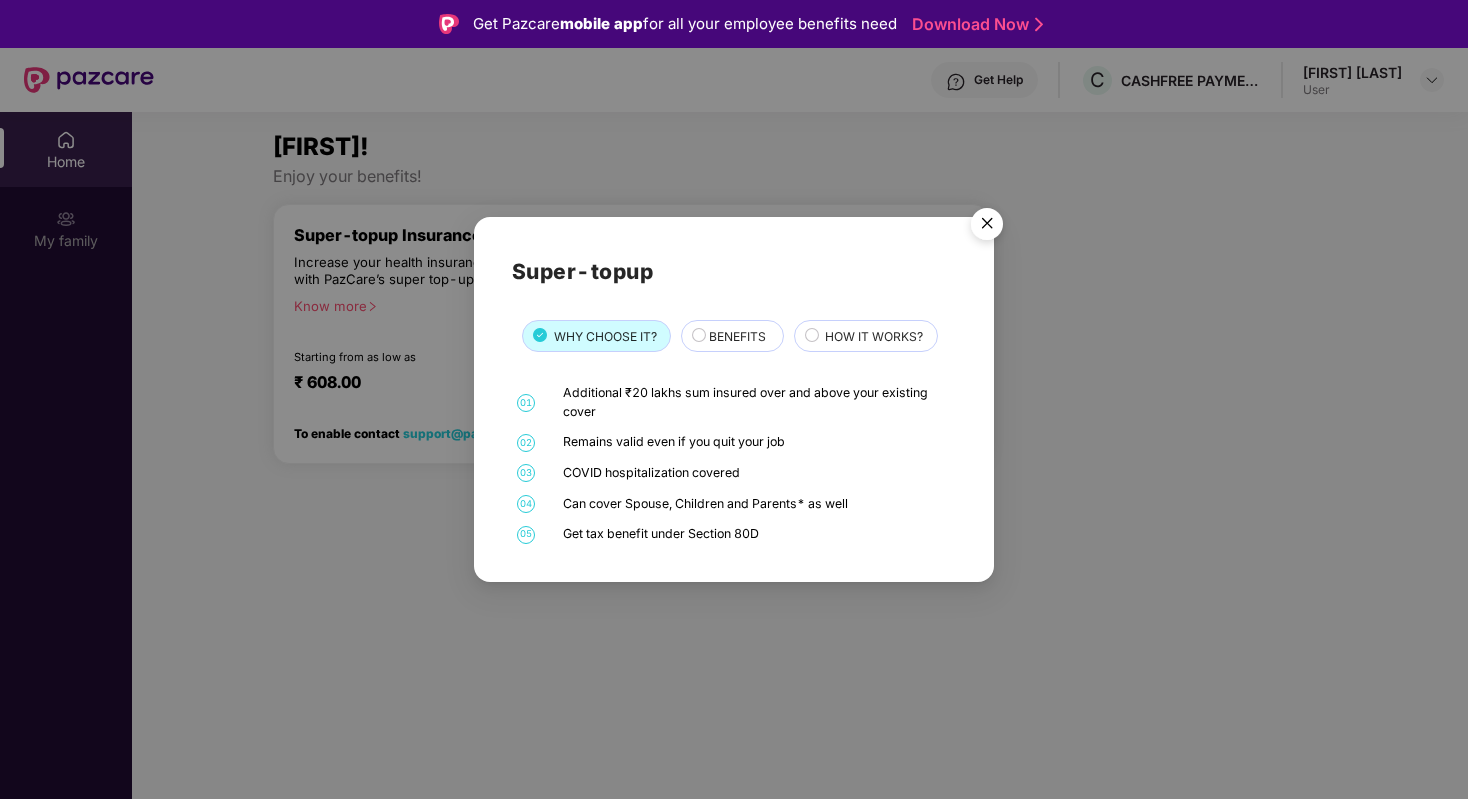 scroll, scrollTop: 112, scrollLeft: 0, axis: vertical 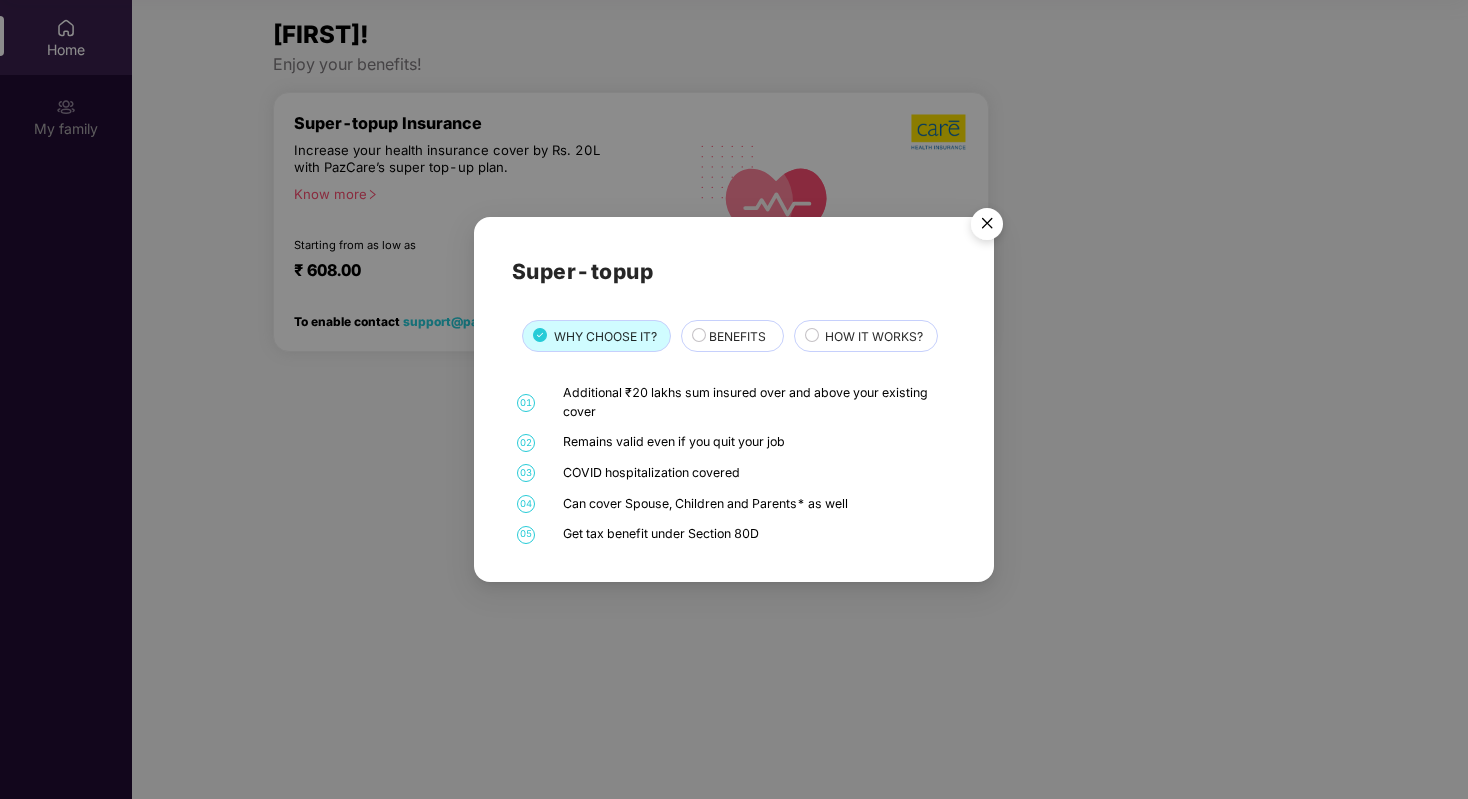 click on "BENEFITS" at bounding box center (737, 336) 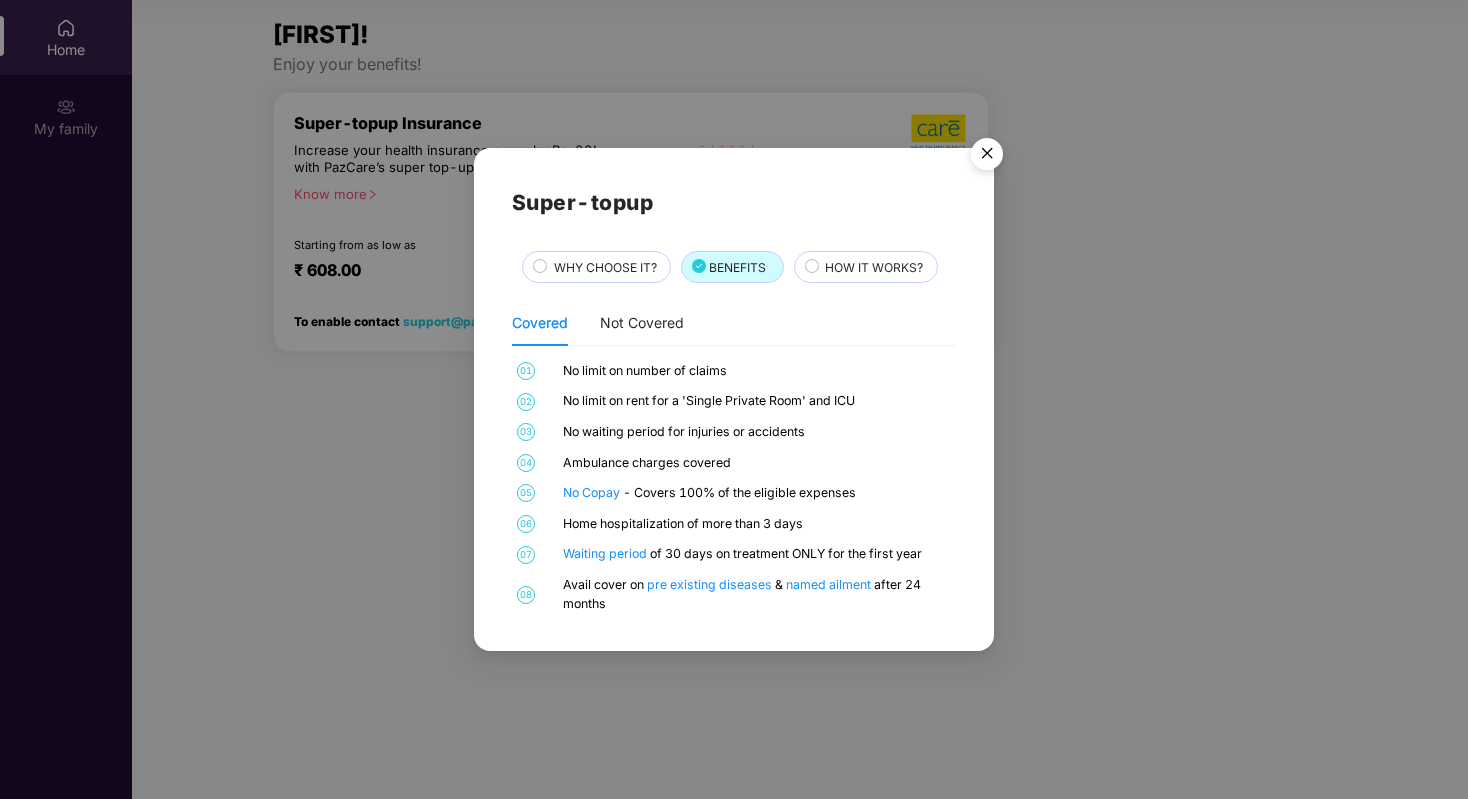 click on "Super-topup WHY CHOOSE IT? BENEFITS HOW IT WORKS? Covered Not Covered 01 No limit on number of claims 02 No limit on rent for a 'Single Private Room' and ICU 03 No waiting period for injuries or accidents 04 Ambulance charges covered 05 No Copay   - Covers 100% of the eligible expenses 06 Home hospitalization of more than 3 days 07 Waiting period   of 30 days on treatment ONLY for the first year 08 Avail cover on   pre existing diseases     &   named ailment     after 24 months" at bounding box center (734, 399) 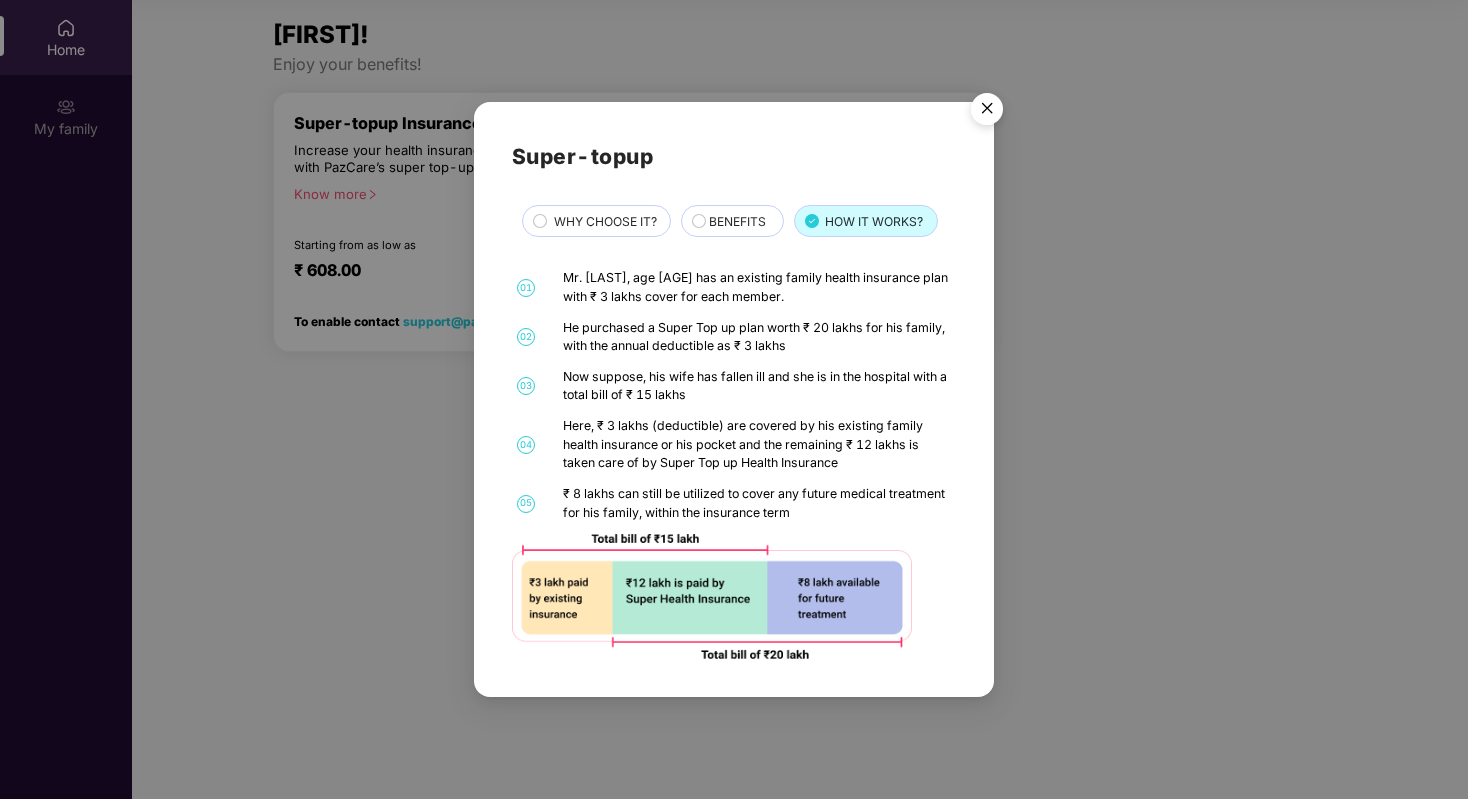 click at bounding box center (987, 112) 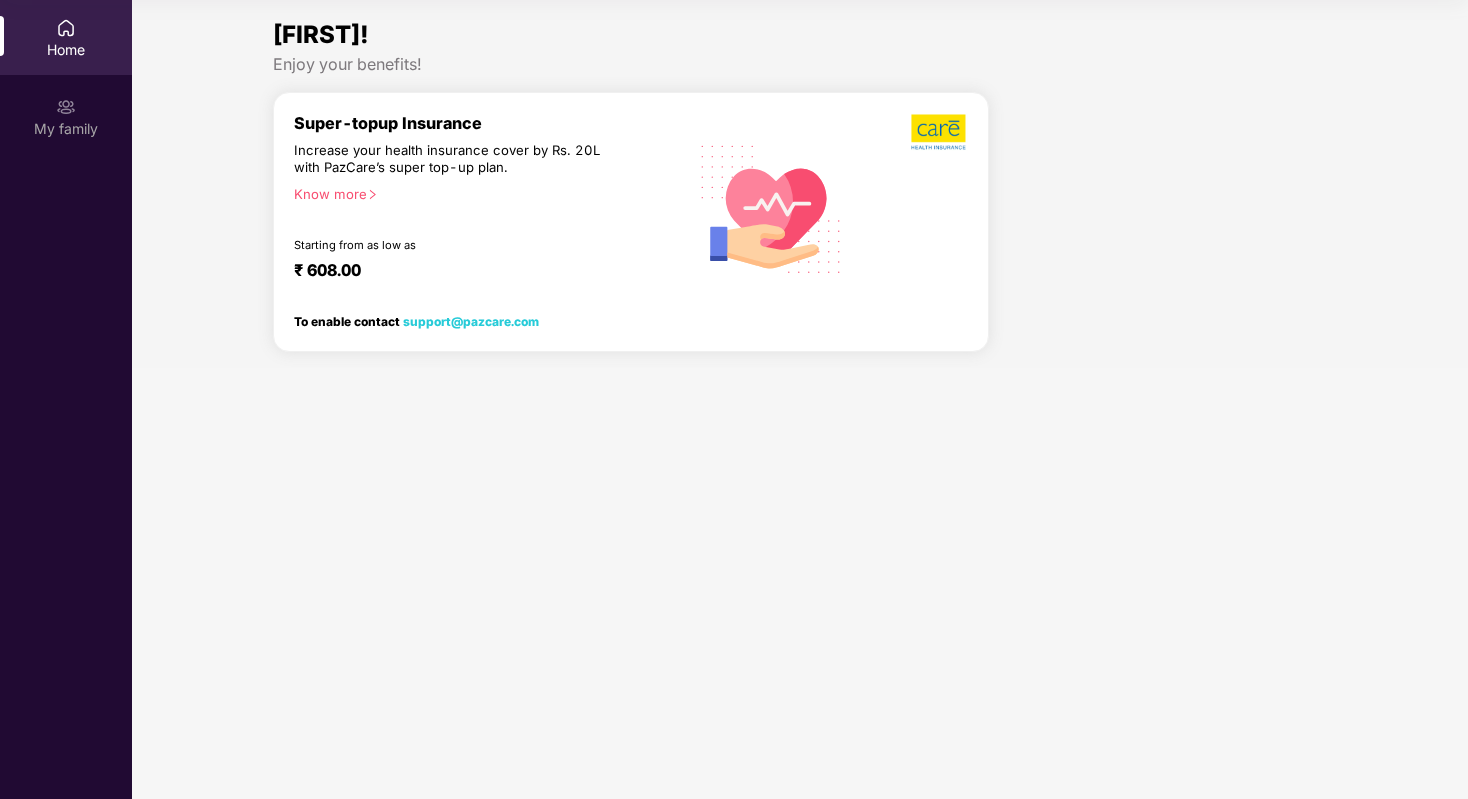 click at bounding box center [771, 207] 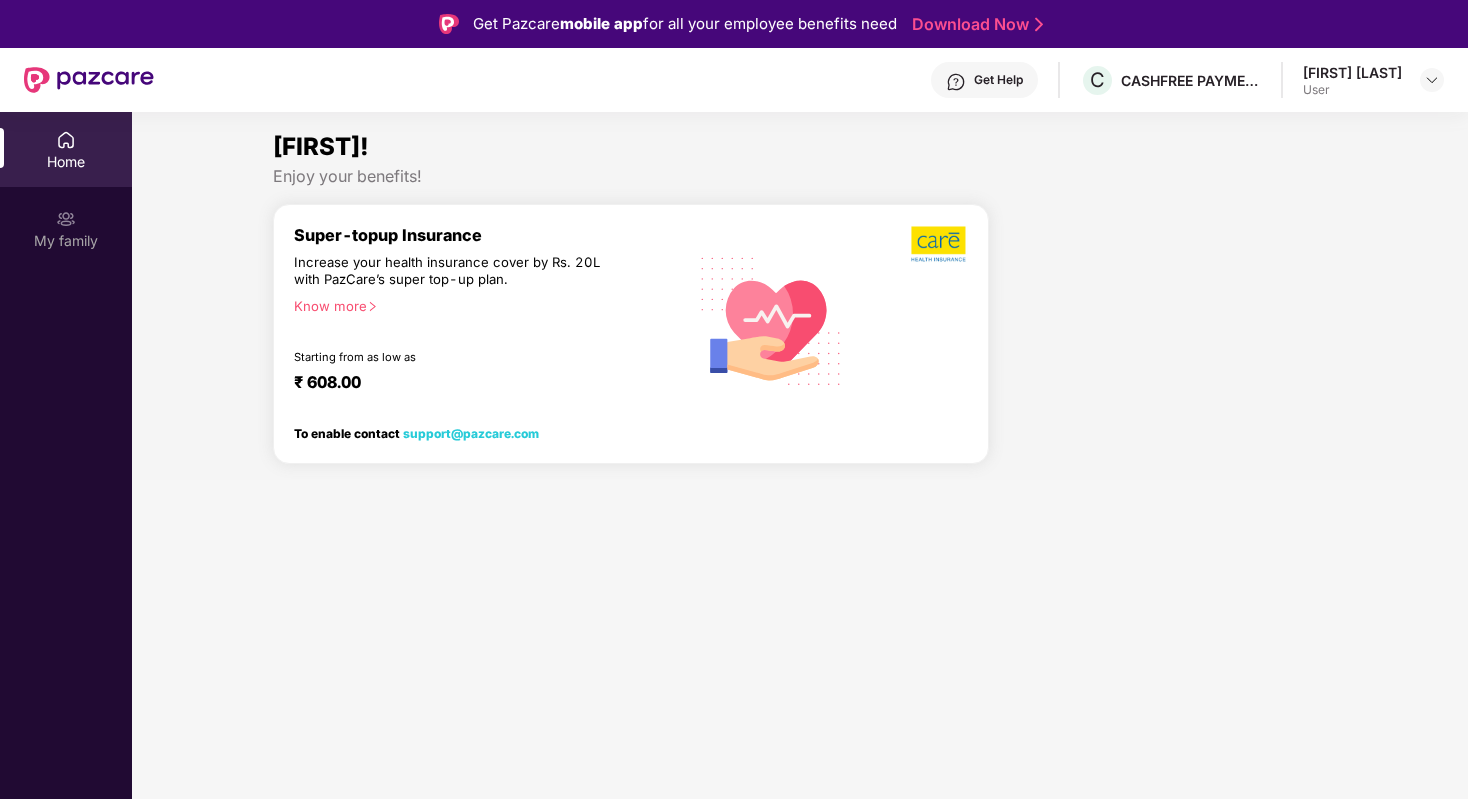 click at bounding box center [956, 82] 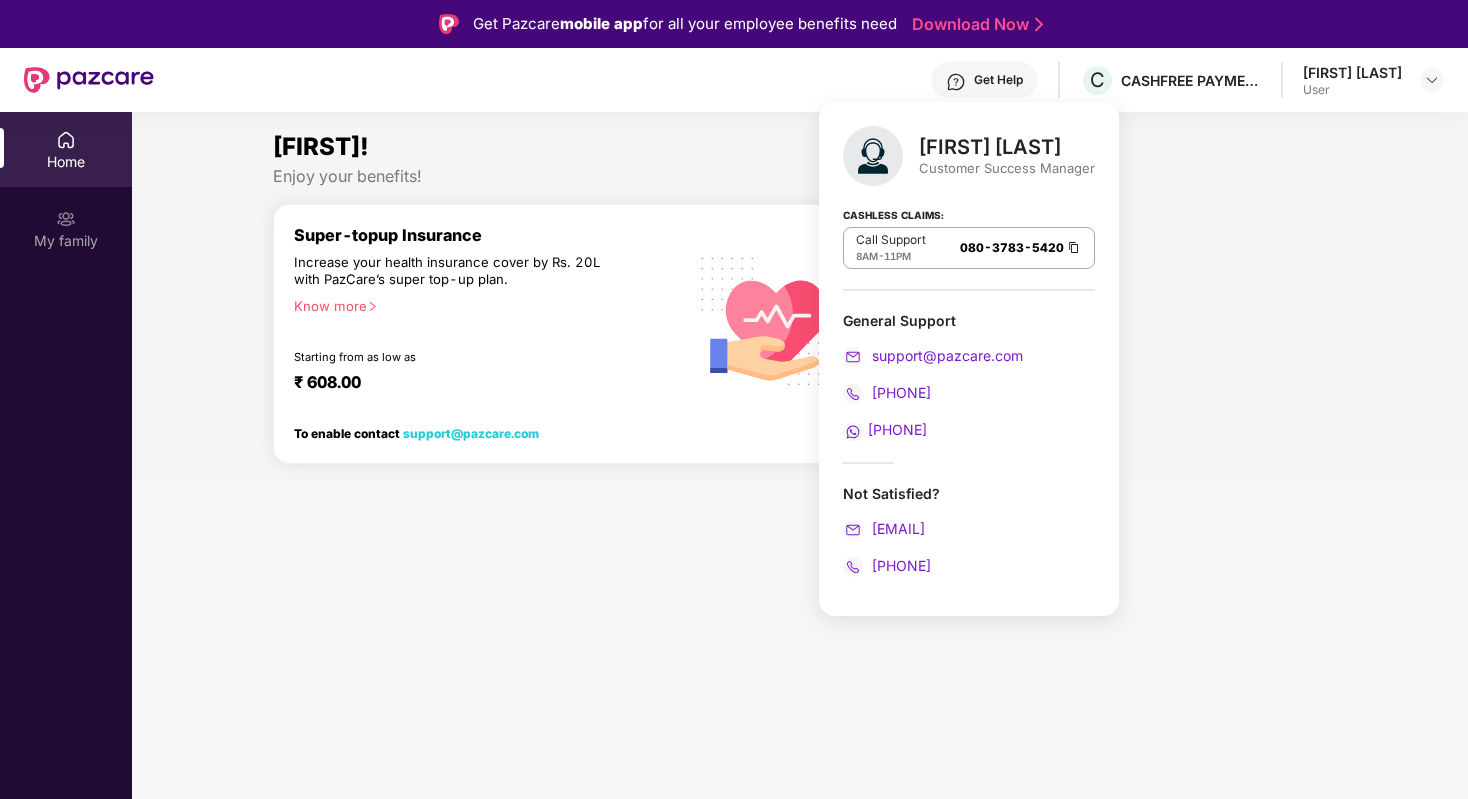 scroll, scrollTop: 39, scrollLeft: 0, axis: vertical 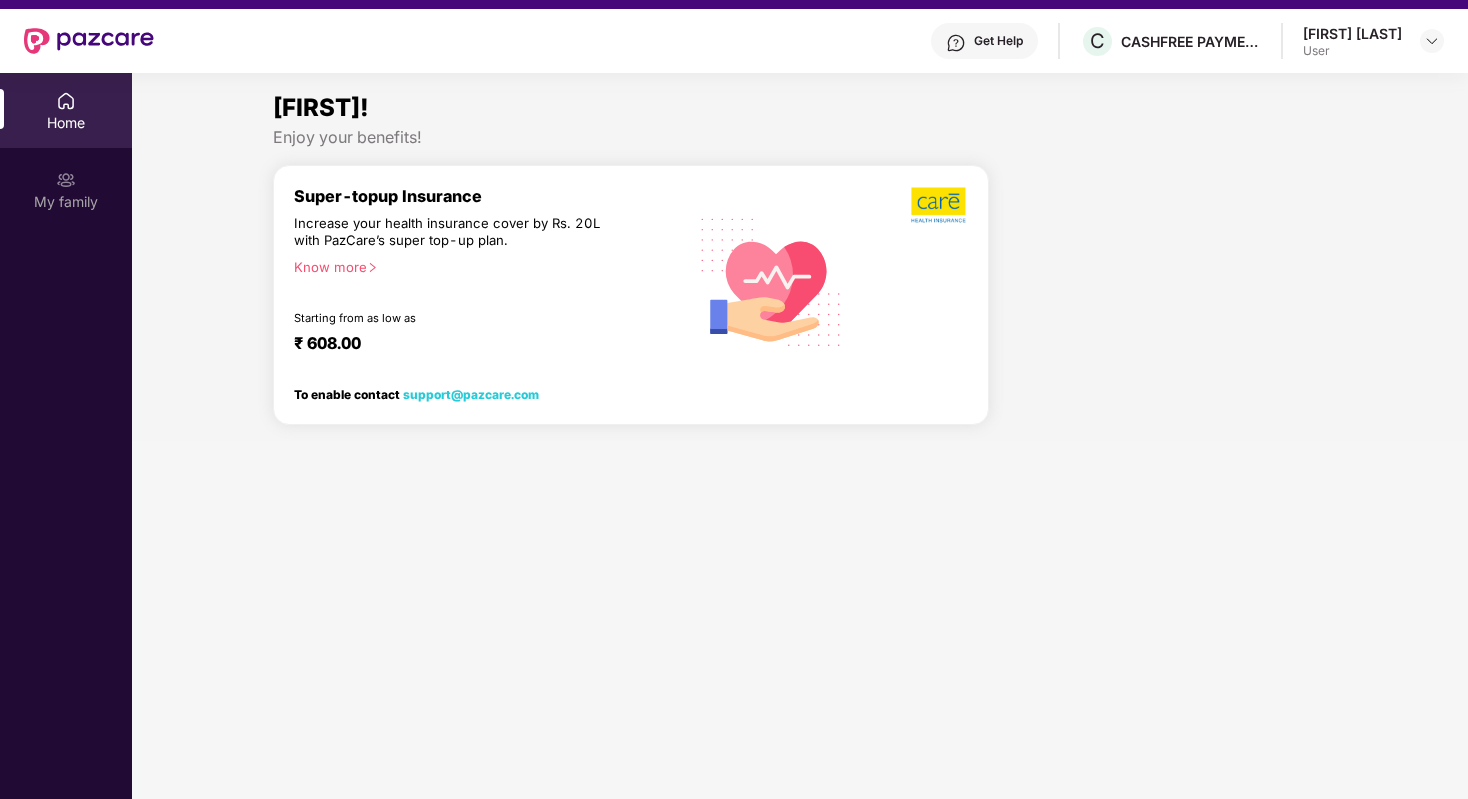 click on "₹ 608.00" at bounding box center (480, 345) 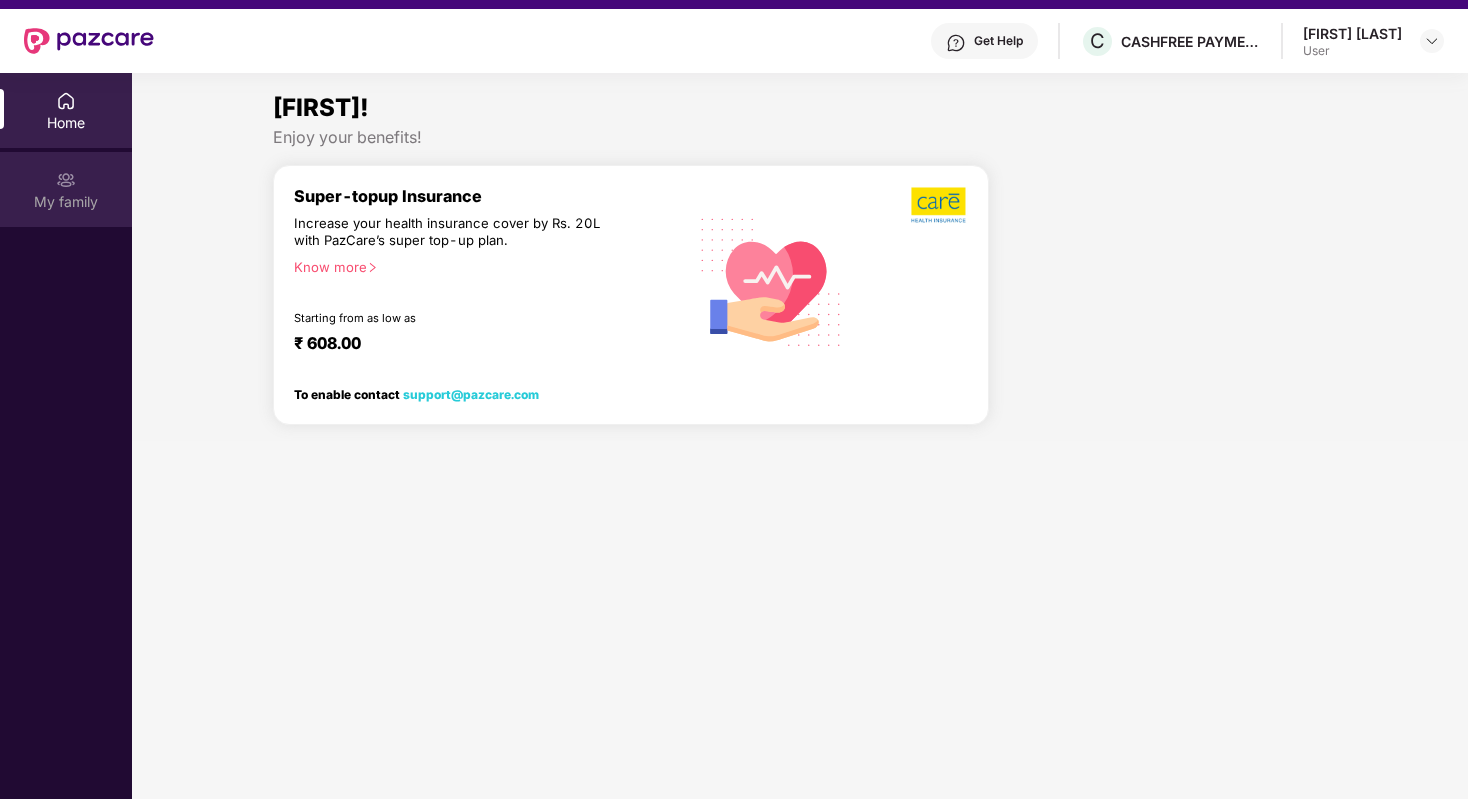 click at bounding box center [66, 180] 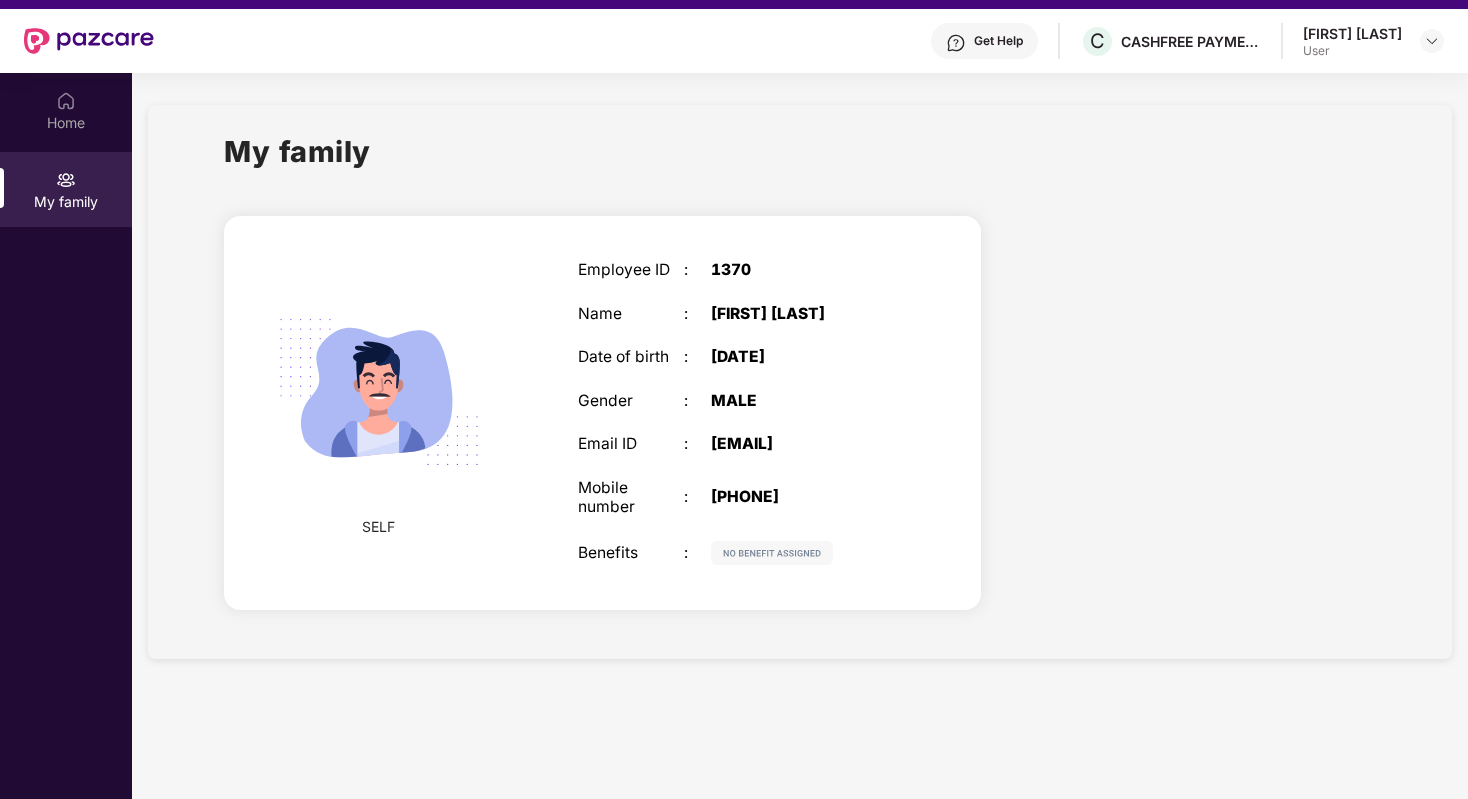 scroll, scrollTop: 112, scrollLeft: 0, axis: vertical 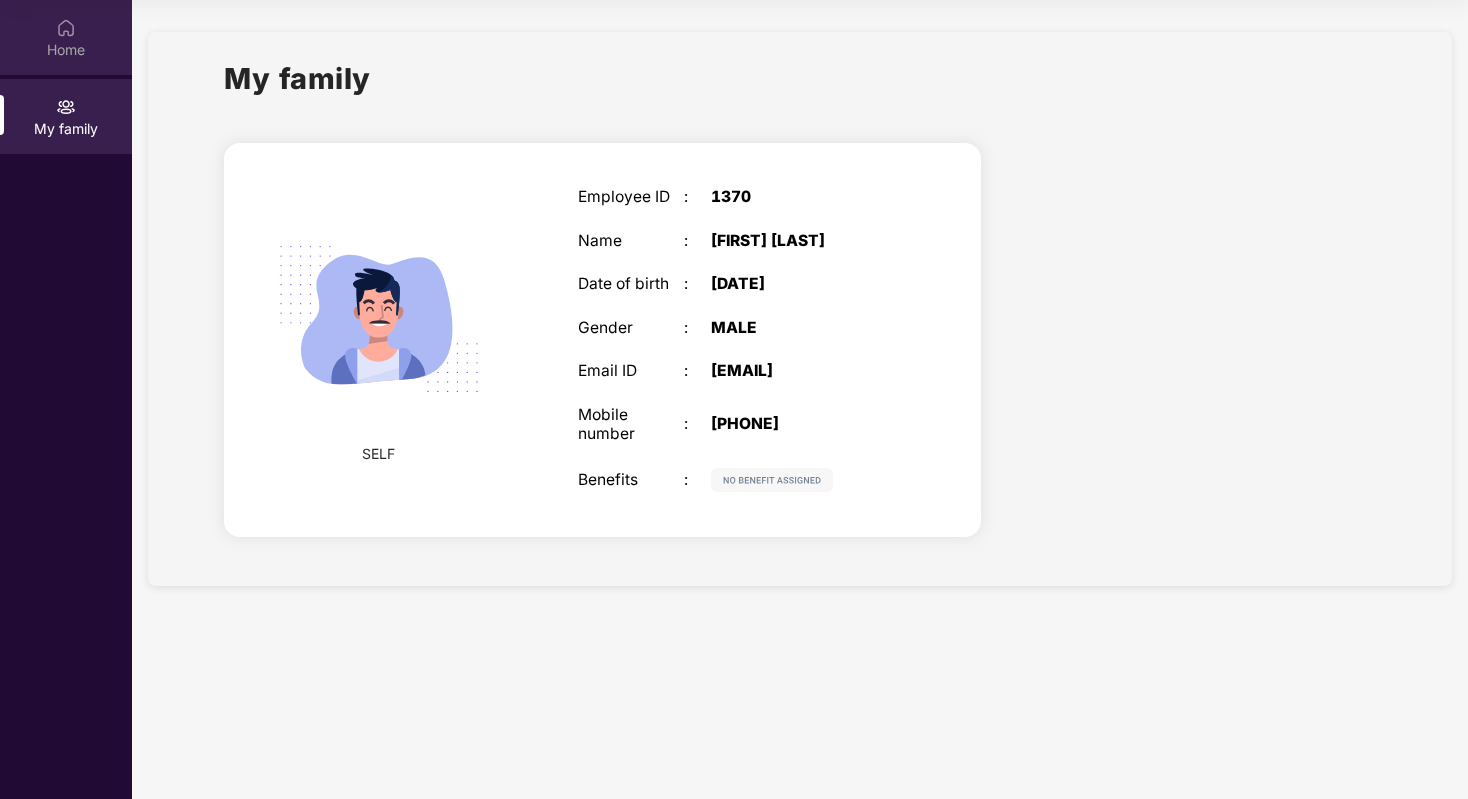 click on "Home" at bounding box center (66, 50) 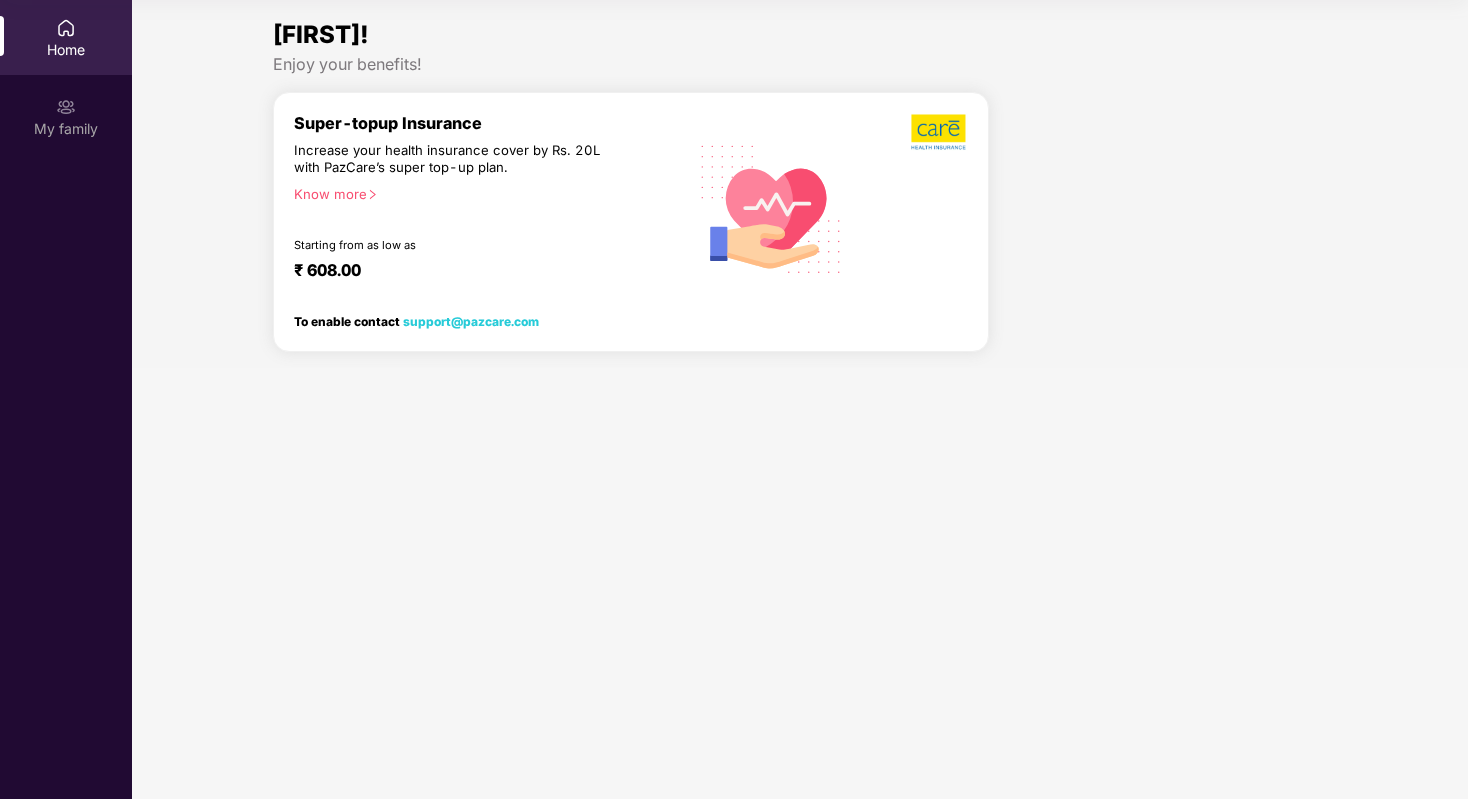 click on "Know more" at bounding box center (484, 193) 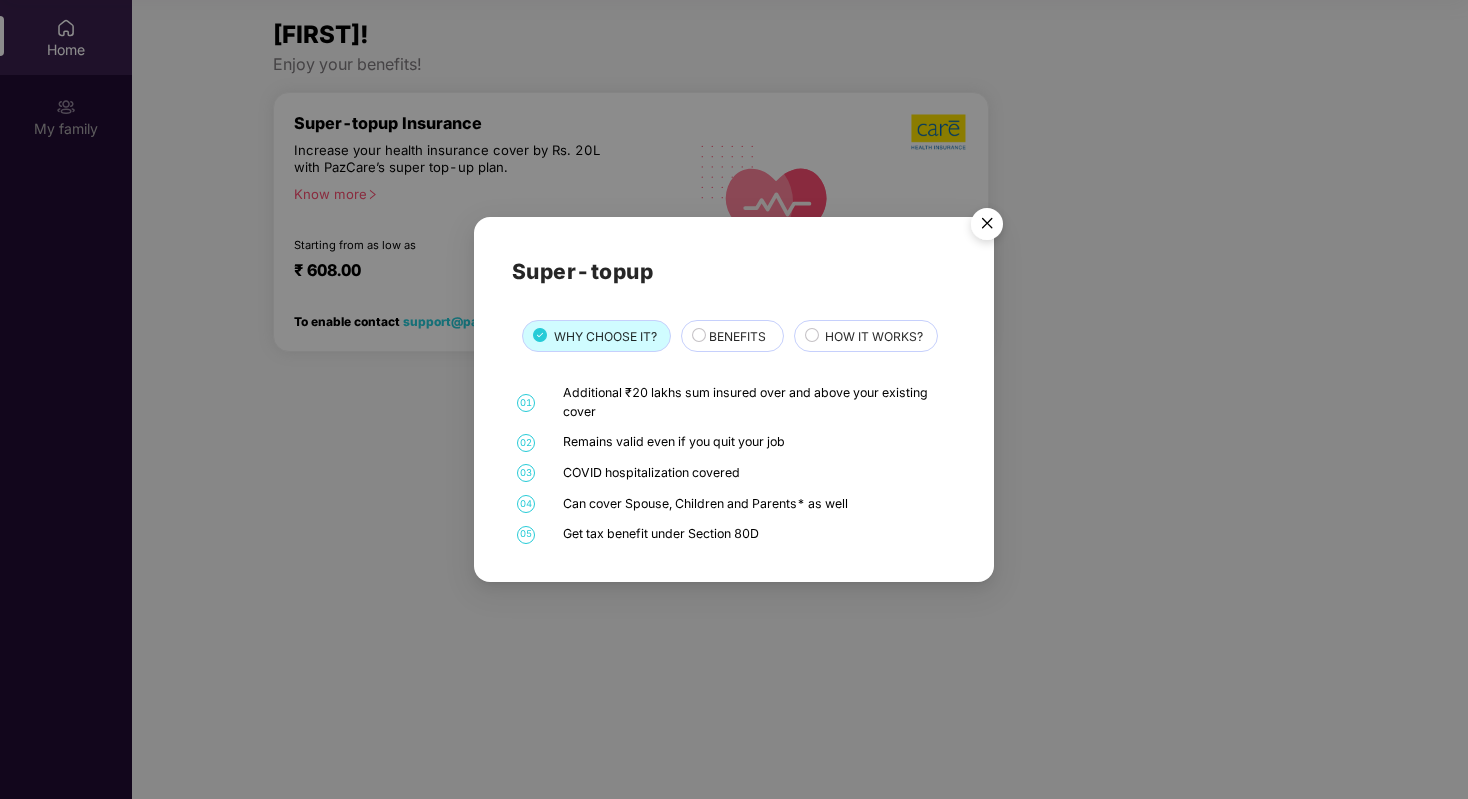 click at bounding box center [987, 227] 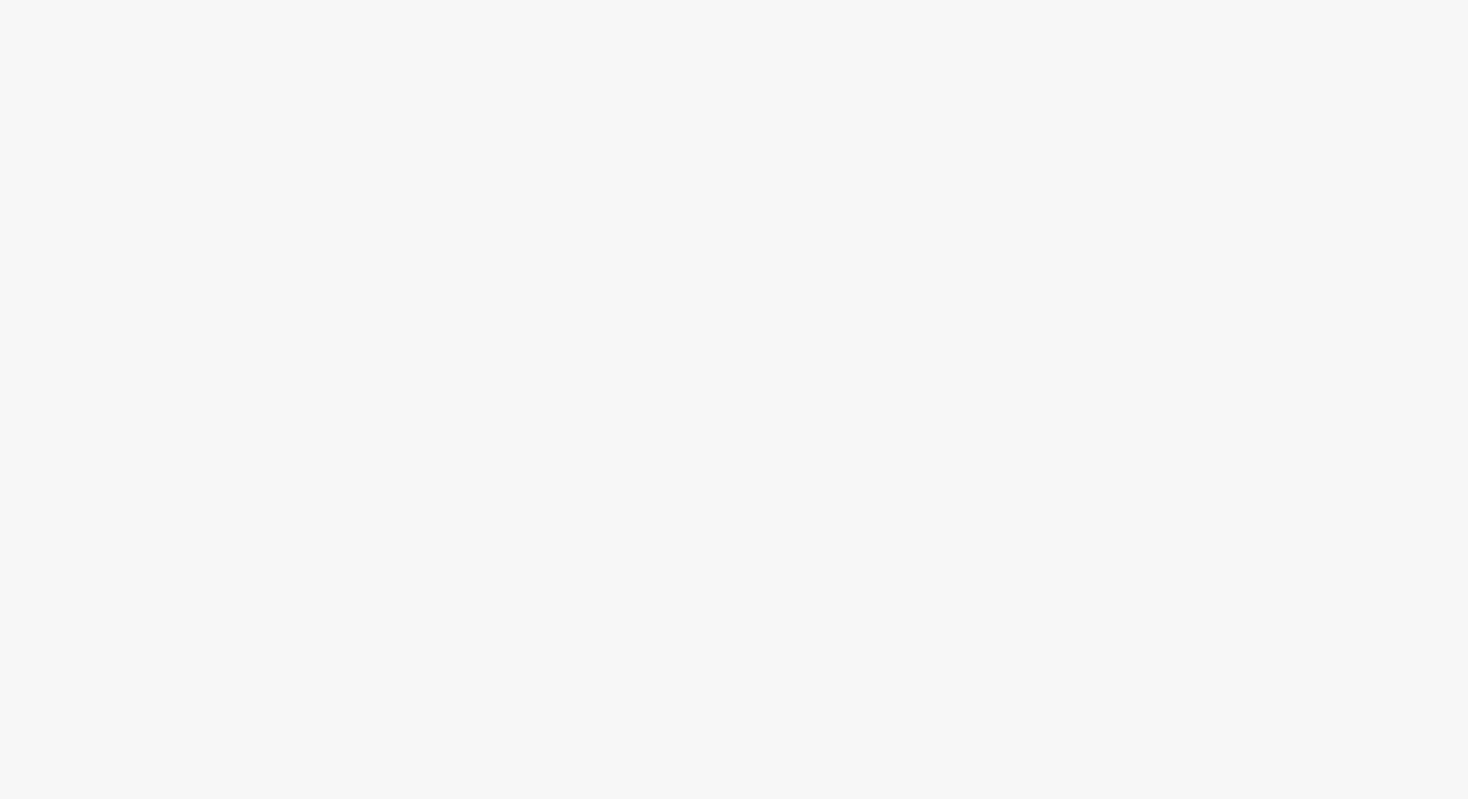 scroll, scrollTop: 0, scrollLeft: 0, axis: both 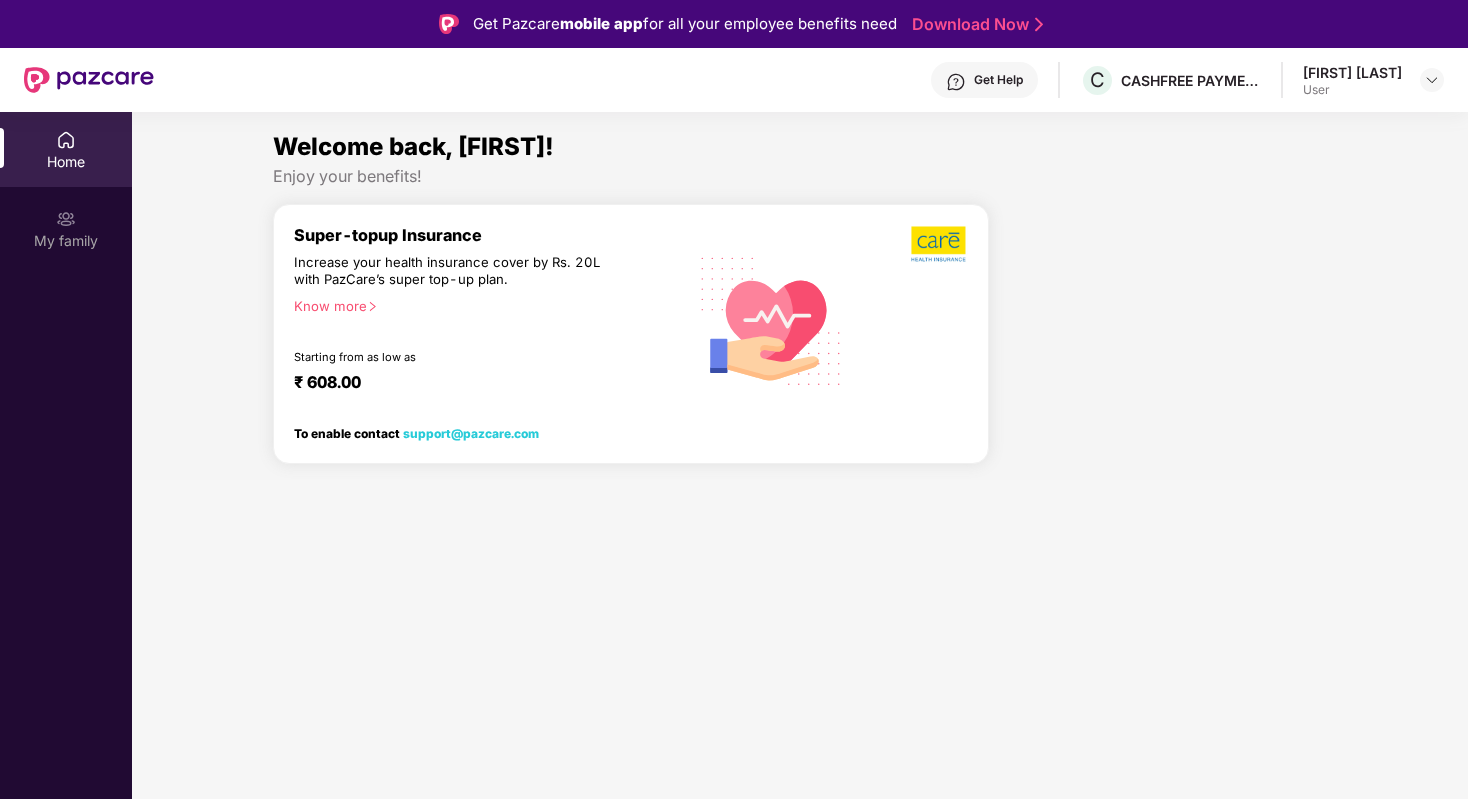 click on "[FIRST] [LAST]" at bounding box center (1352, 72) 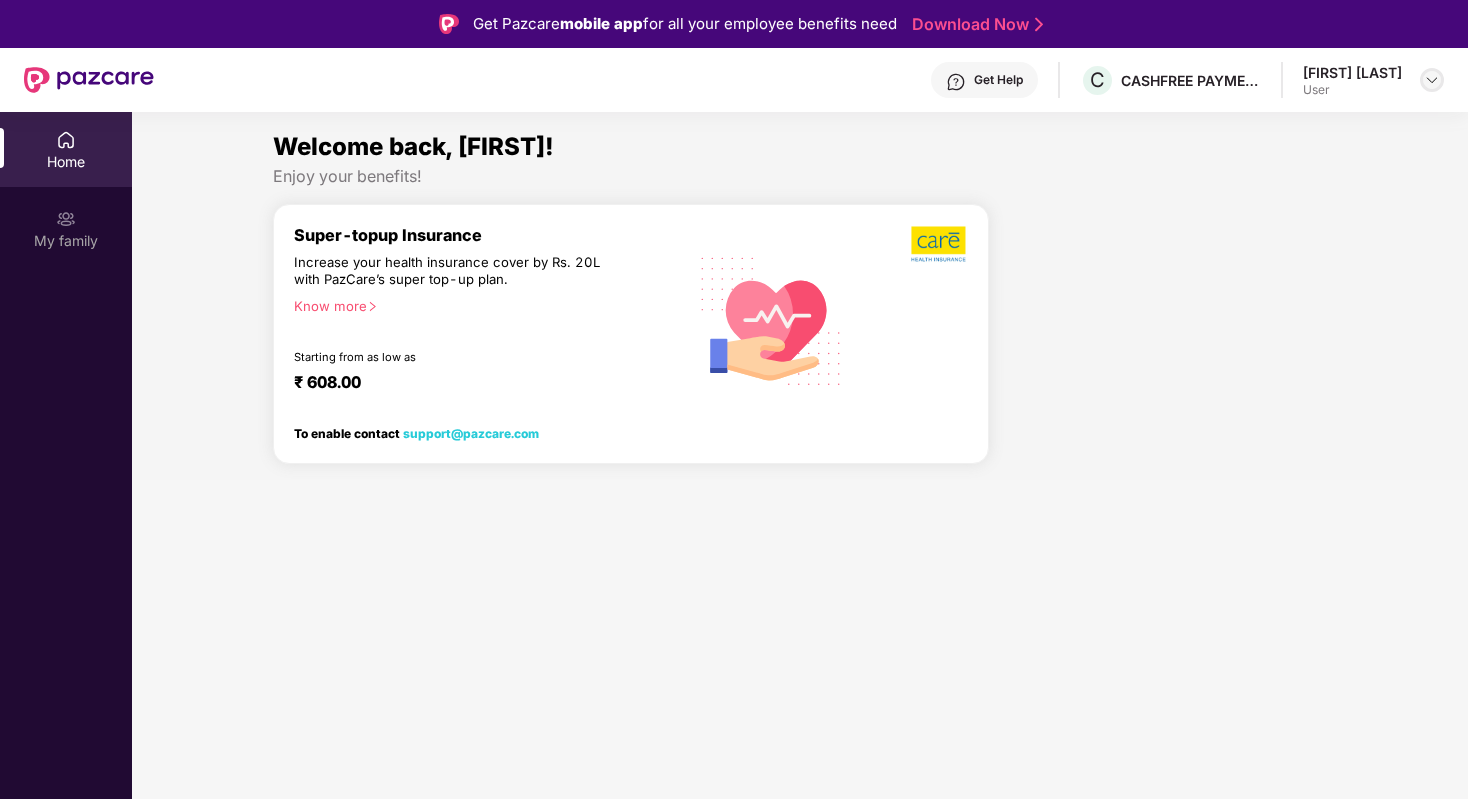 click at bounding box center [1432, 80] 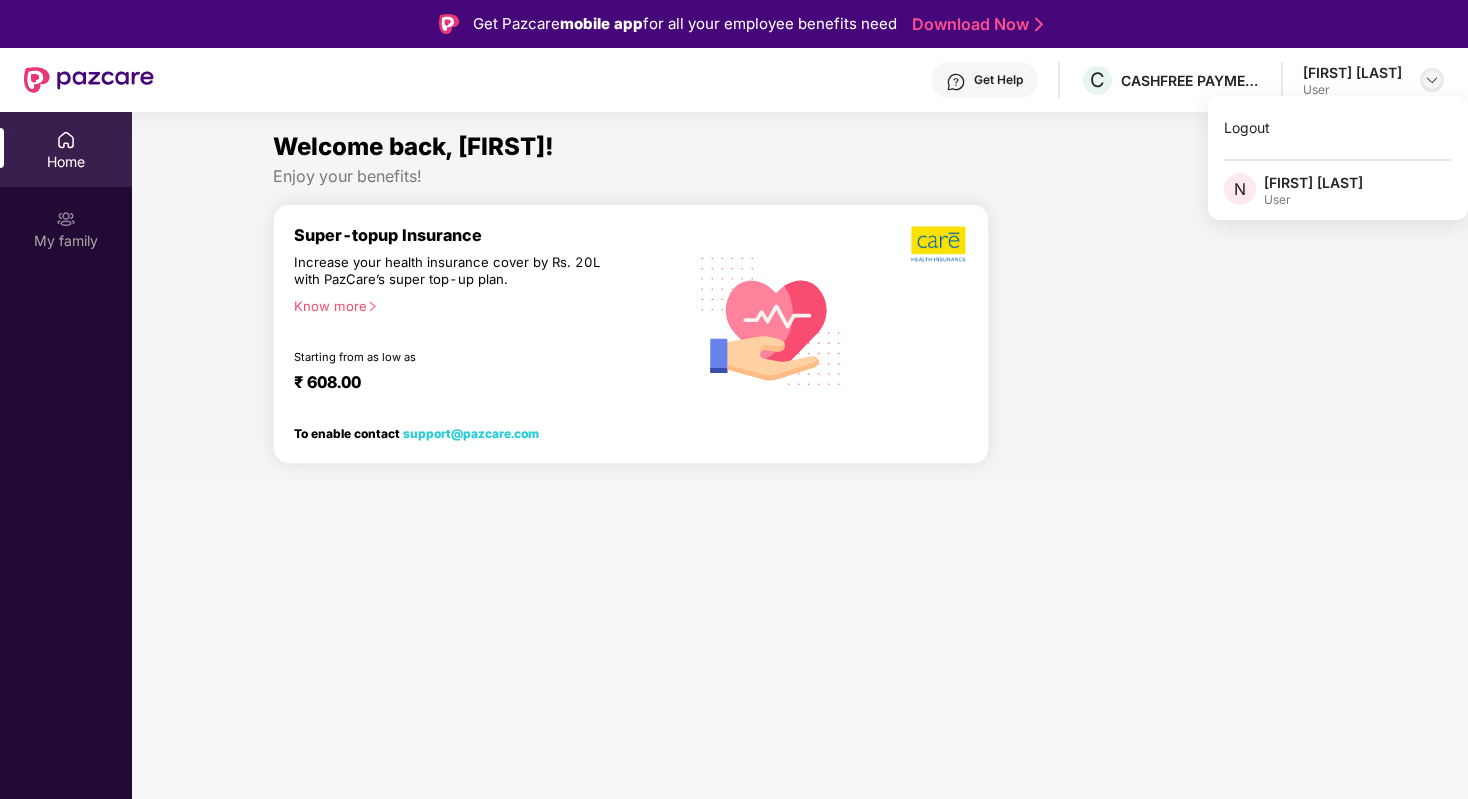 click at bounding box center [1432, 80] 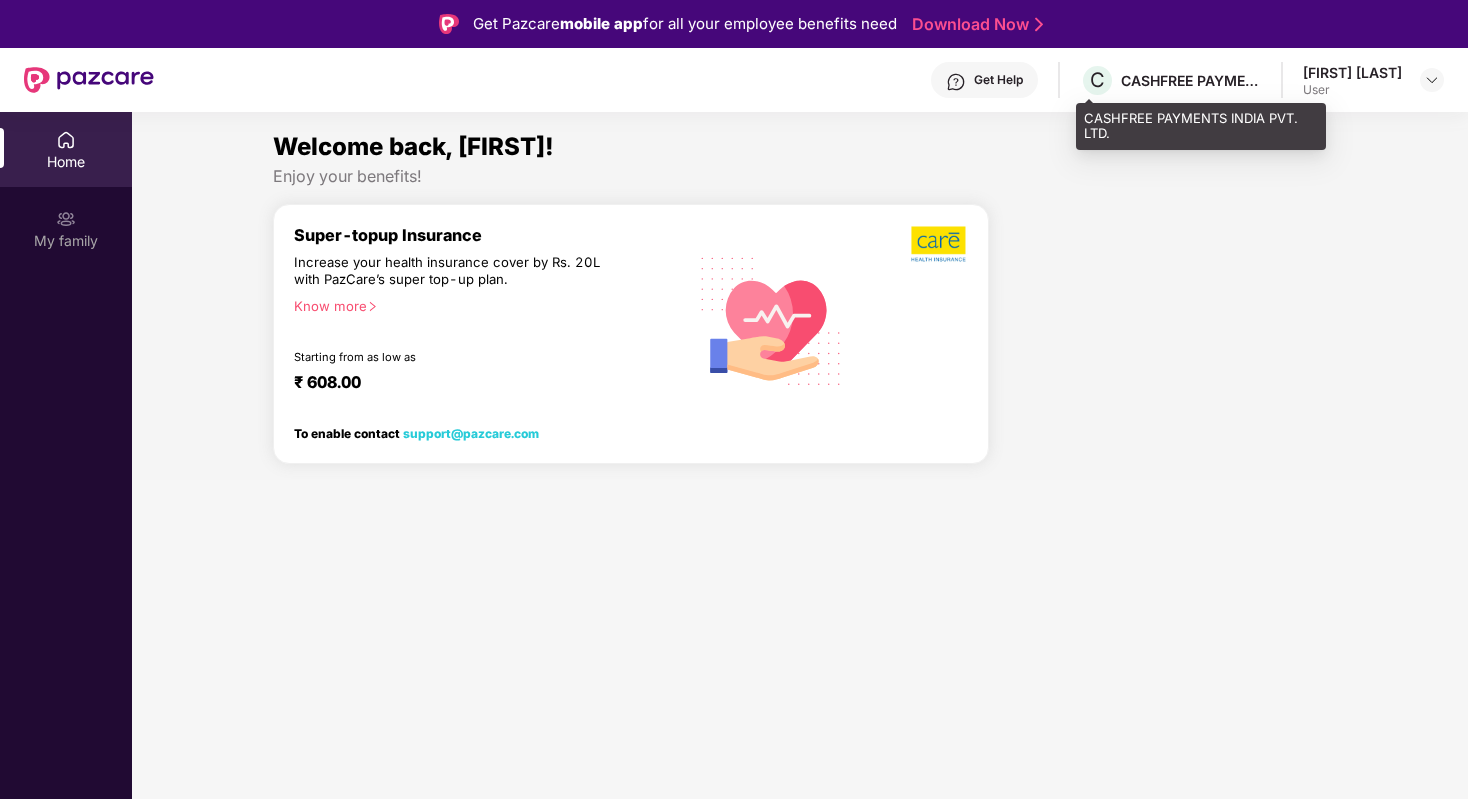 click on "CASHFREE PAYMENTS INDIA PVT. LTD." at bounding box center (1191, 80) 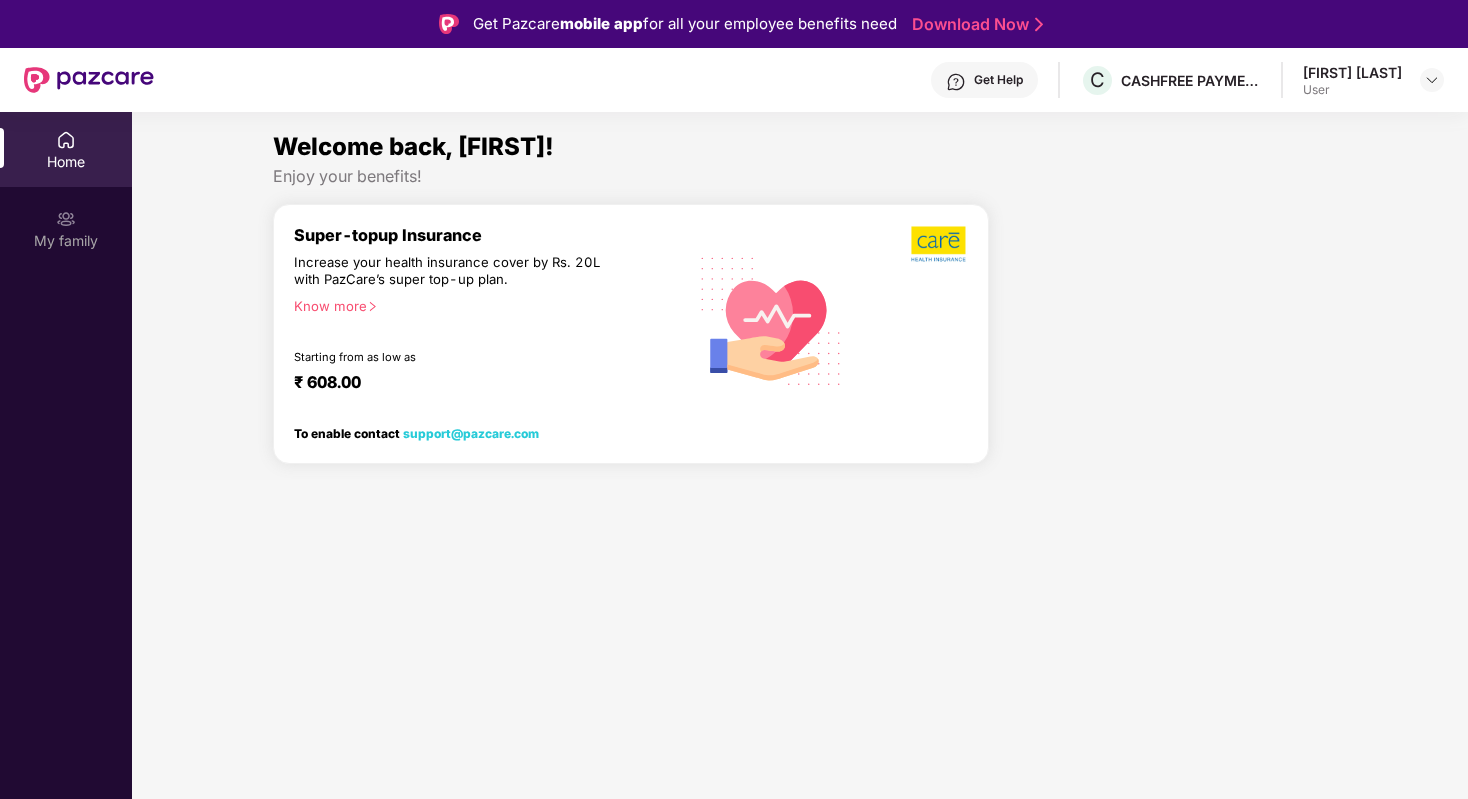 click on "Get Help" at bounding box center [998, 80] 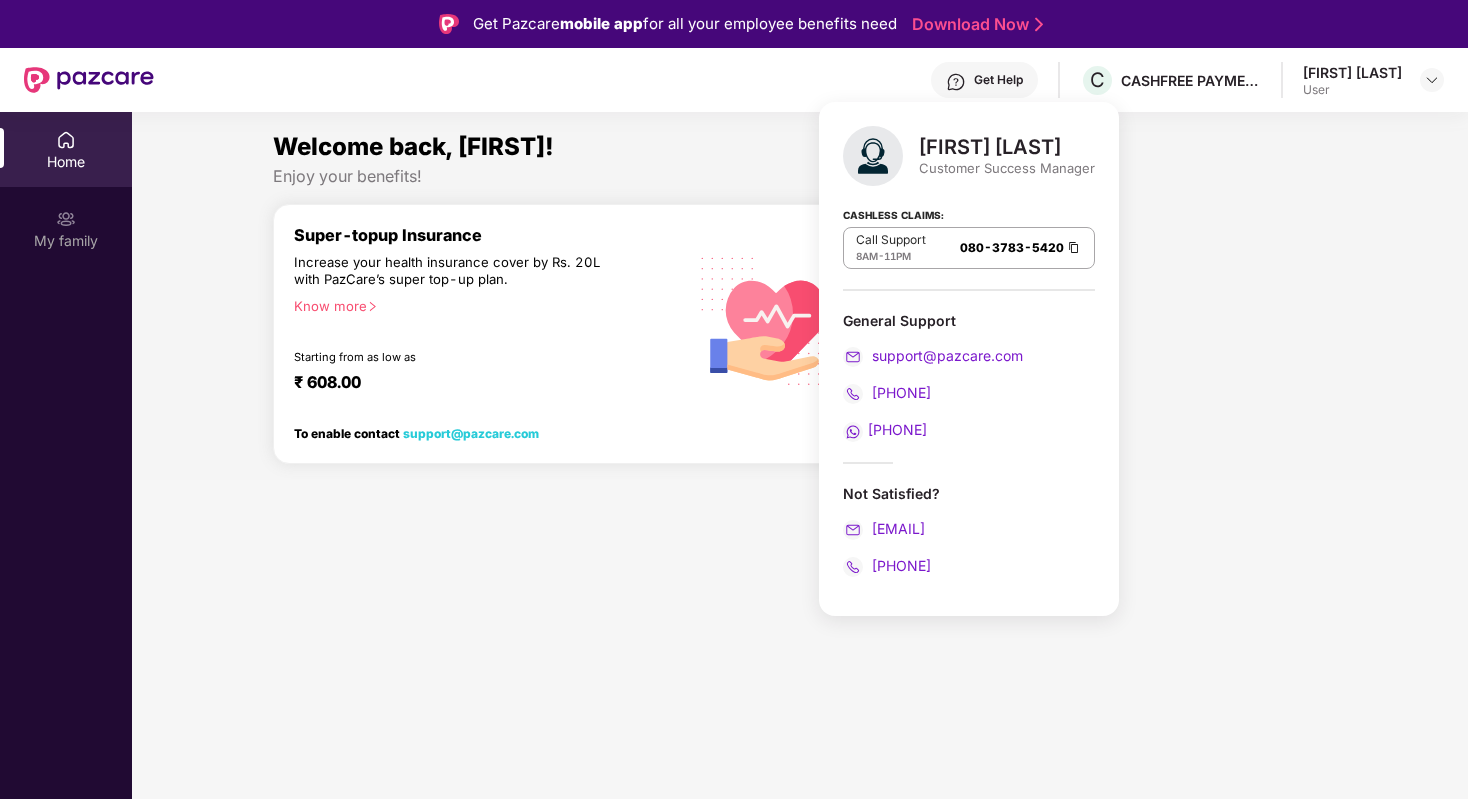 click on "Cashless Claims:" at bounding box center (893, 214) 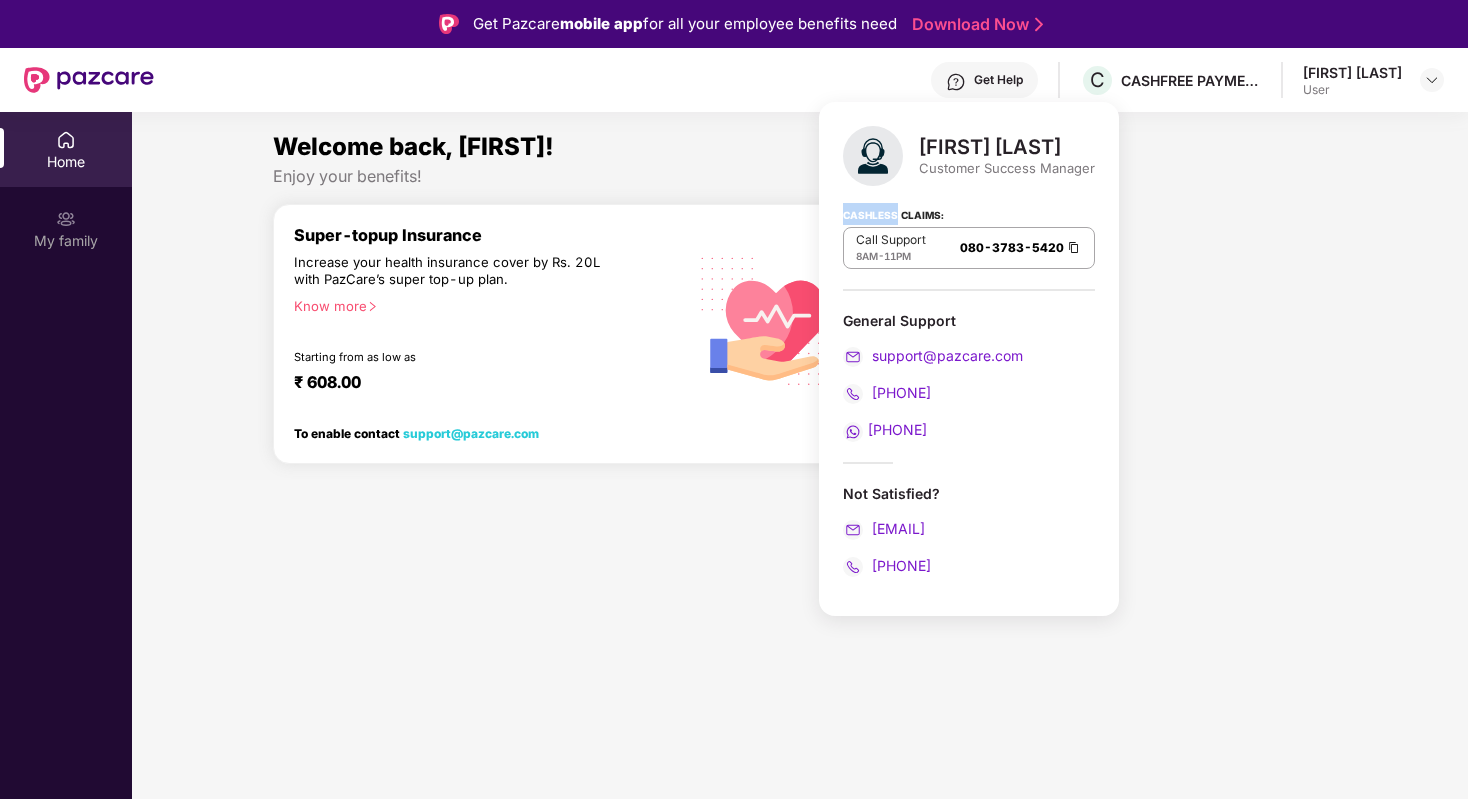 click on "Cashless Claims:" at bounding box center [893, 214] 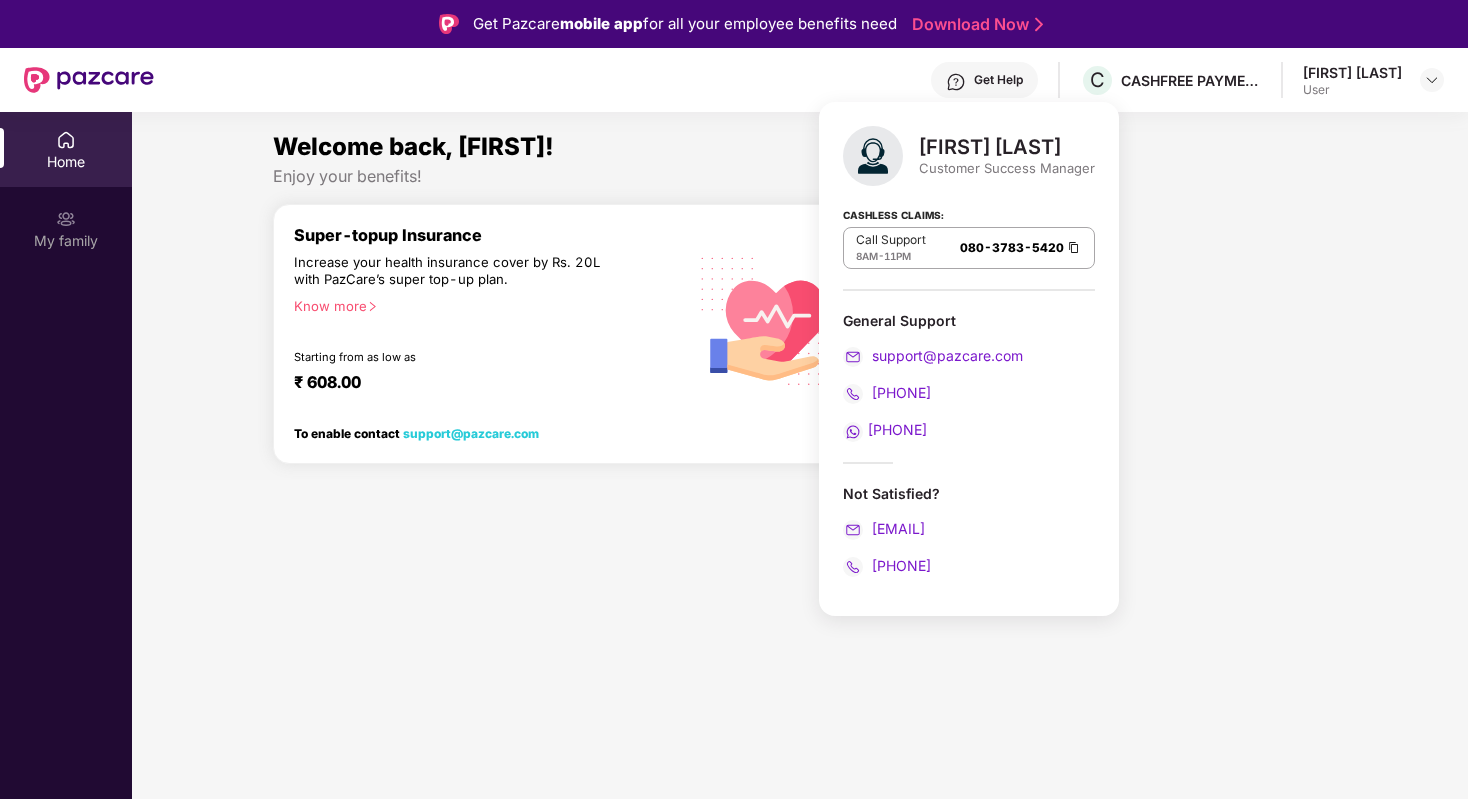 click on "Cashless Claims:" at bounding box center (893, 214) 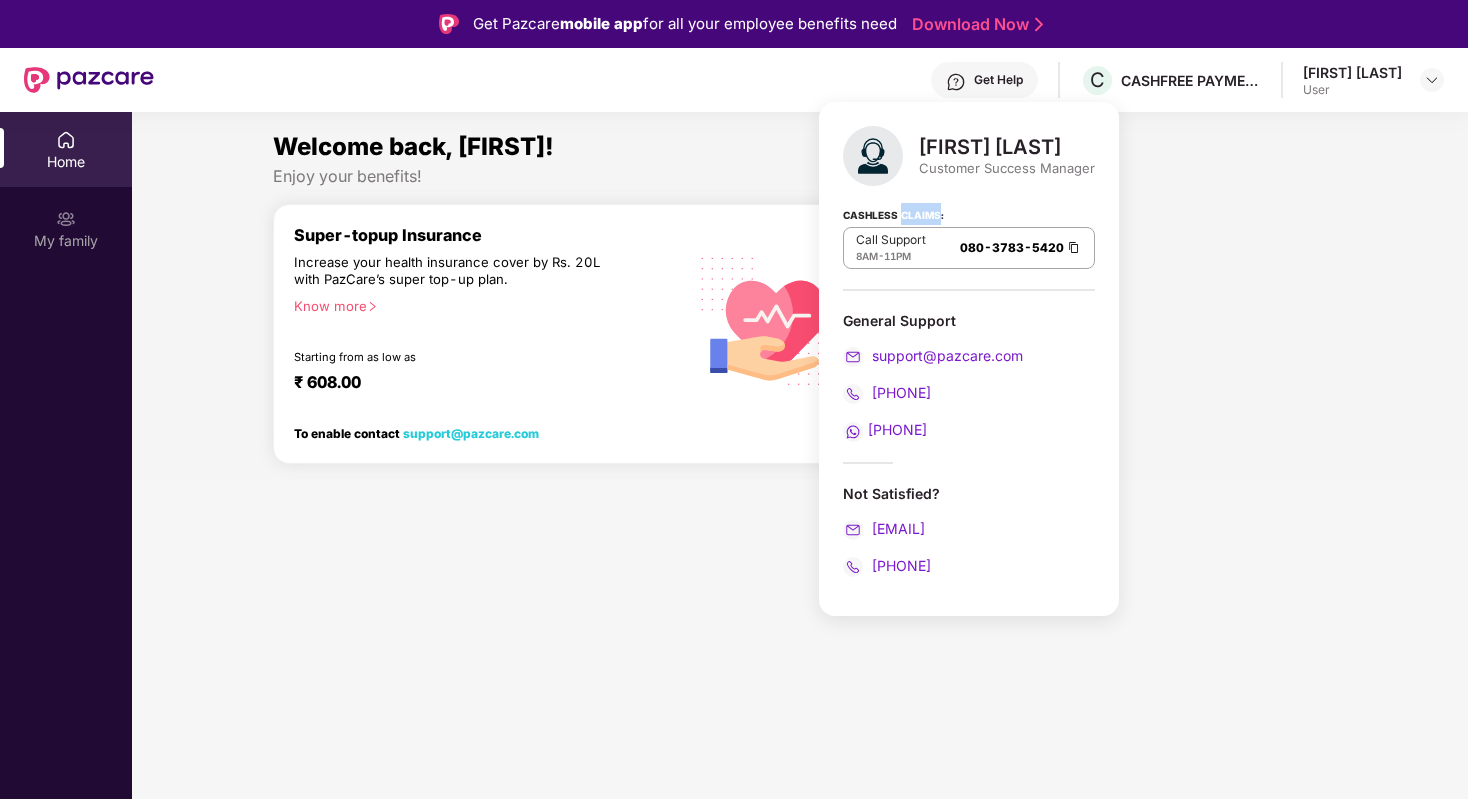 click on "Cashless Claims:" at bounding box center (893, 214) 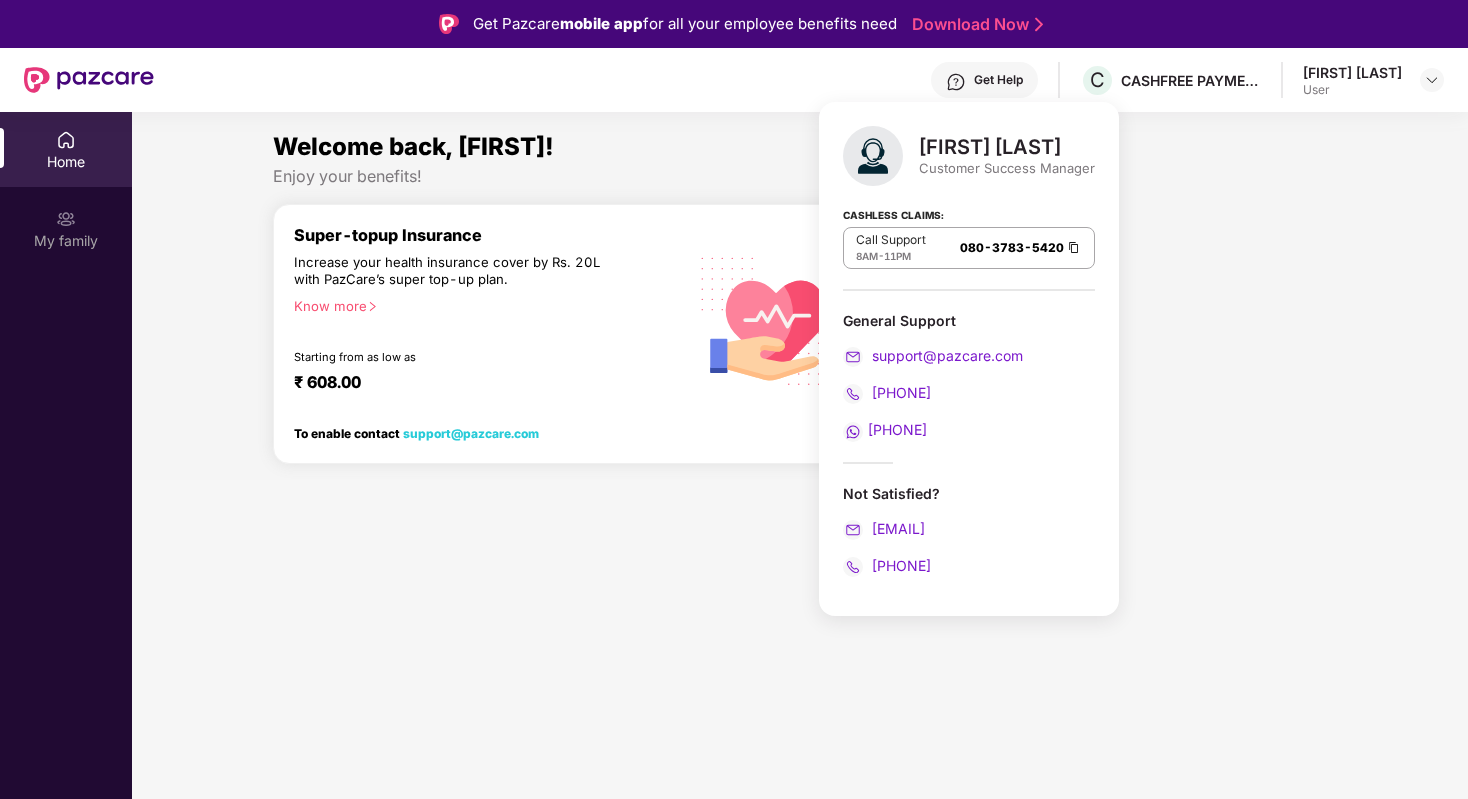 click on "Cashless Claims:" at bounding box center [893, 214] 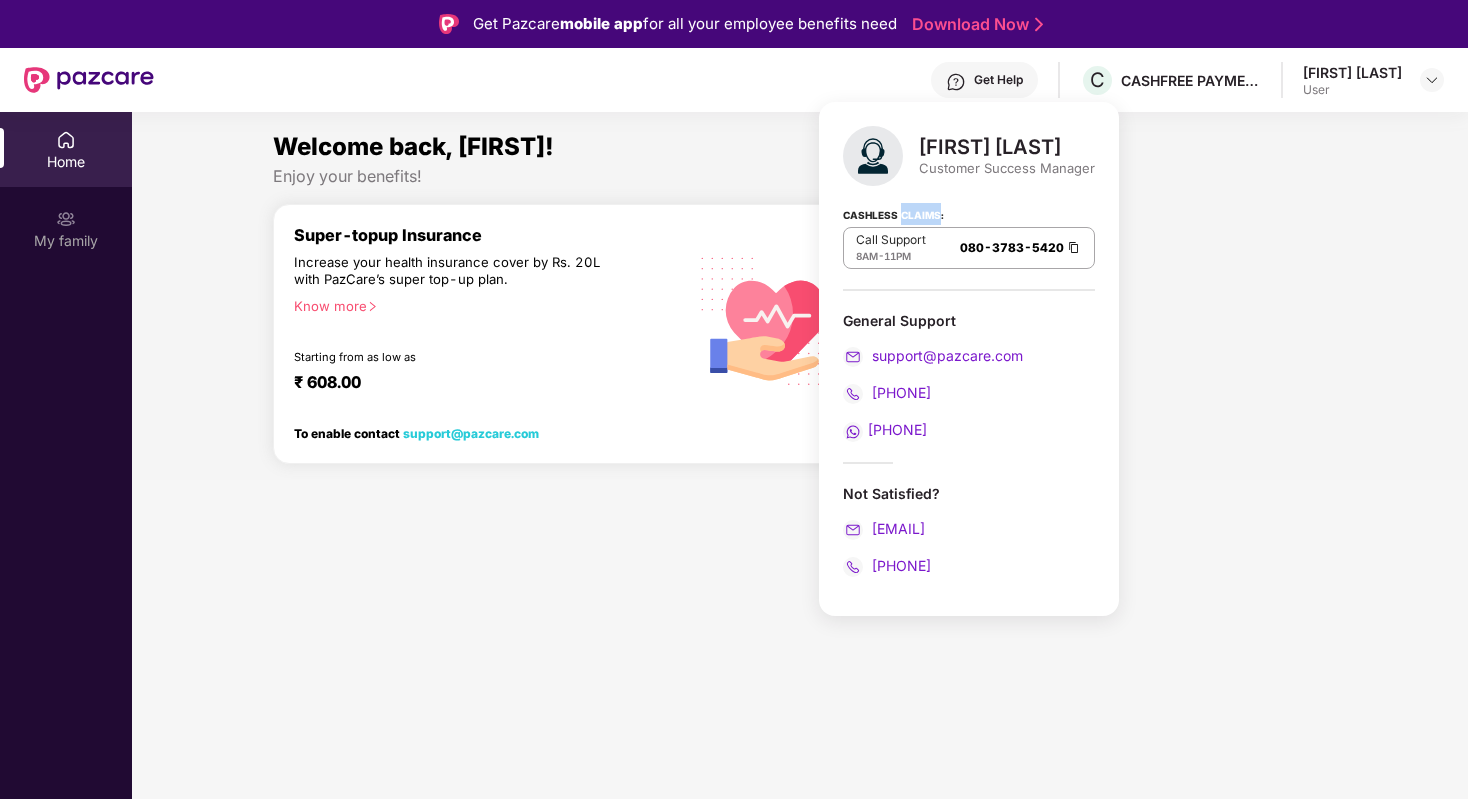click on "Cashless Claims:" at bounding box center [893, 214] 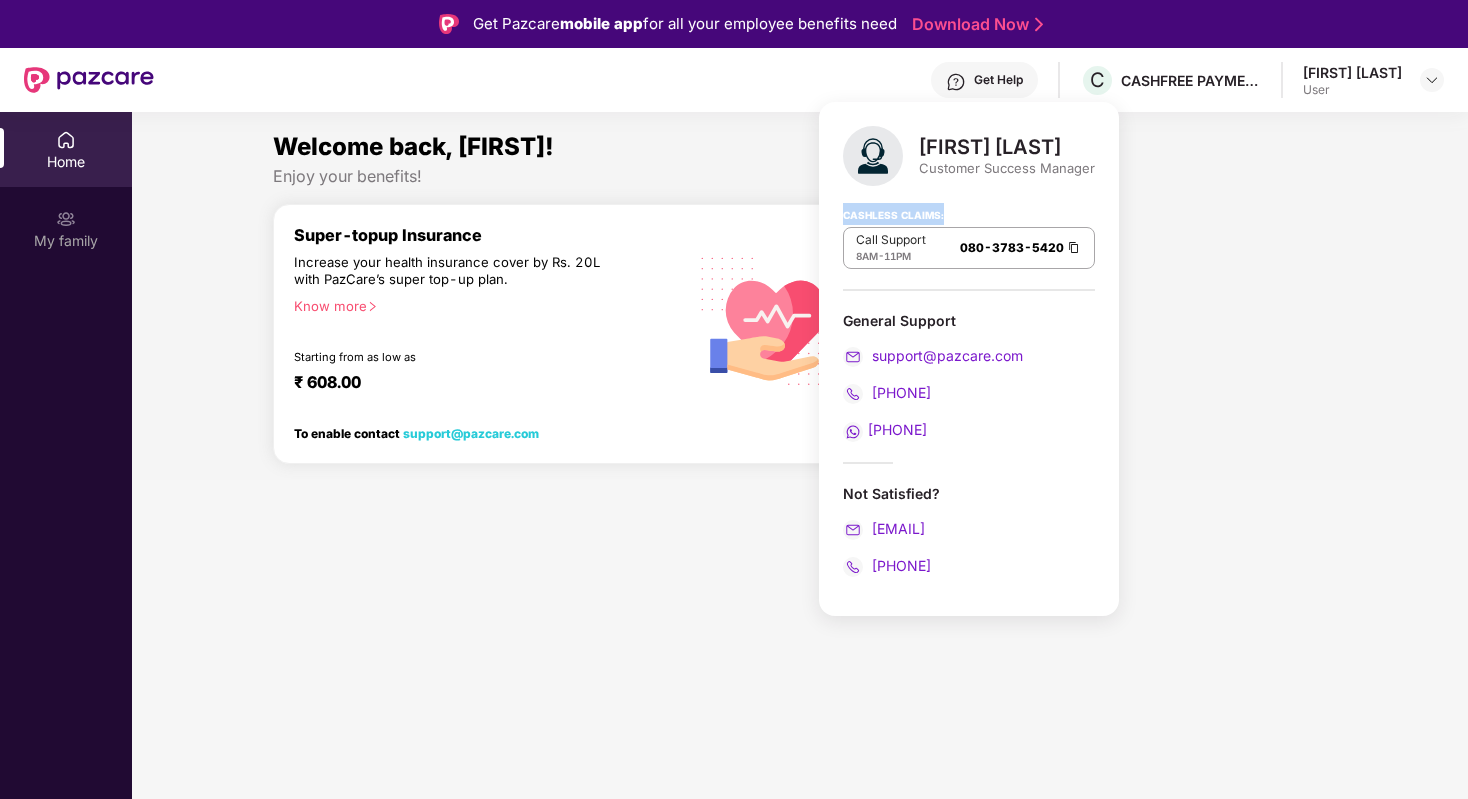 click on "Cashless Claims:" at bounding box center [893, 214] 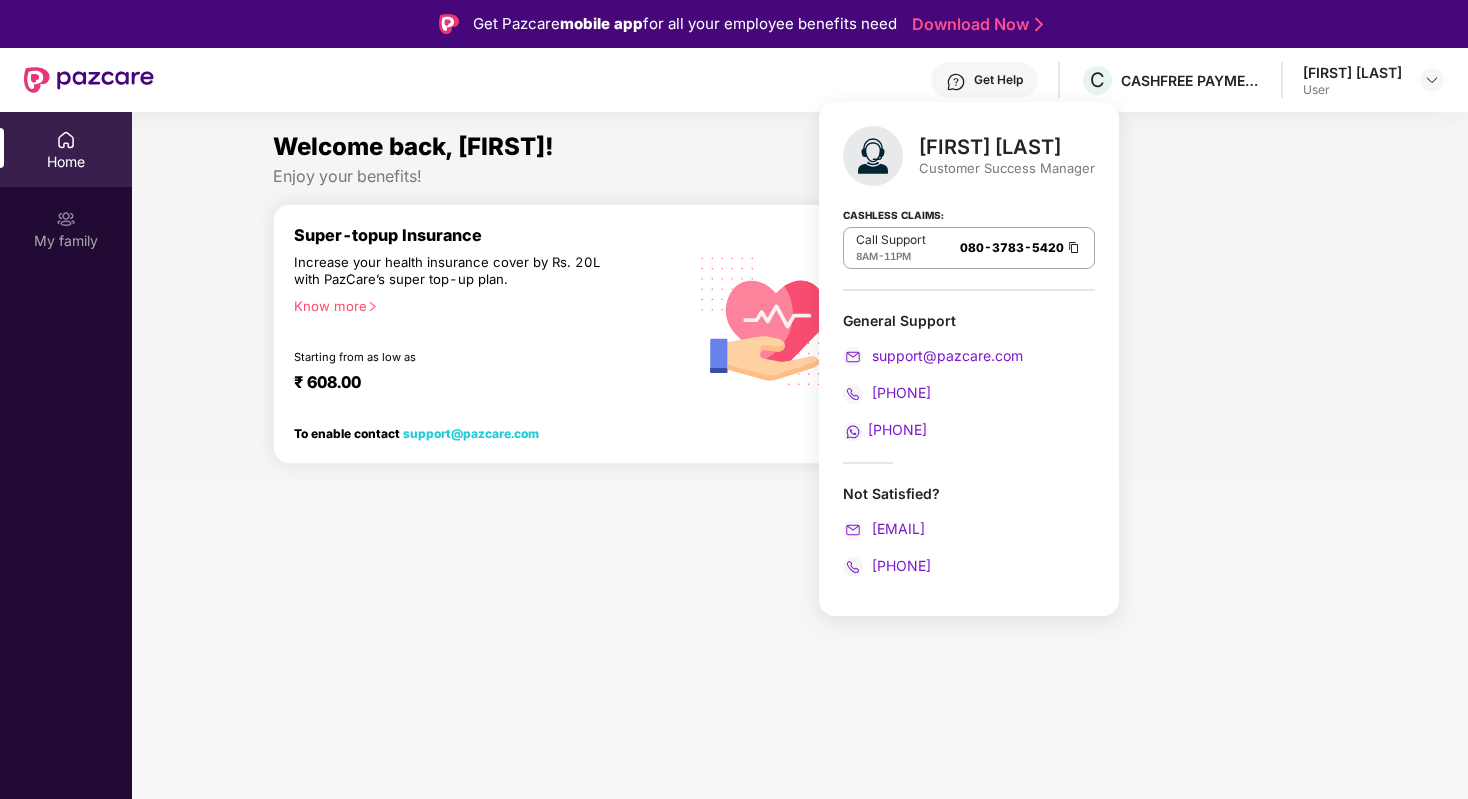 click on "Cashless Claims:" at bounding box center (893, 214) 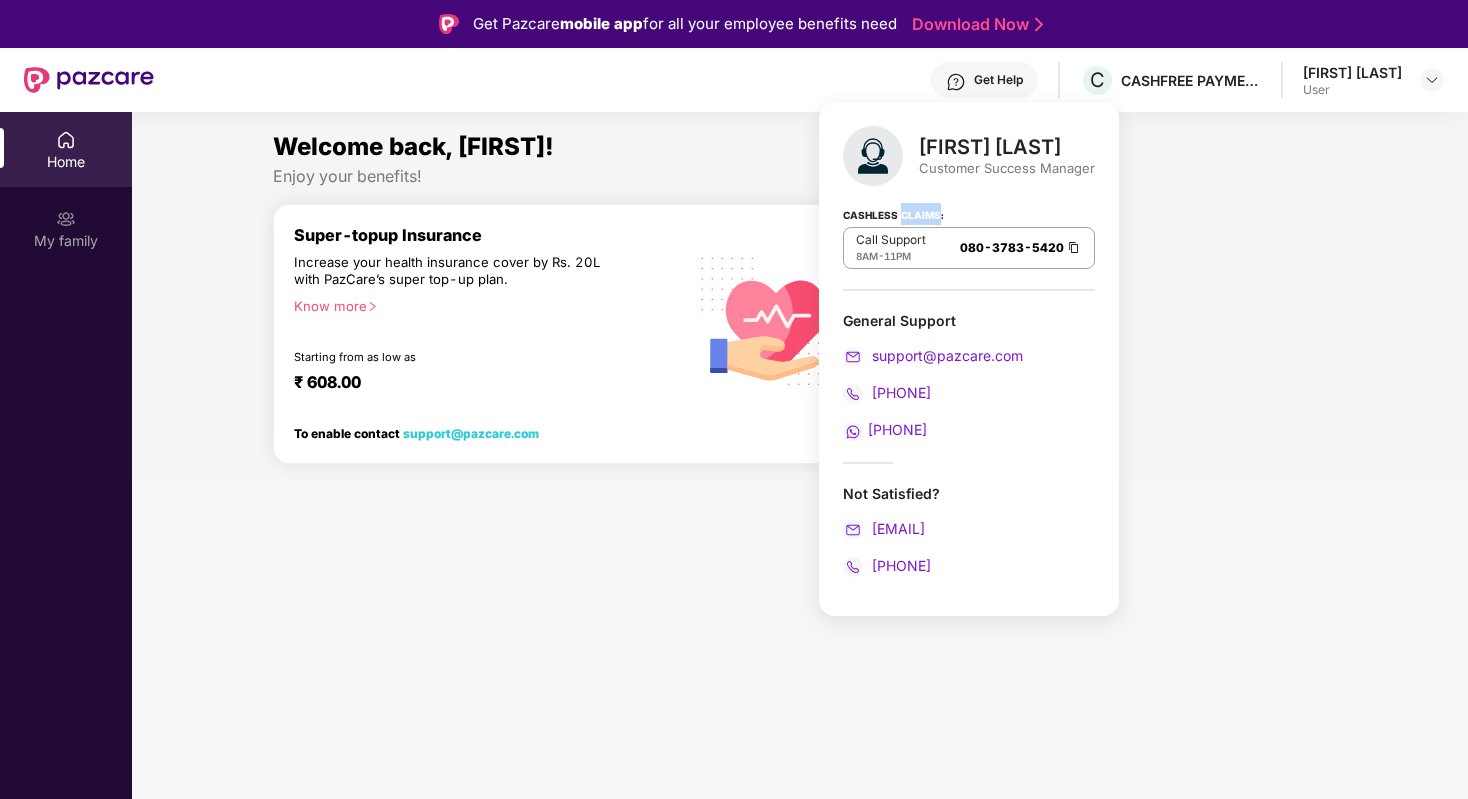 click on "Know more" at bounding box center (484, 305) 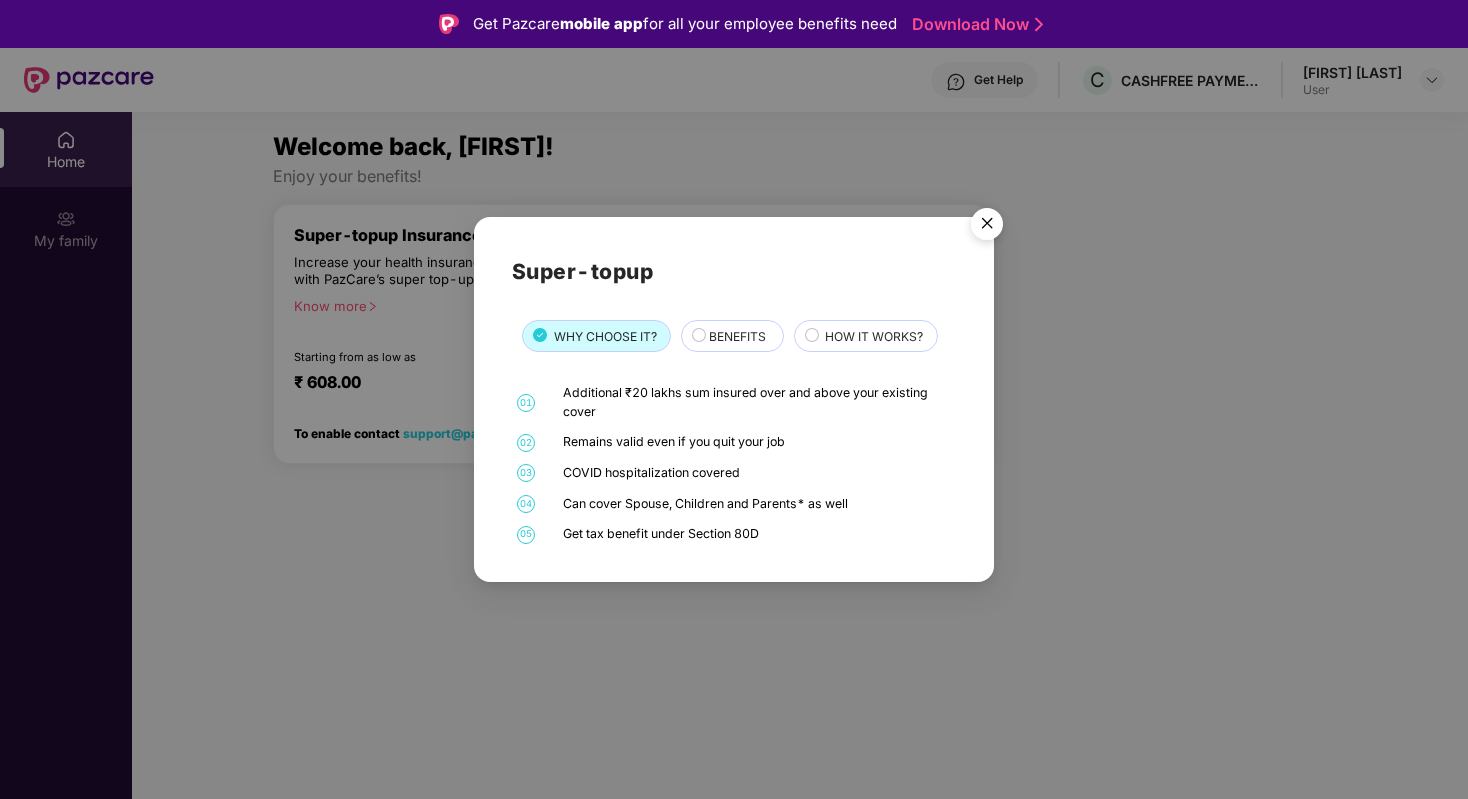 scroll, scrollTop: 112, scrollLeft: 0, axis: vertical 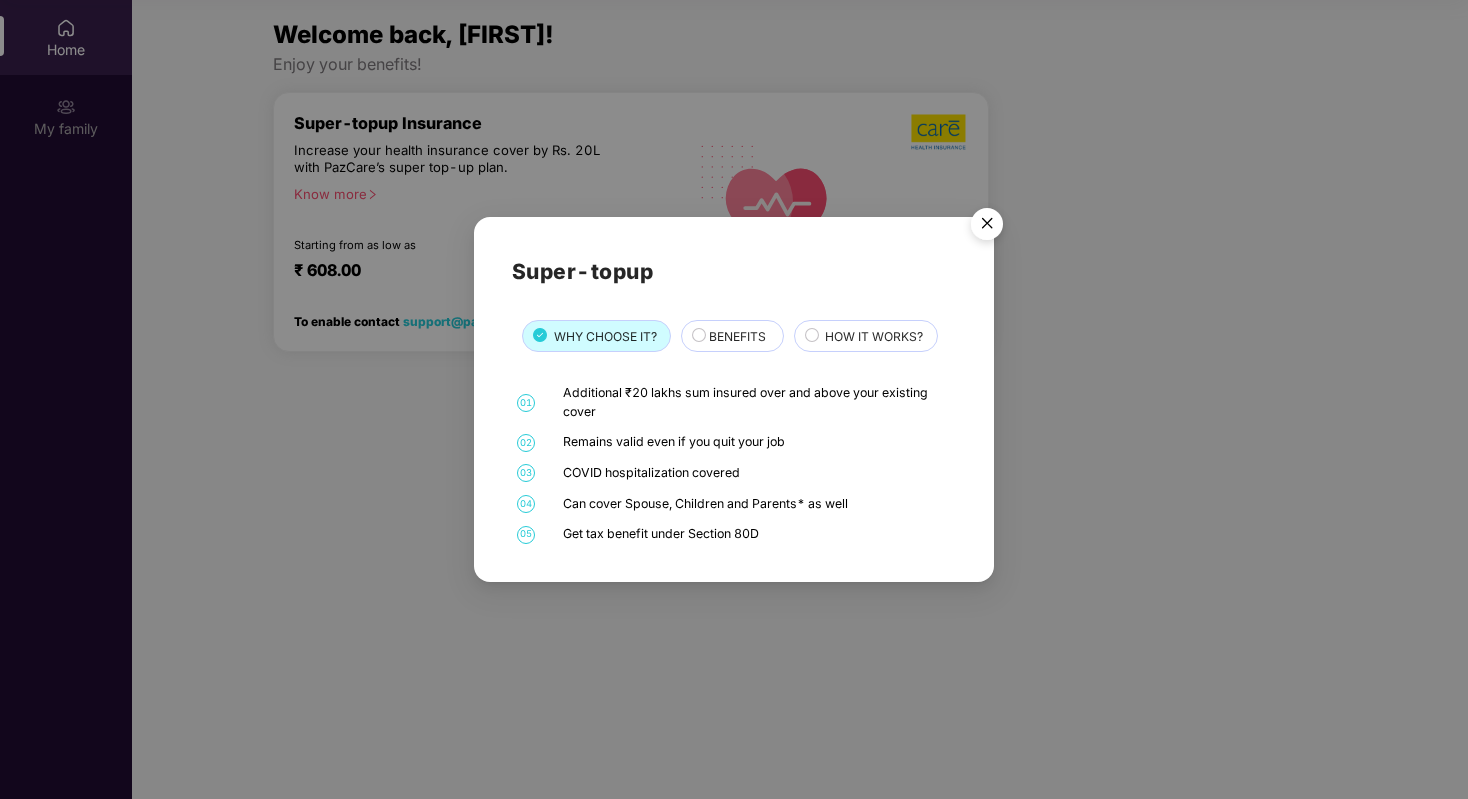 click on "Additional ₹20 lakhs sum insured over and above your existing cover" at bounding box center (757, 402) 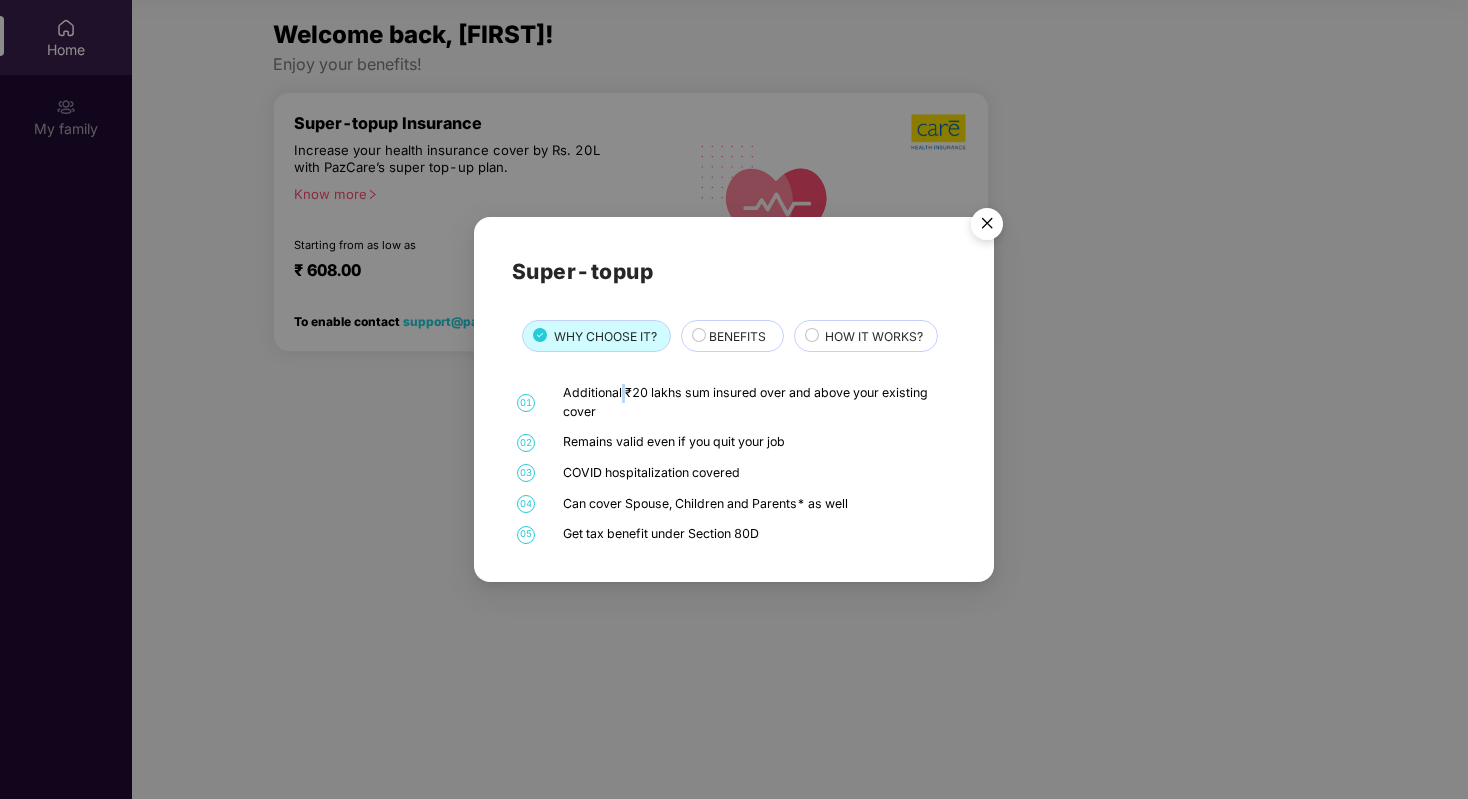 click on "Additional ₹20 lakhs sum insured over and above your existing cover" at bounding box center (757, 402) 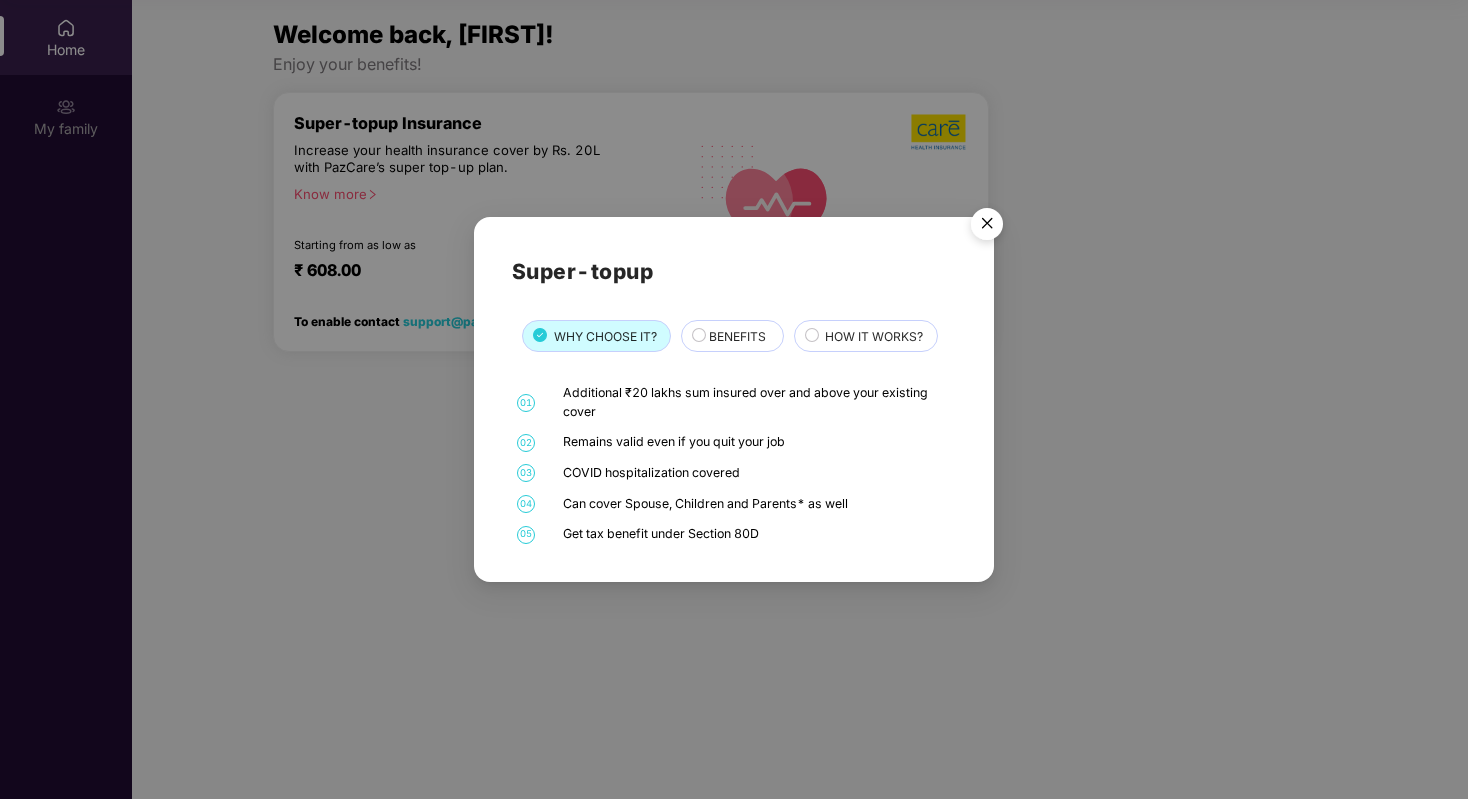 click on "Additional ₹20 lakhs sum insured over and above your existing cover" at bounding box center [757, 402] 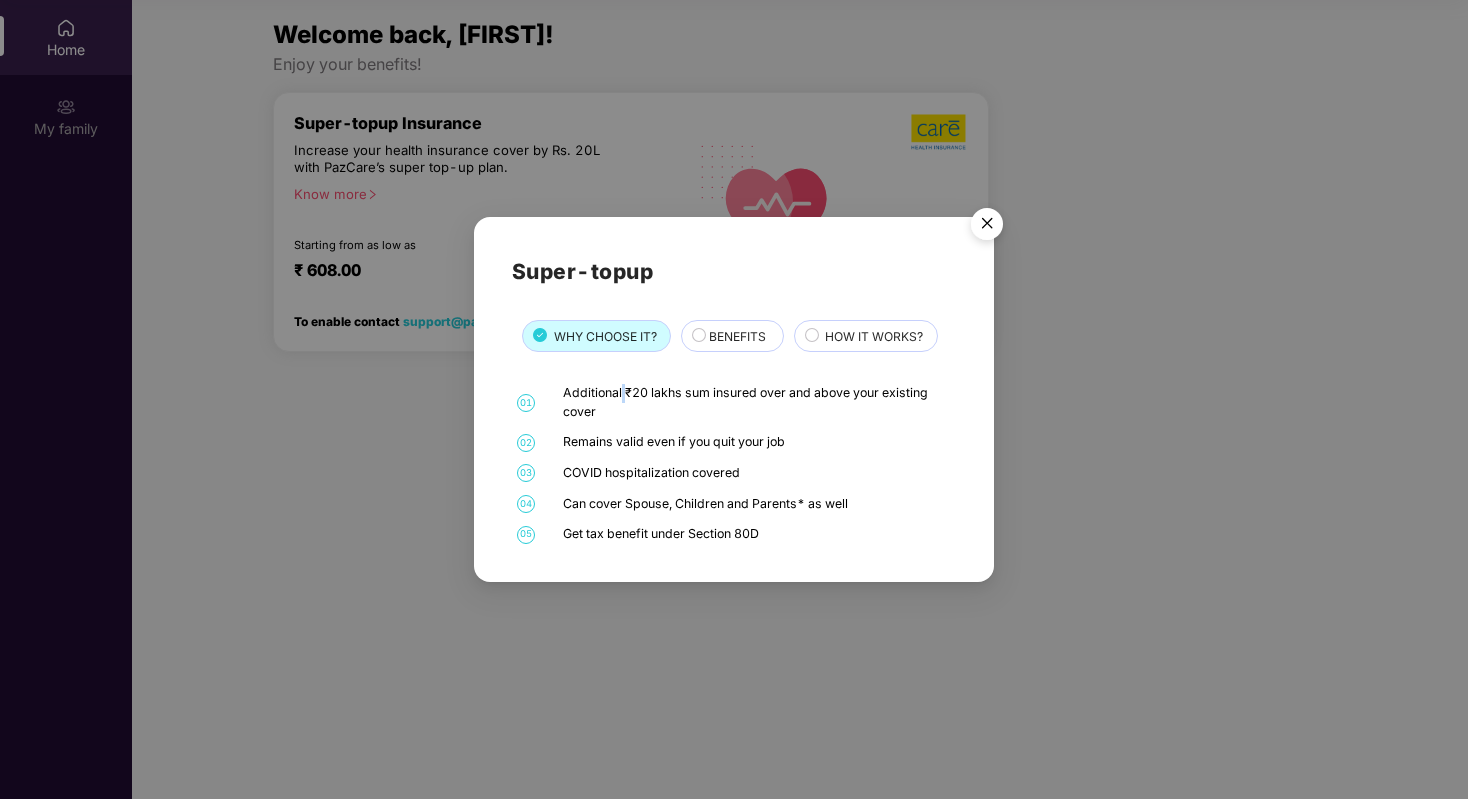 click on "Additional ₹20 lakhs sum insured over and above your existing cover" at bounding box center (757, 402) 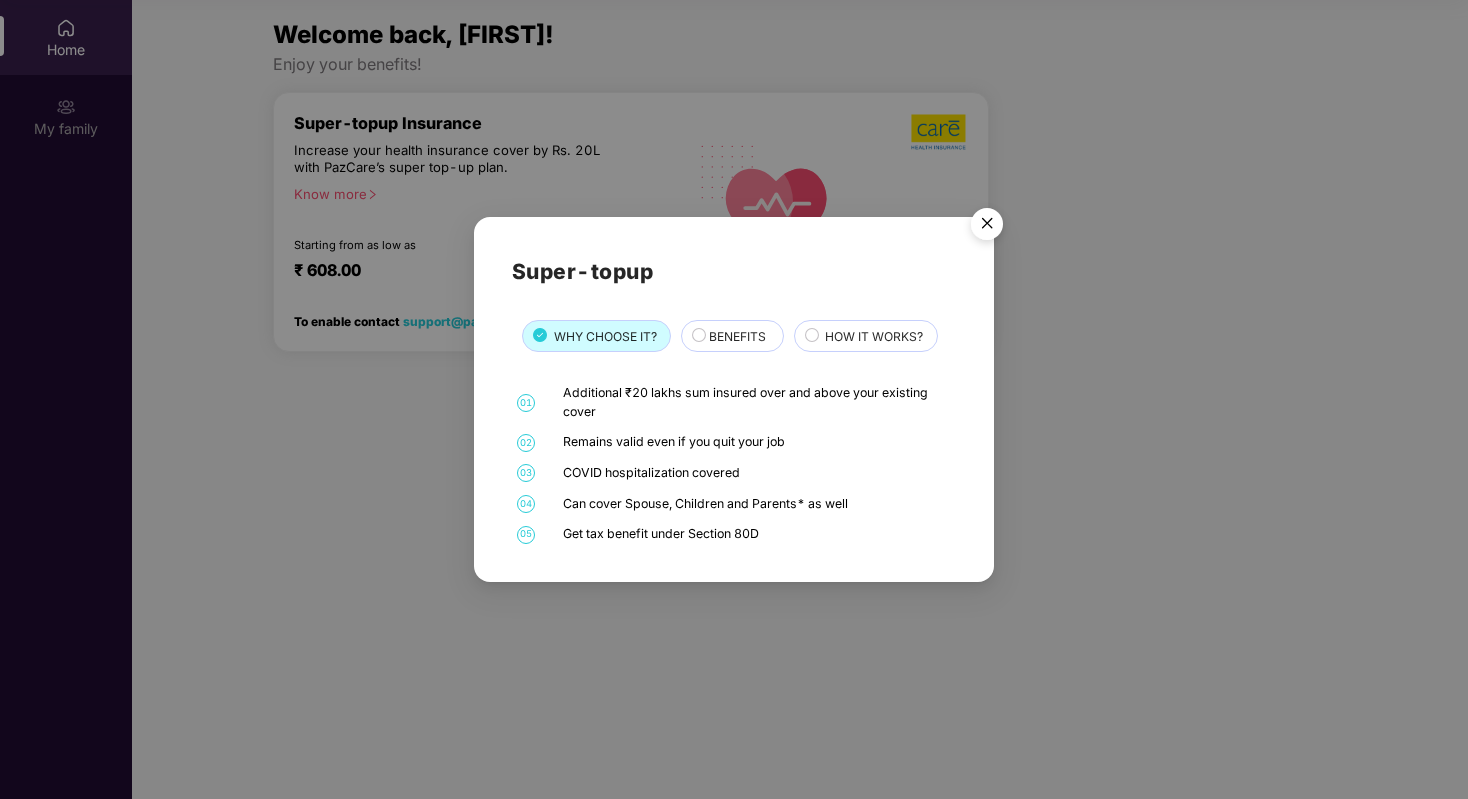 click on "Additional ₹20 lakhs sum insured over and above your existing cover" at bounding box center (757, 402) 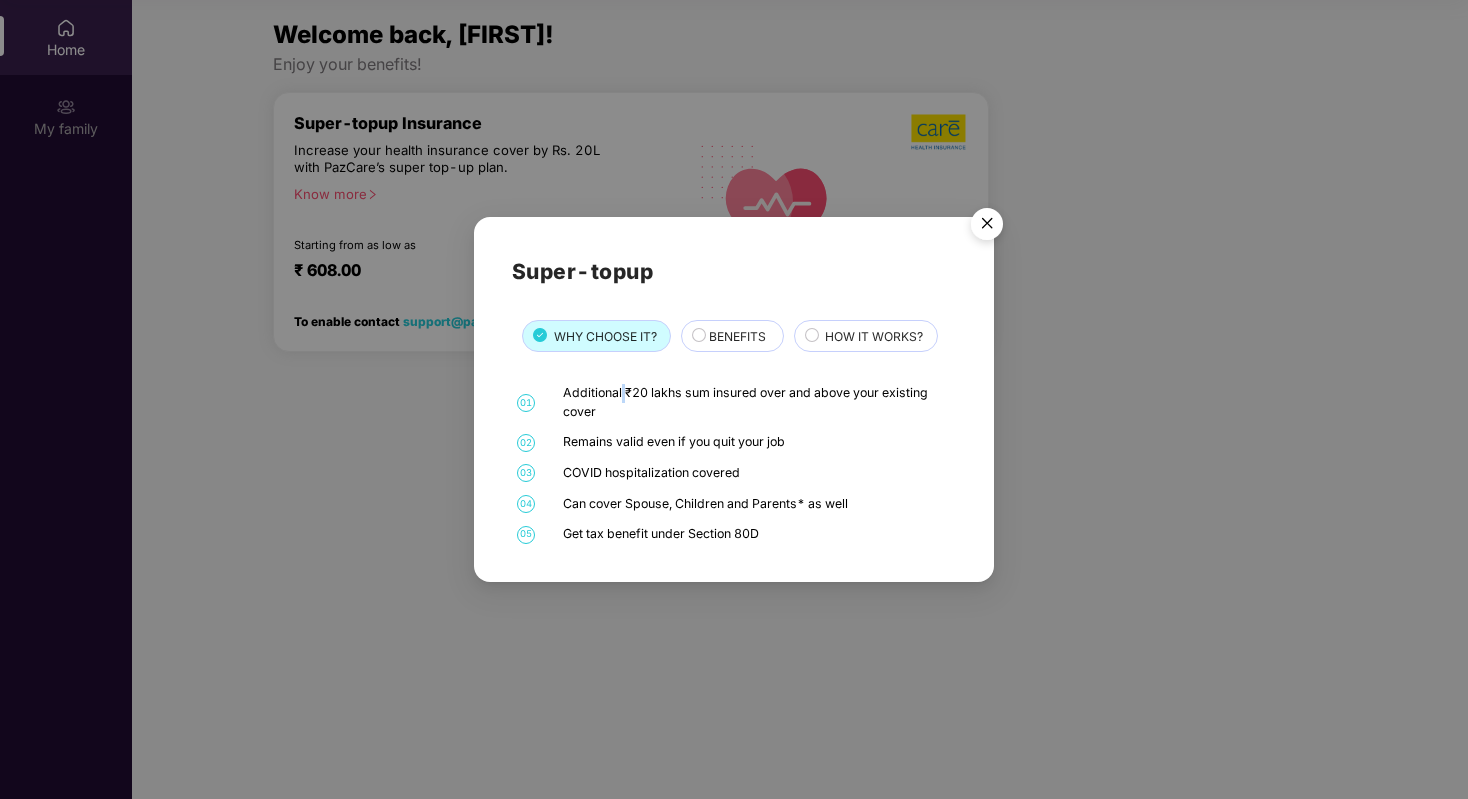 click on "Additional ₹20 lakhs sum insured over and above your existing cover" at bounding box center (757, 402) 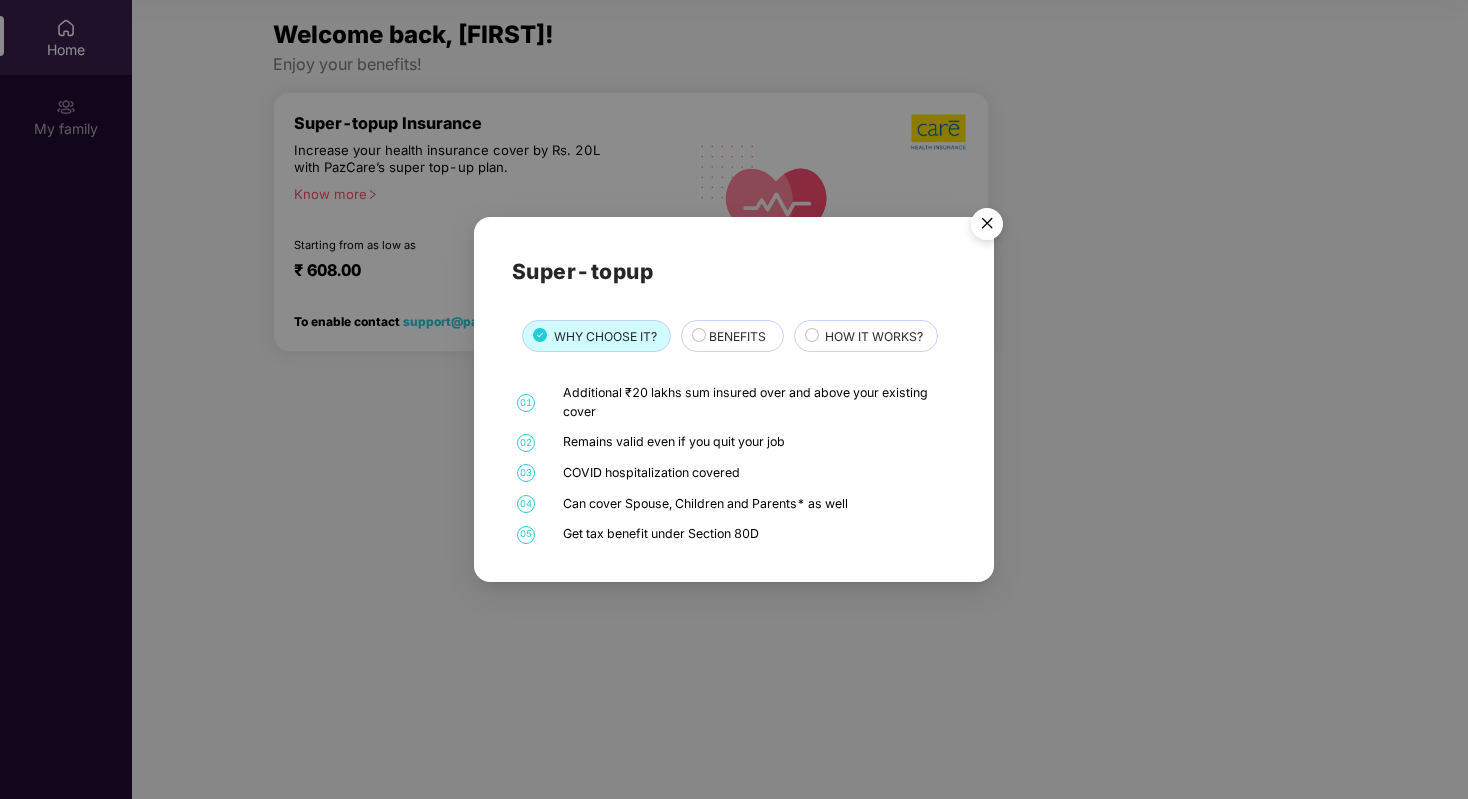 click on "Additional ₹20 lakhs sum insured over and above your existing cover" at bounding box center (757, 402) 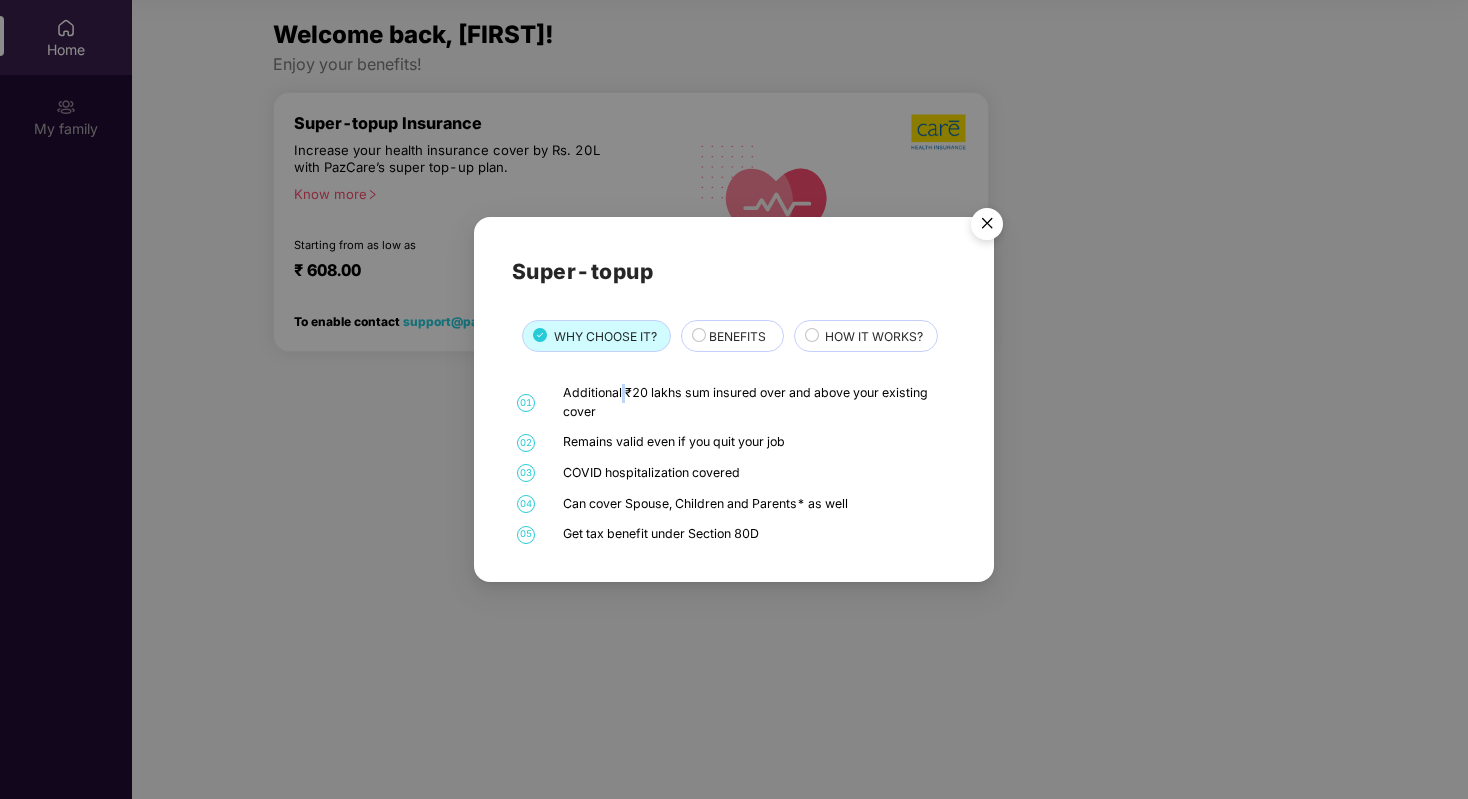 click on "Additional ₹20 lakhs sum insured over and above your existing cover" at bounding box center (757, 402) 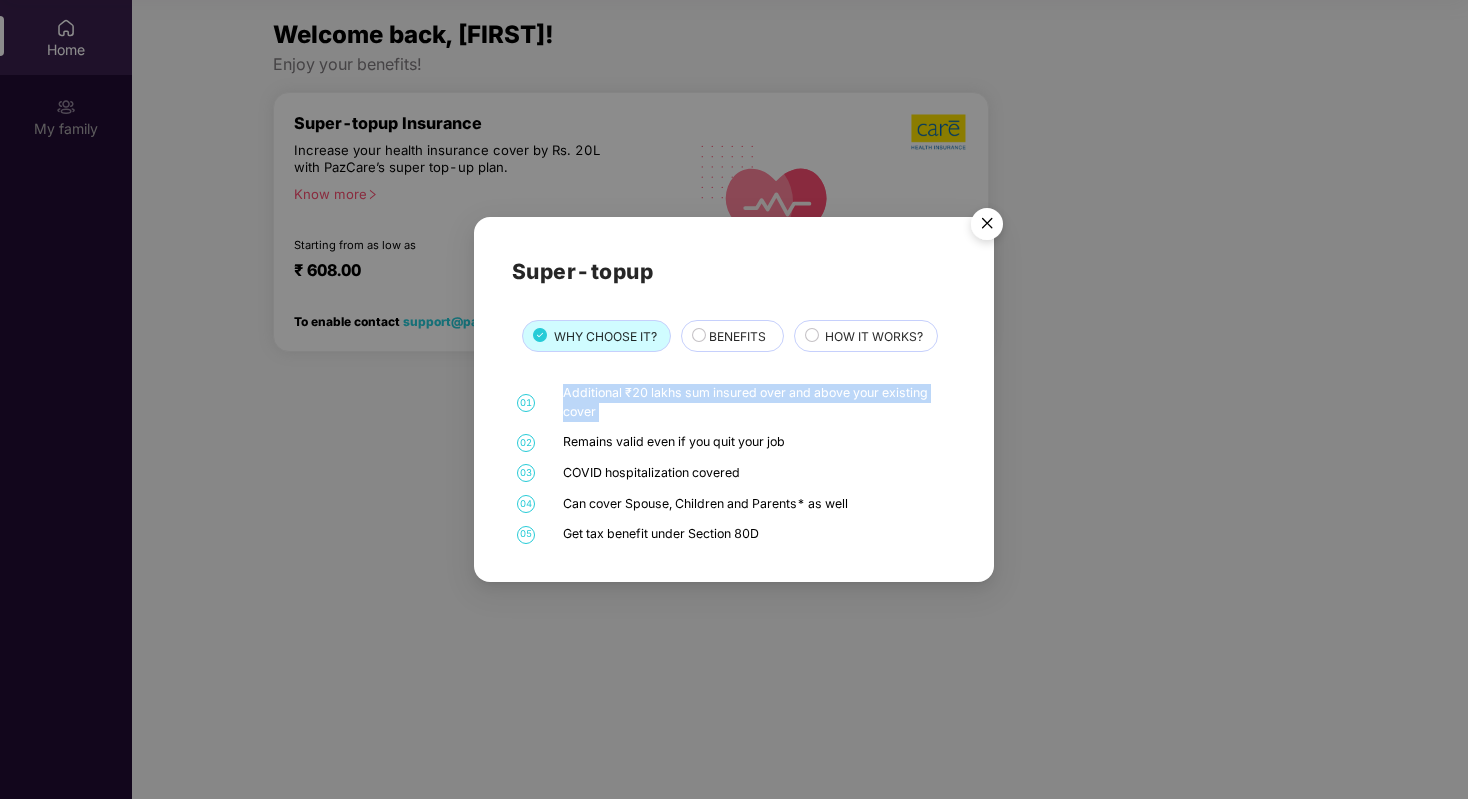 click on "Additional ₹20 lakhs sum insured over and above your existing cover" at bounding box center (757, 402) 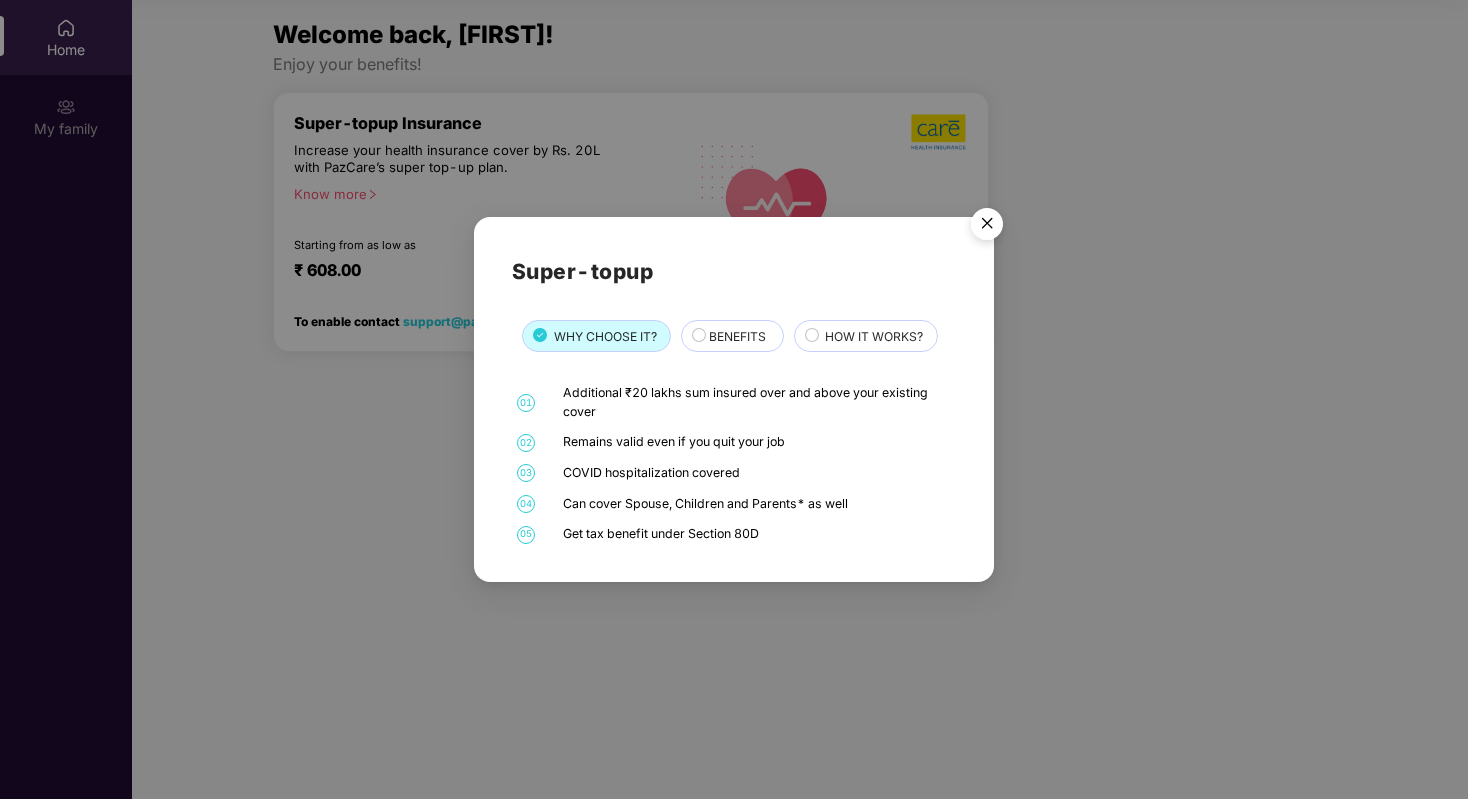 click on "Additional ₹20 lakhs sum insured over and above your existing cover" at bounding box center [757, 402] 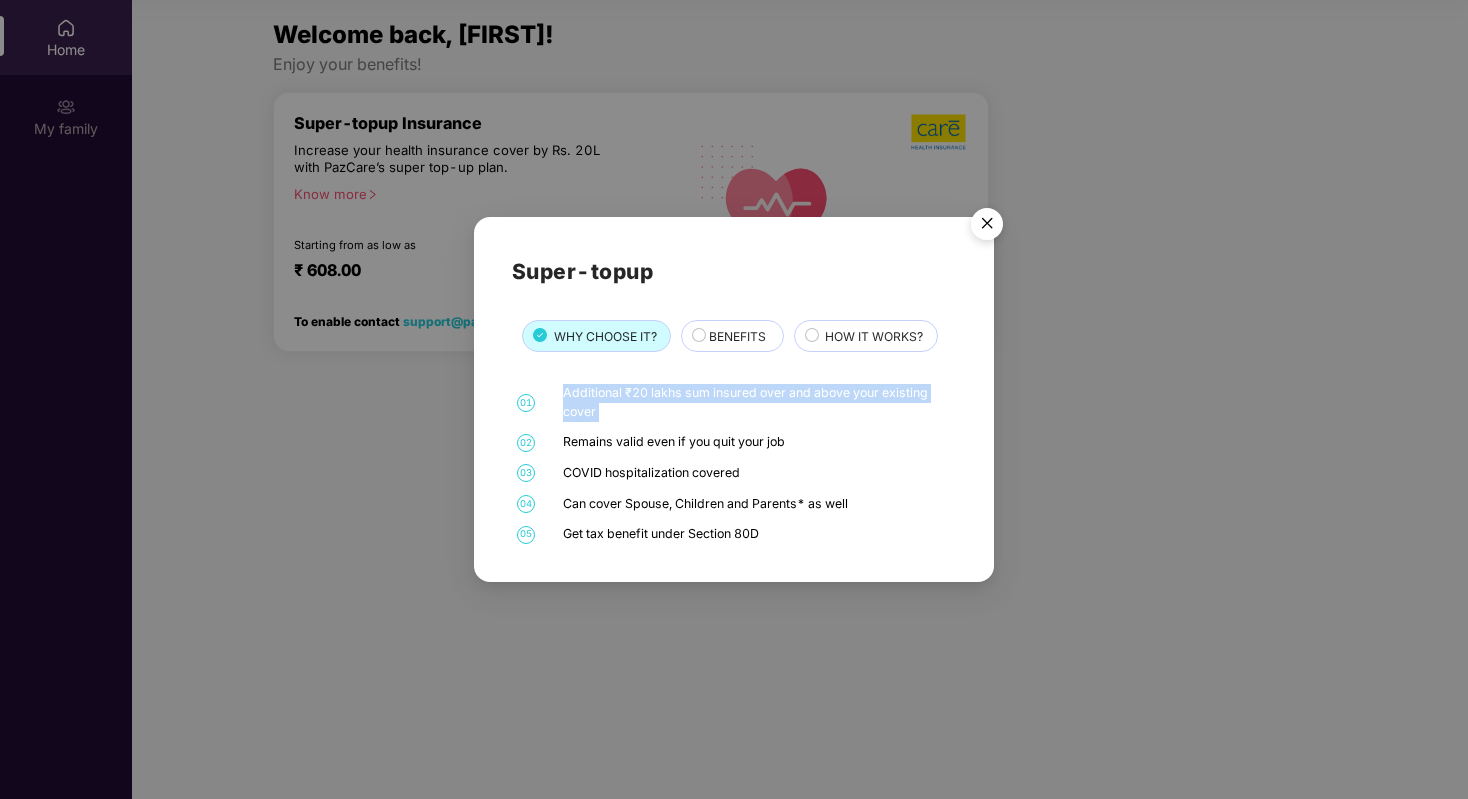 click on "01 Additional ₹20 lakhs sum insured over and above your existing cover 02  Remains valid even if you quit your job 03 COVID hospitalization covered 04 Can cover Spouse, Children and Parents* as well 05 Get tax benefit under Section 80D" at bounding box center (734, 464) 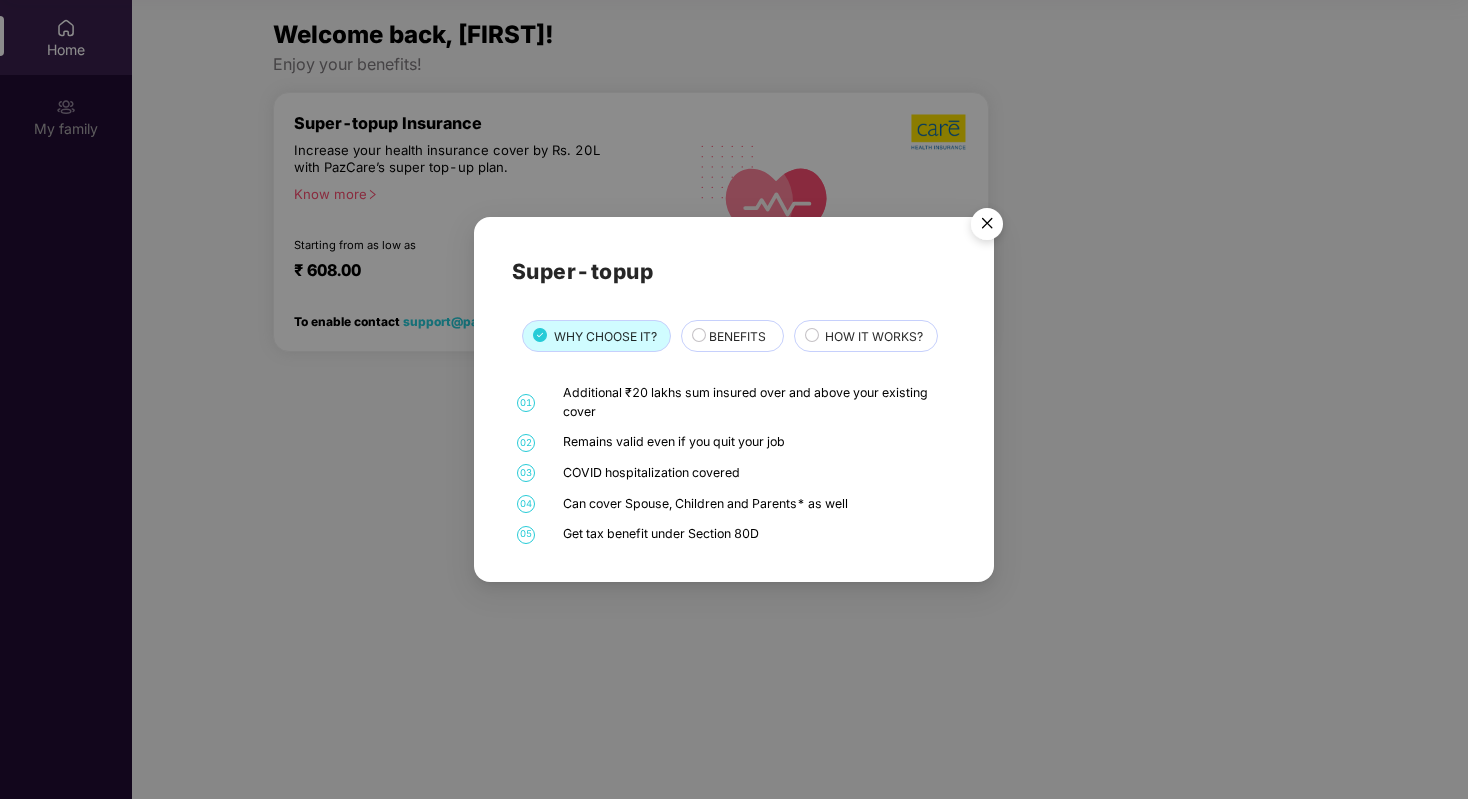 click on "01 Additional ₹20 lakhs sum insured over and above your existing cover 02  Remains valid even if you quit your job 03 COVID hospitalization covered 04 Can cover Spouse, Children and Parents* as well 05 Get tax benefit under Section 80D" at bounding box center [734, 464] 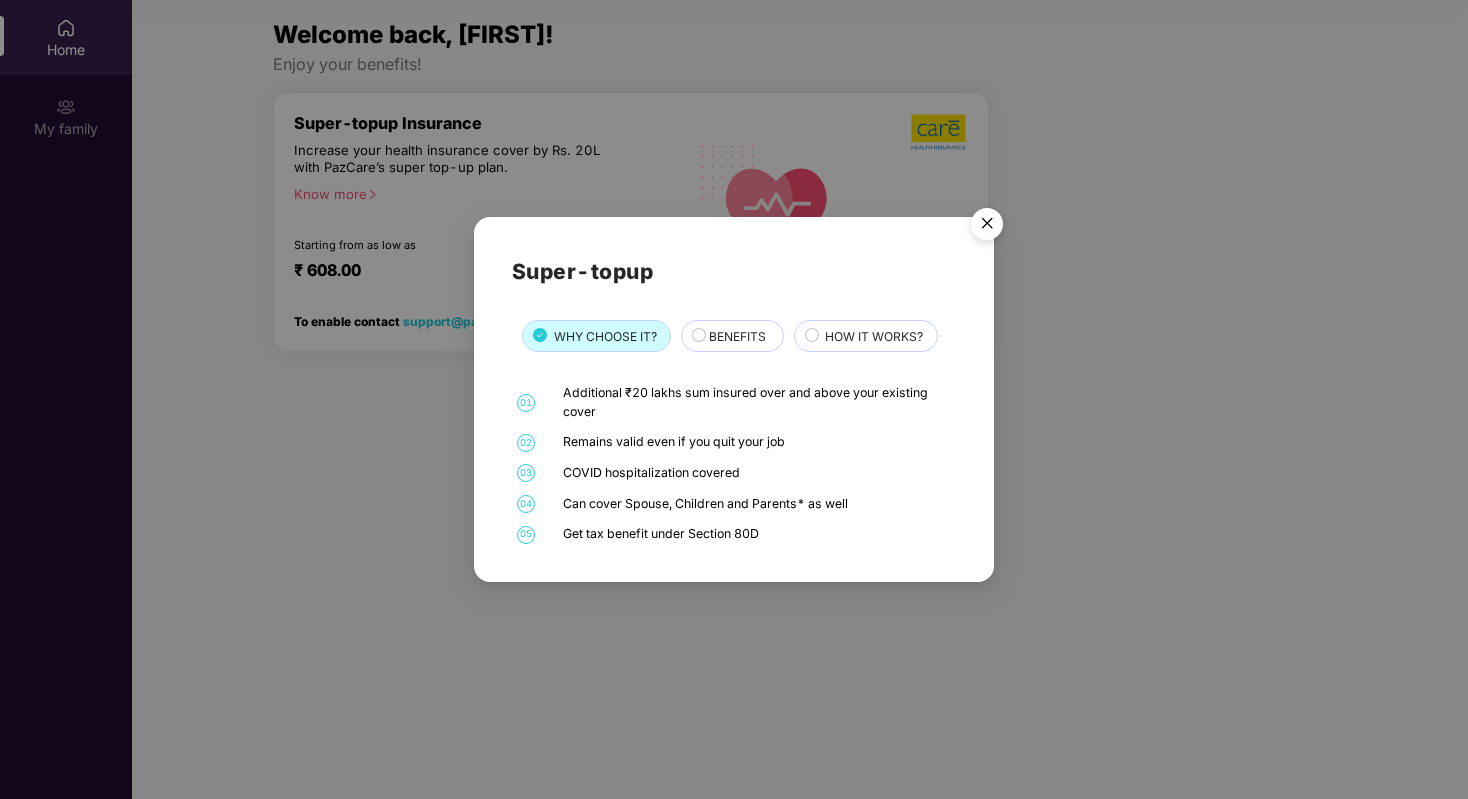 click on "Can cover Spouse, Children and Parents* as well" at bounding box center (757, 504) 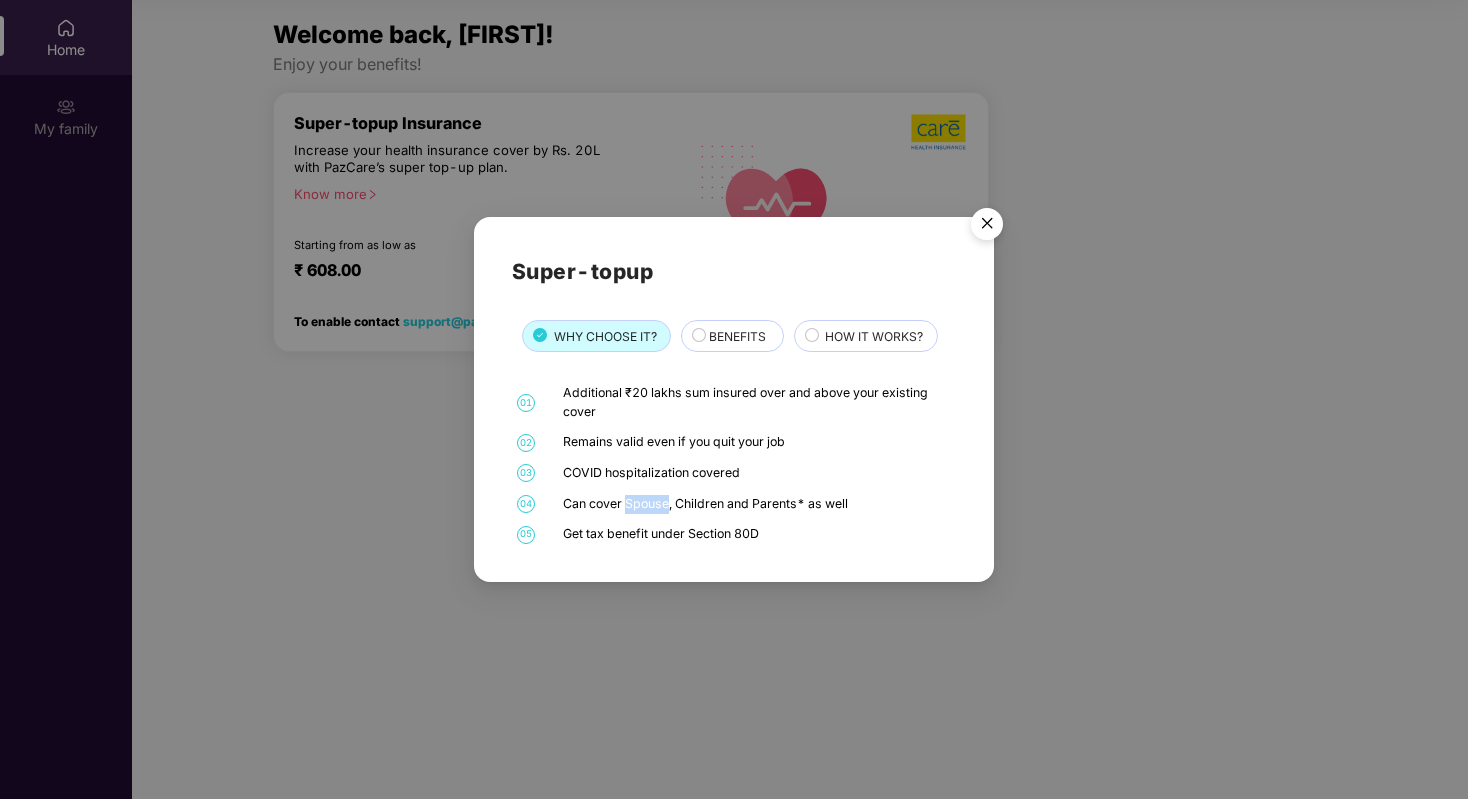 click on "Can cover Spouse, Children and Parents* as well" at bounding box center (757, 504) 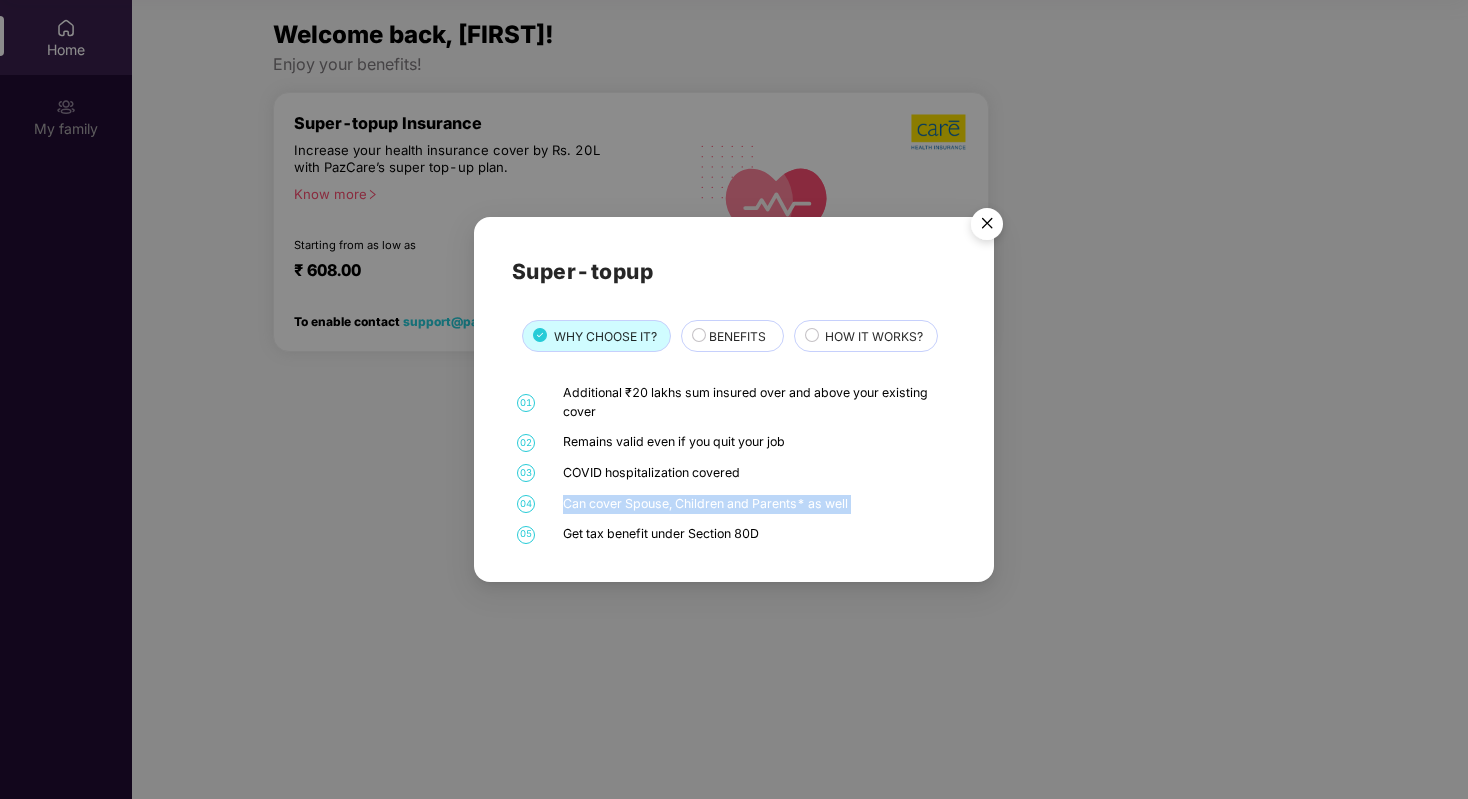 click on "Can cover Spouse, Children and Parents* as well" at bounding box center (757, 504) 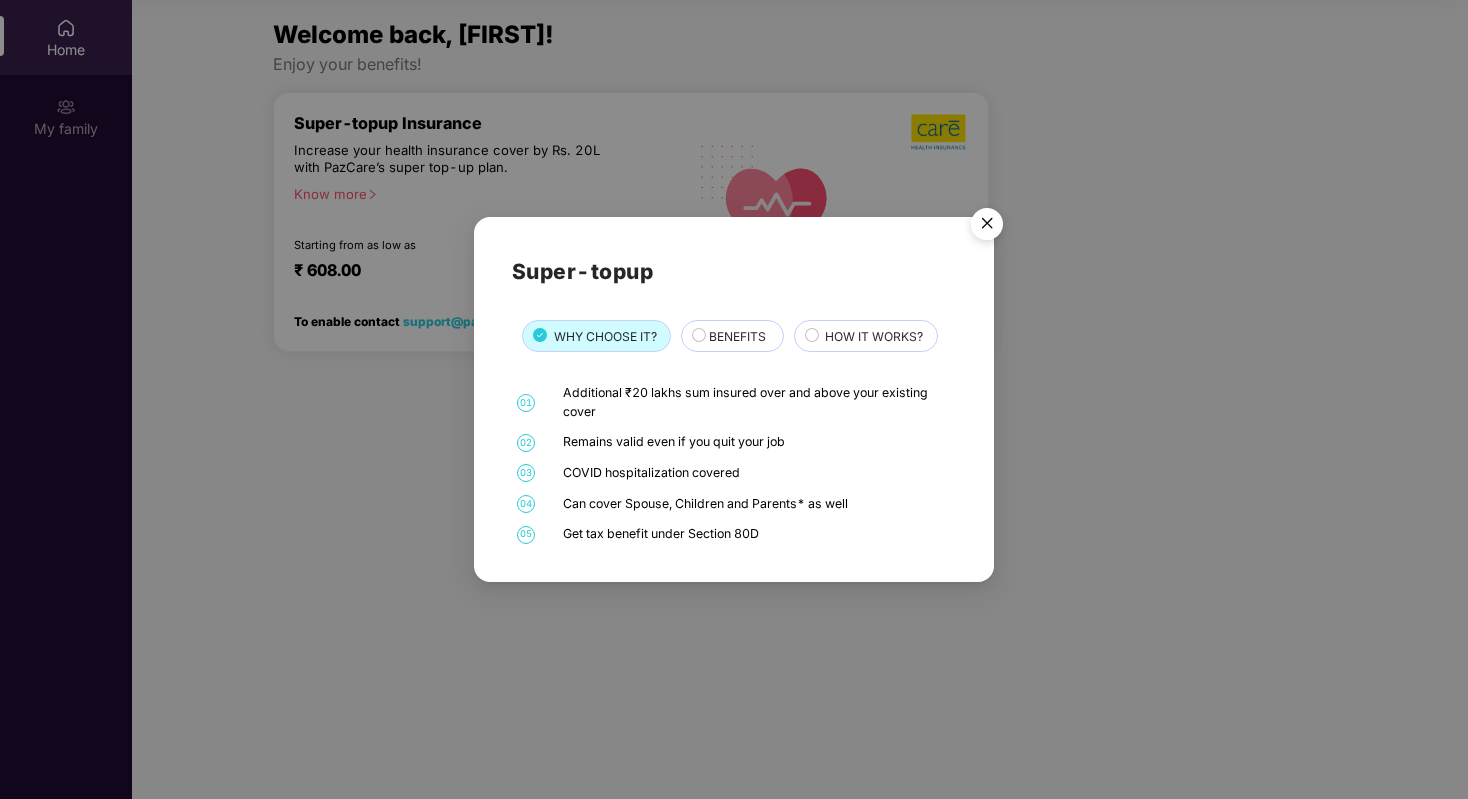 click on "Get tax benefit under Section 80D" at bounding box center (757, 534) 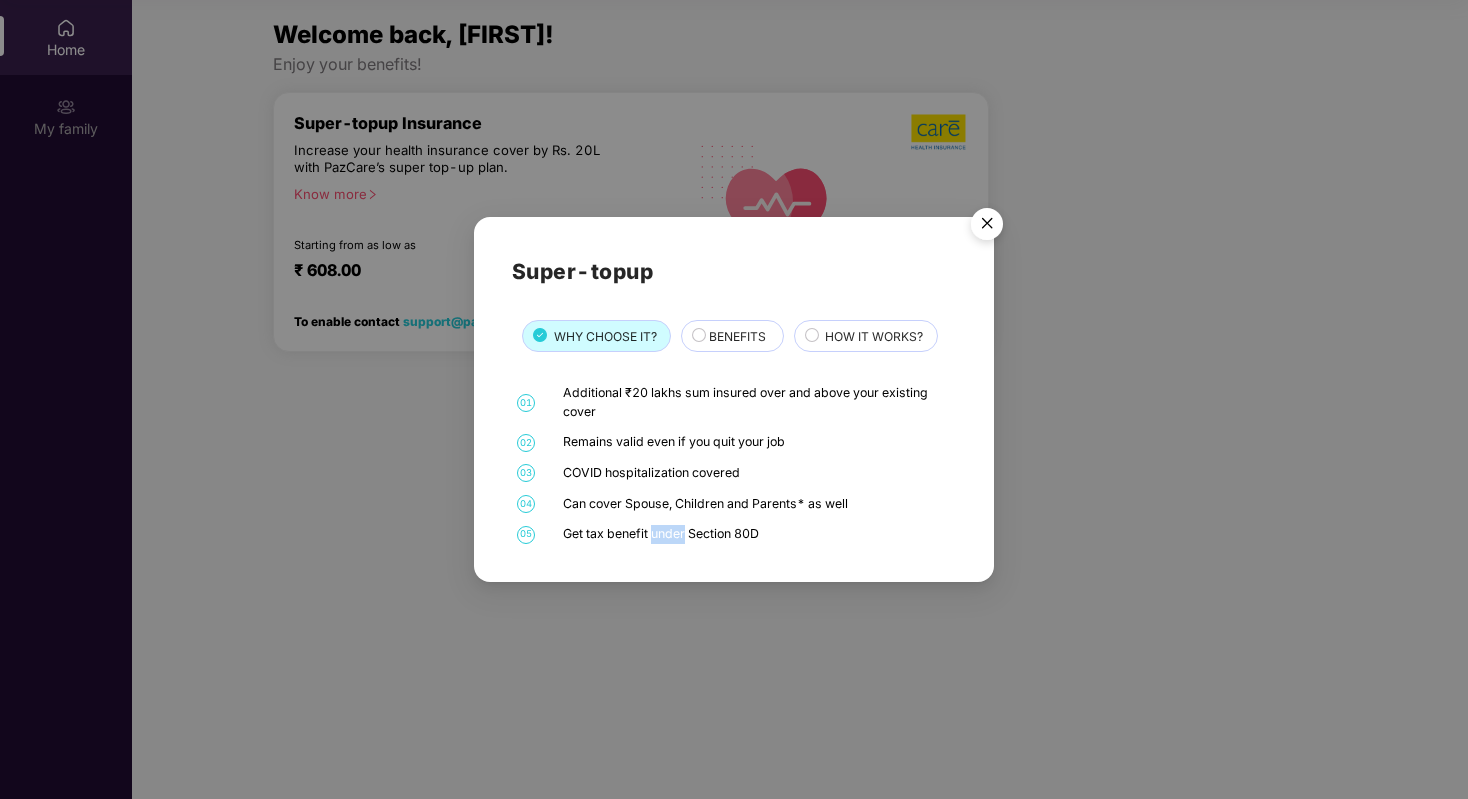 click on "Get tax benefit under Section 80D" at bounding box center [757, 534] 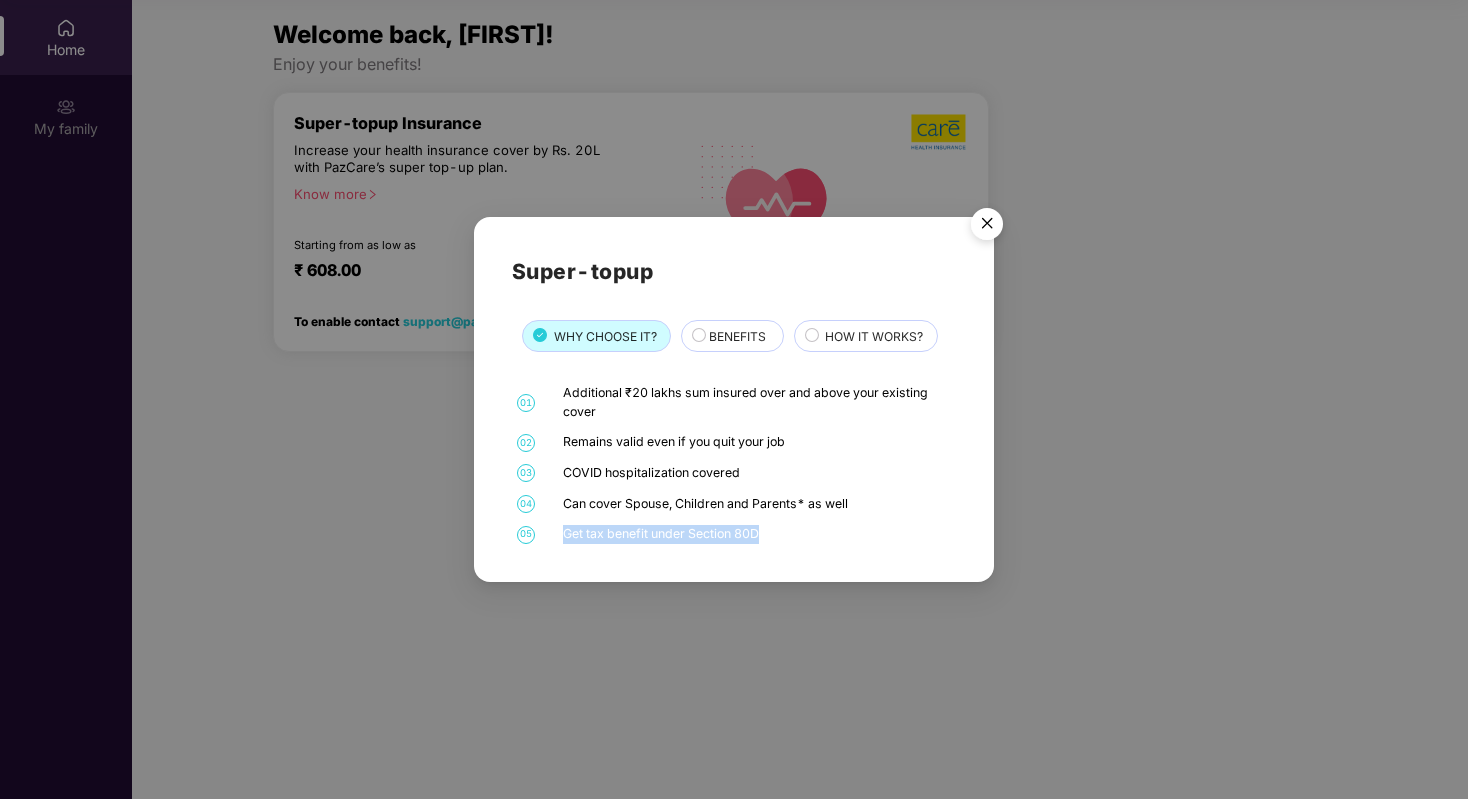 click on "BENEFITS" at bounding box center [736, 338] 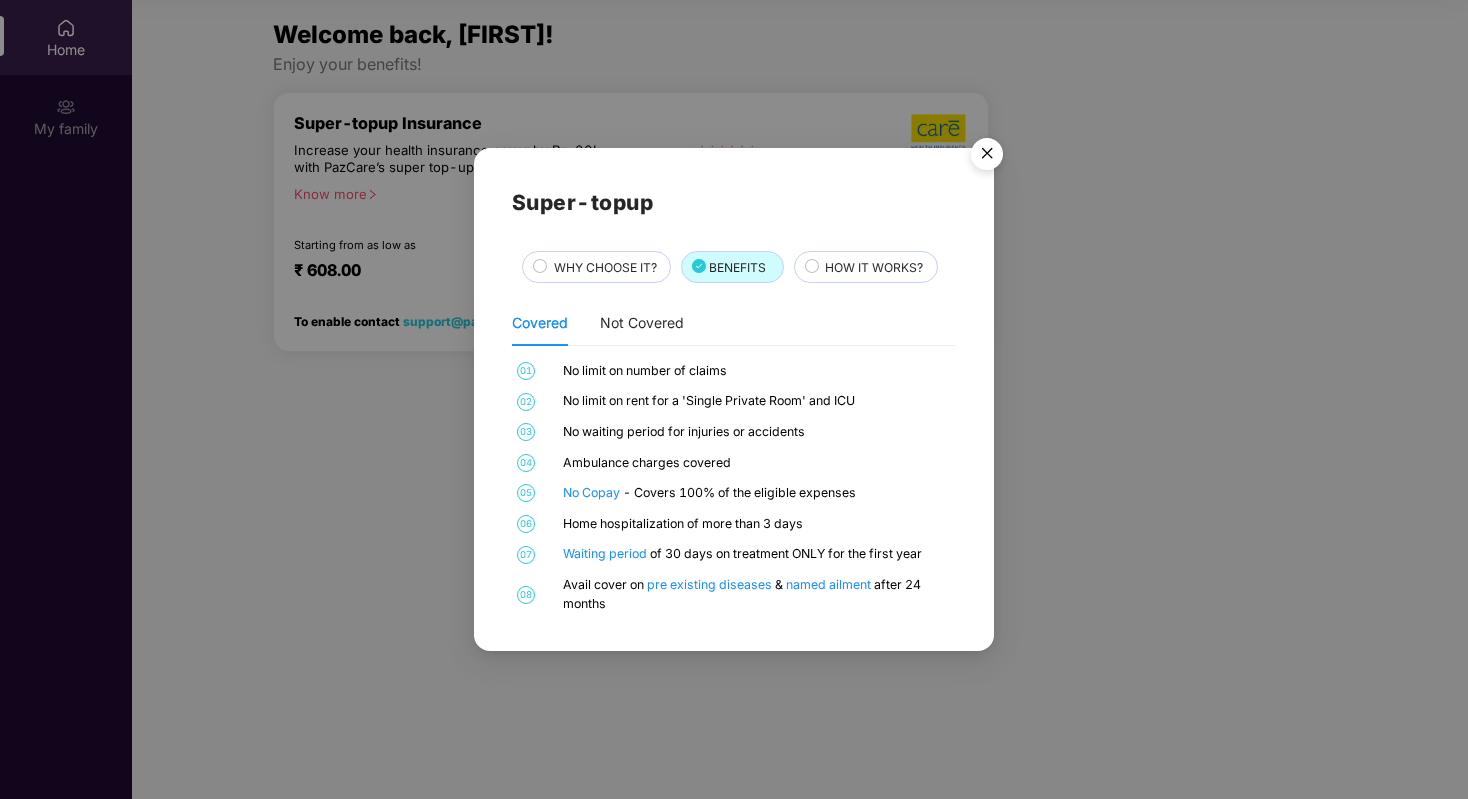 click on "No limit on number of claims" at bounding box center (757, 371) 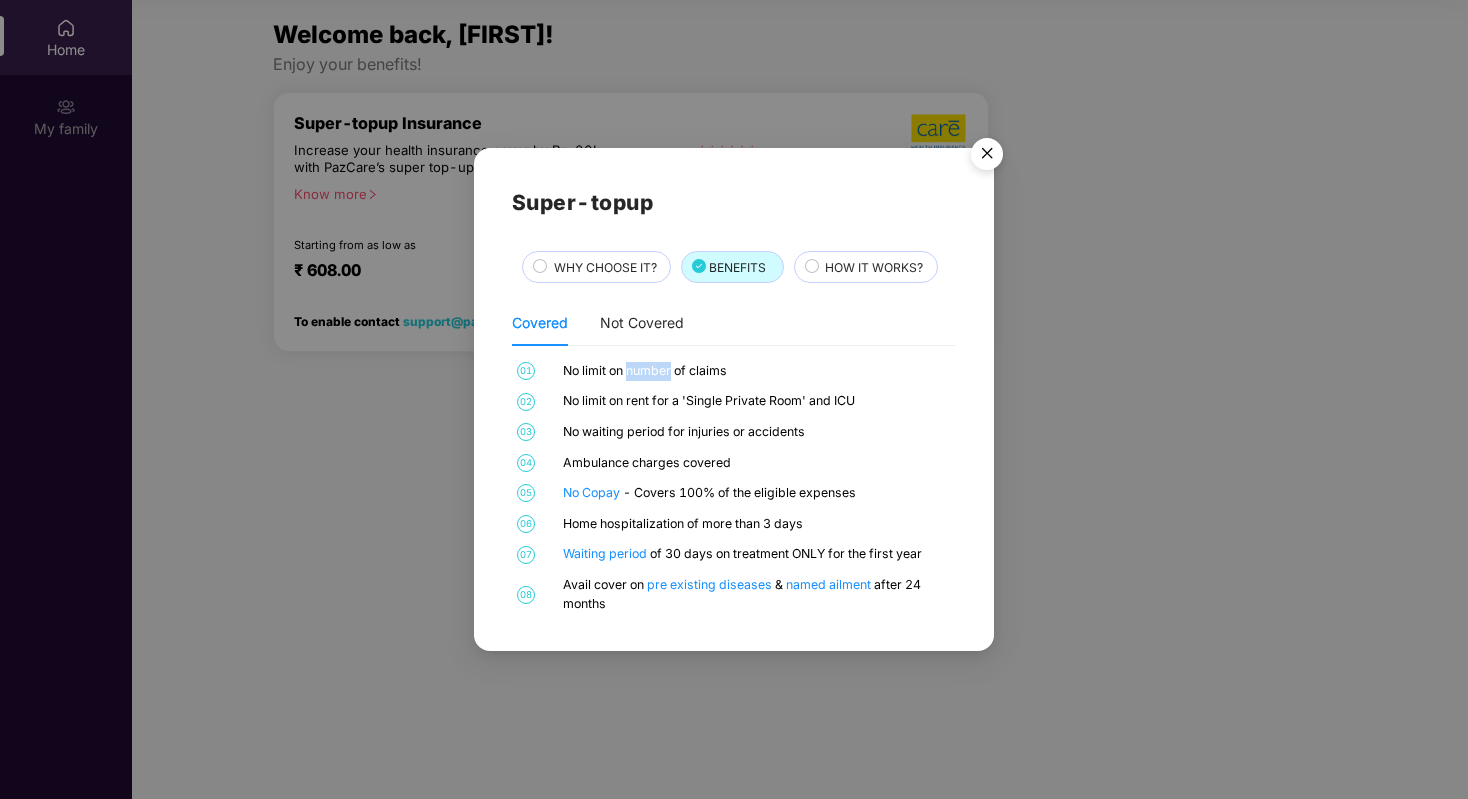 click on "No limit on number of claims" at bounding box center [757, 371] 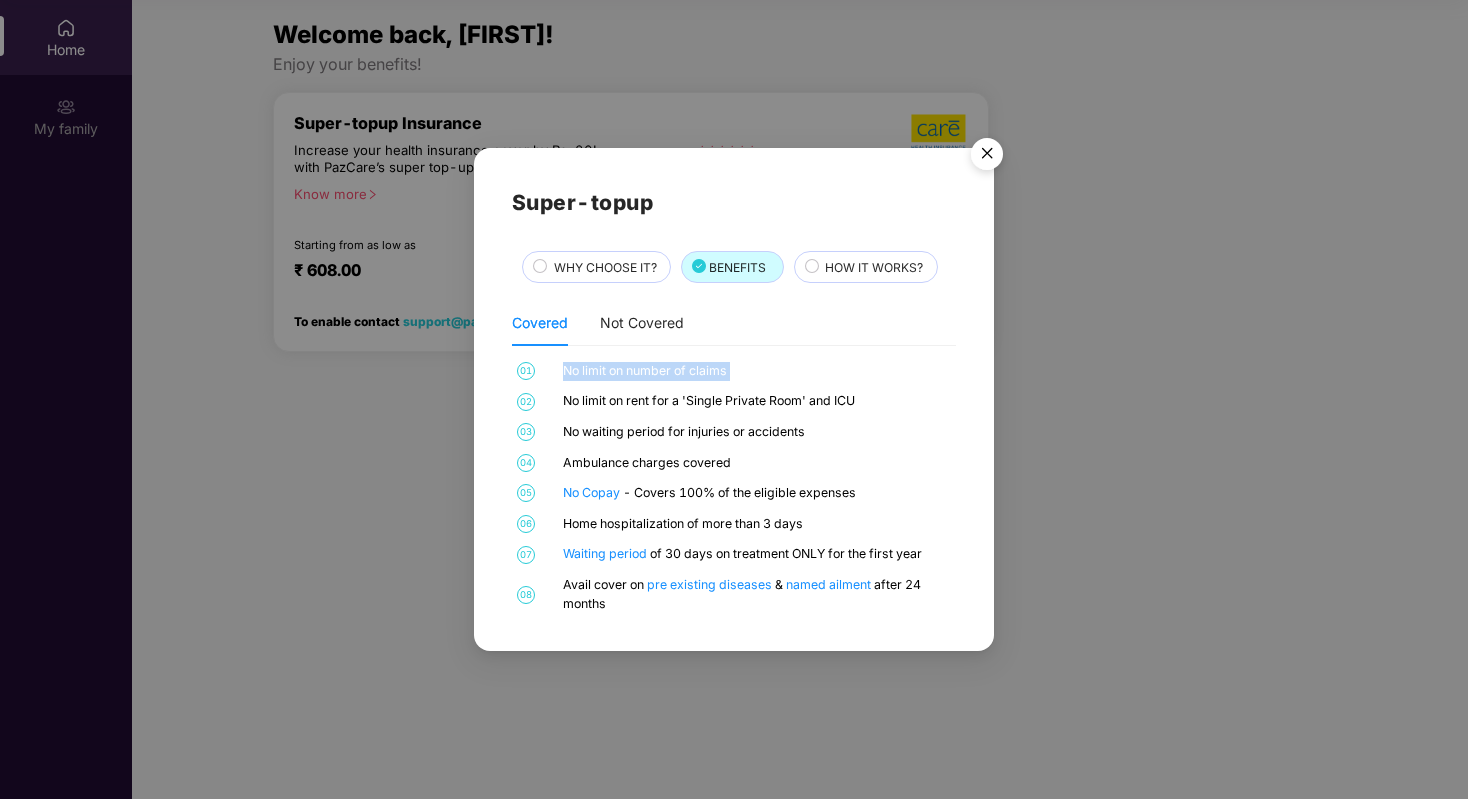 click on "No limit on number of claims" at bounding box center (757, 371) 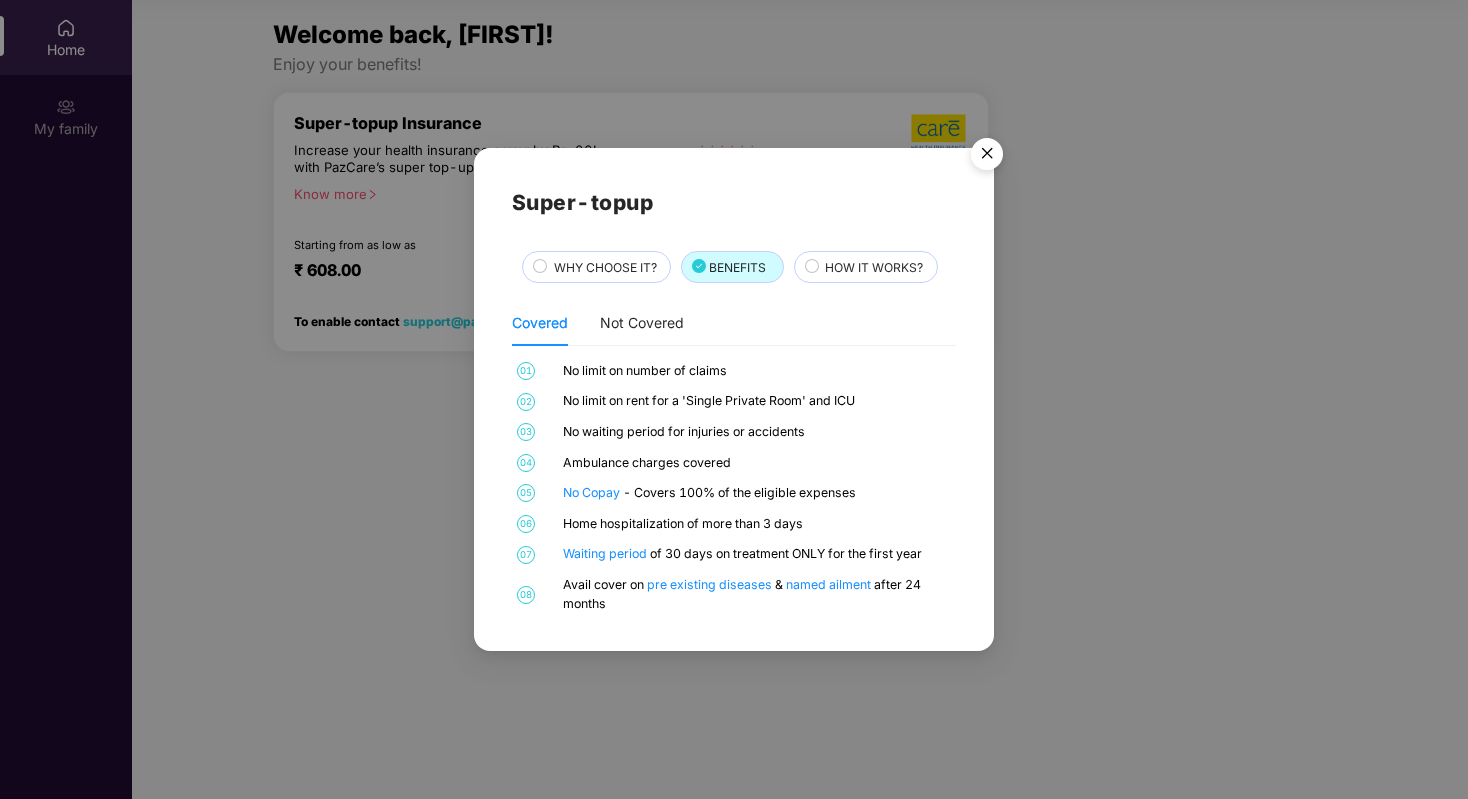 click on "No limit on number of claims" at bounding box center [757, 371] 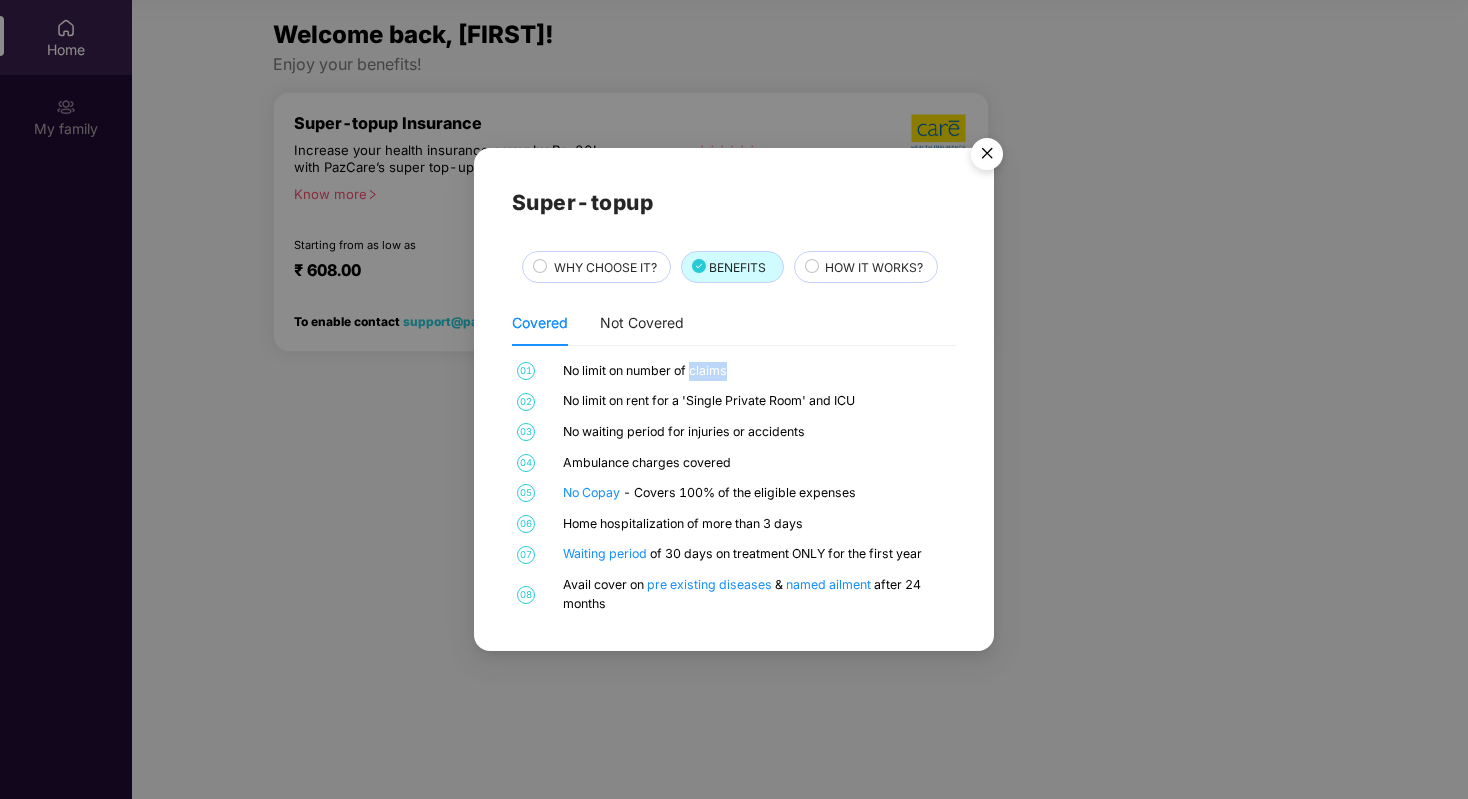 click on "No limit on number of claims" at bounding box center (757, 371) 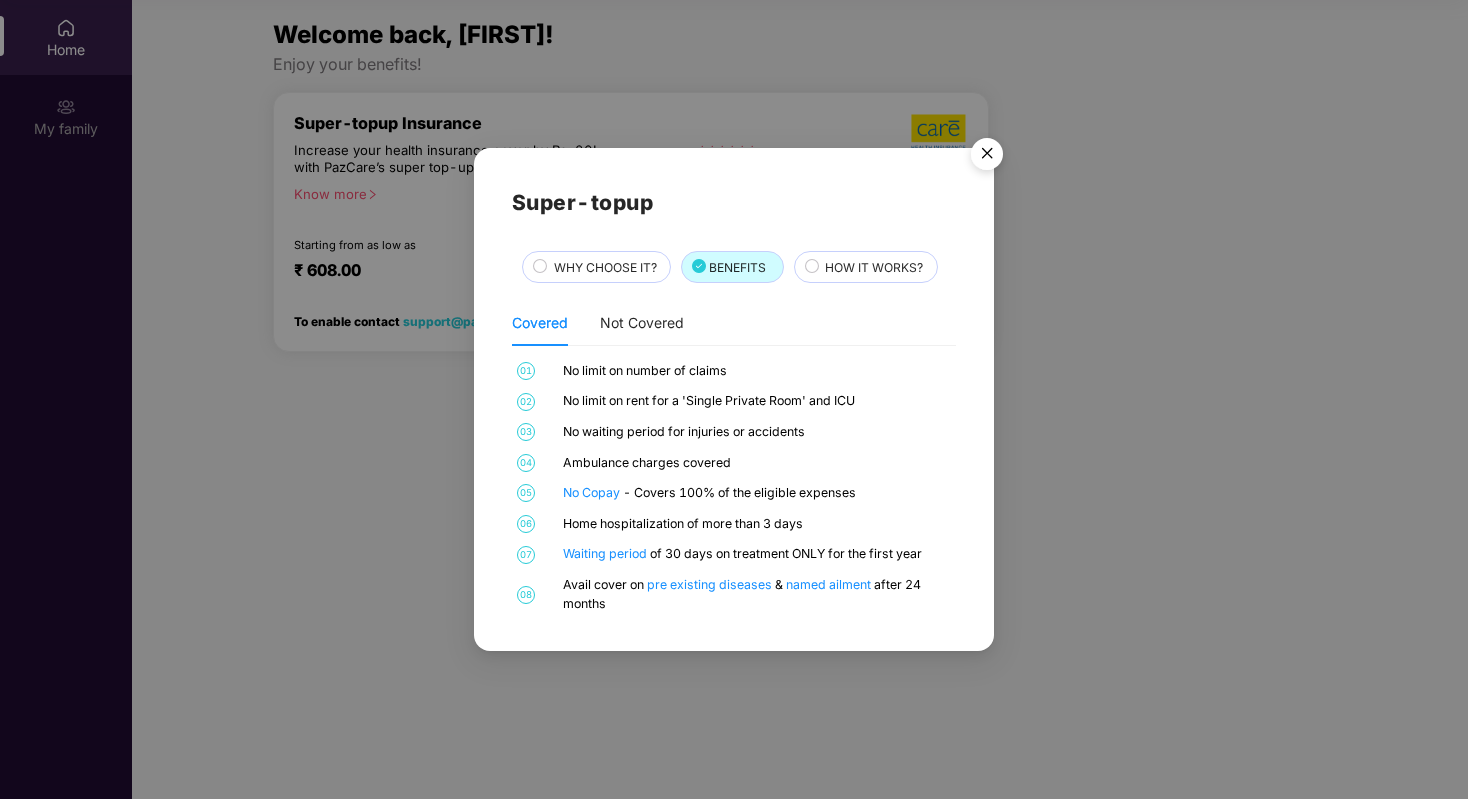 click on "No limit on number of claims" at bounding box center [757, 371] 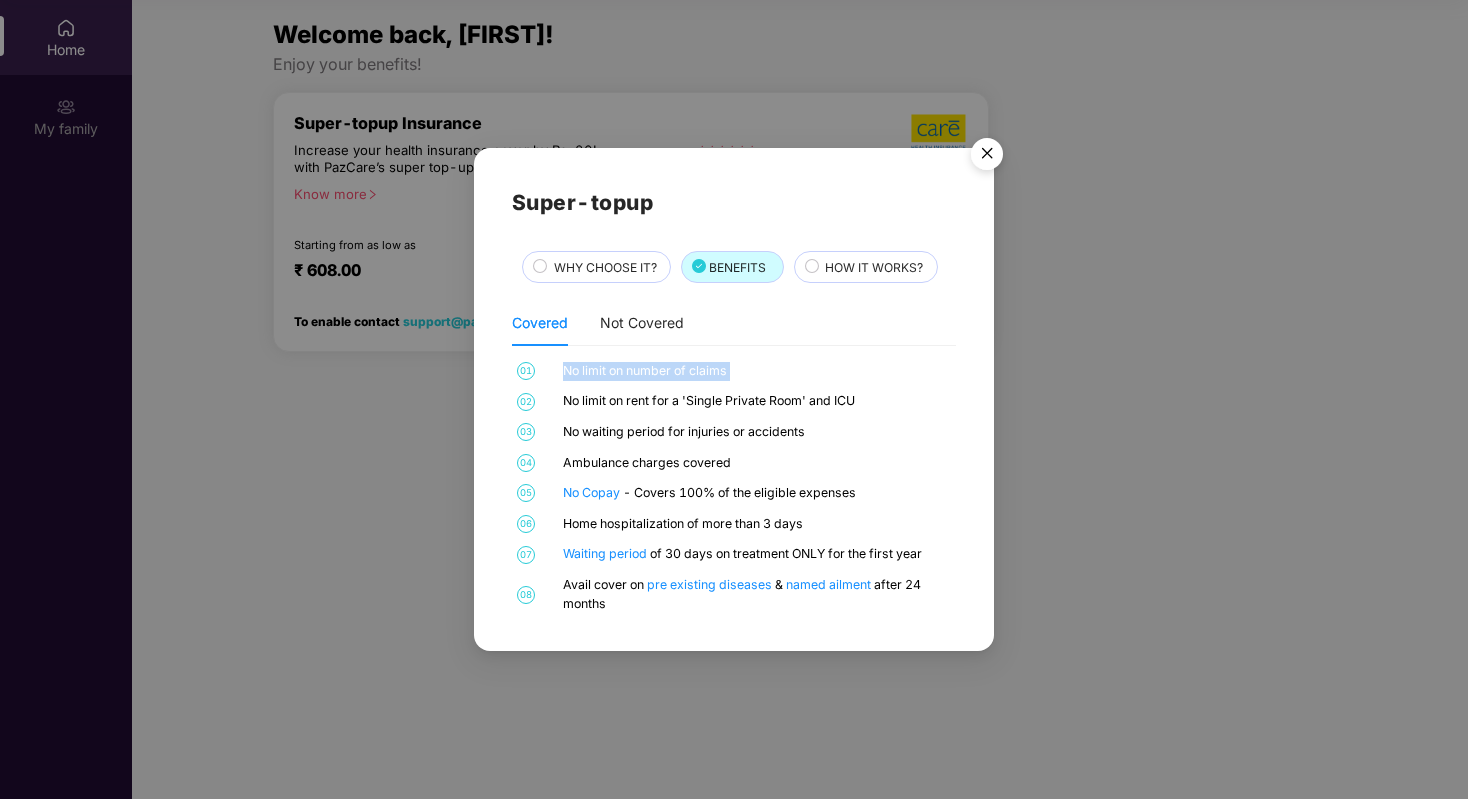click on "No limit on number of claims" at bounding box center [757, 371] 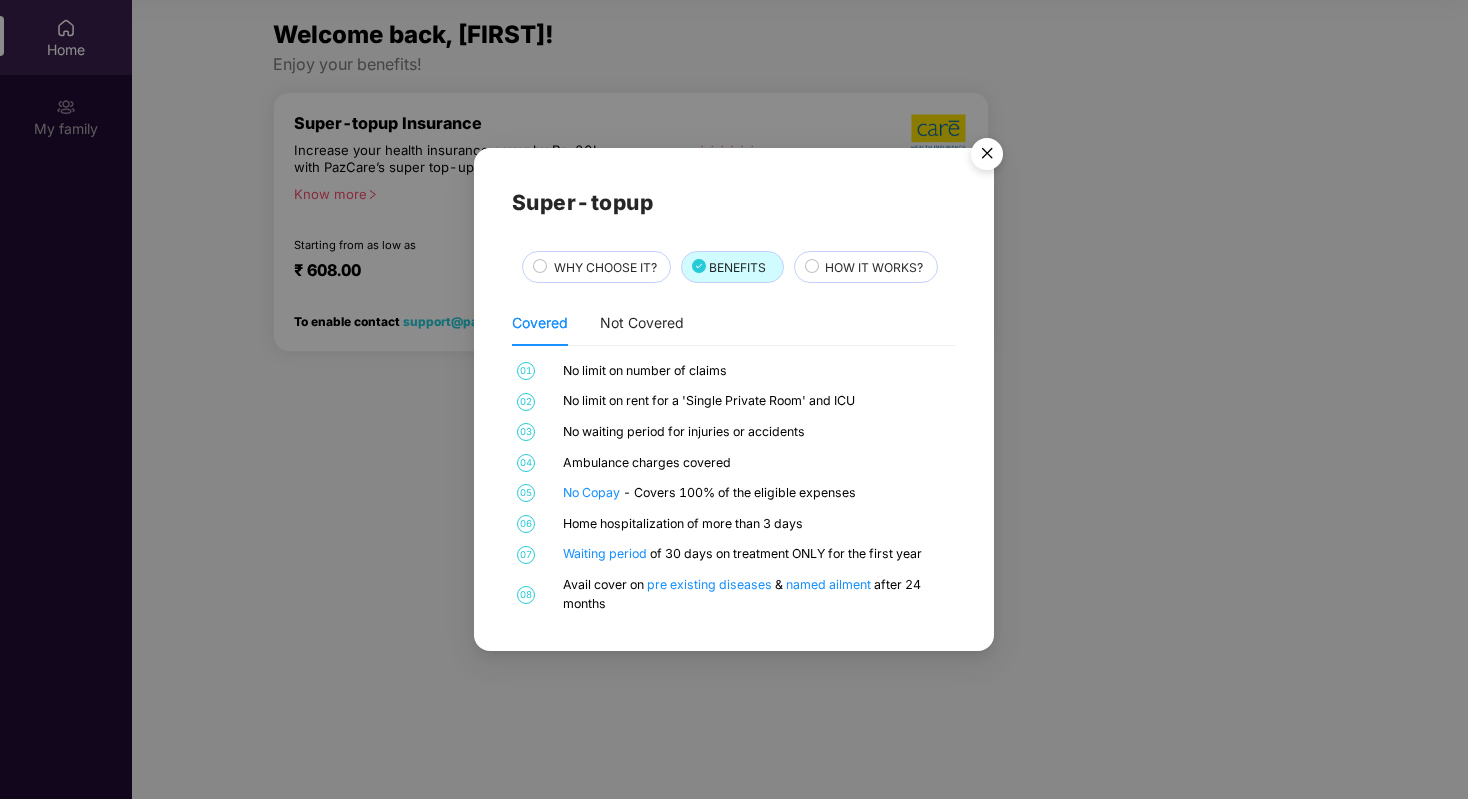 click on "No limit on number of claims" at bounding box center [757, 371] 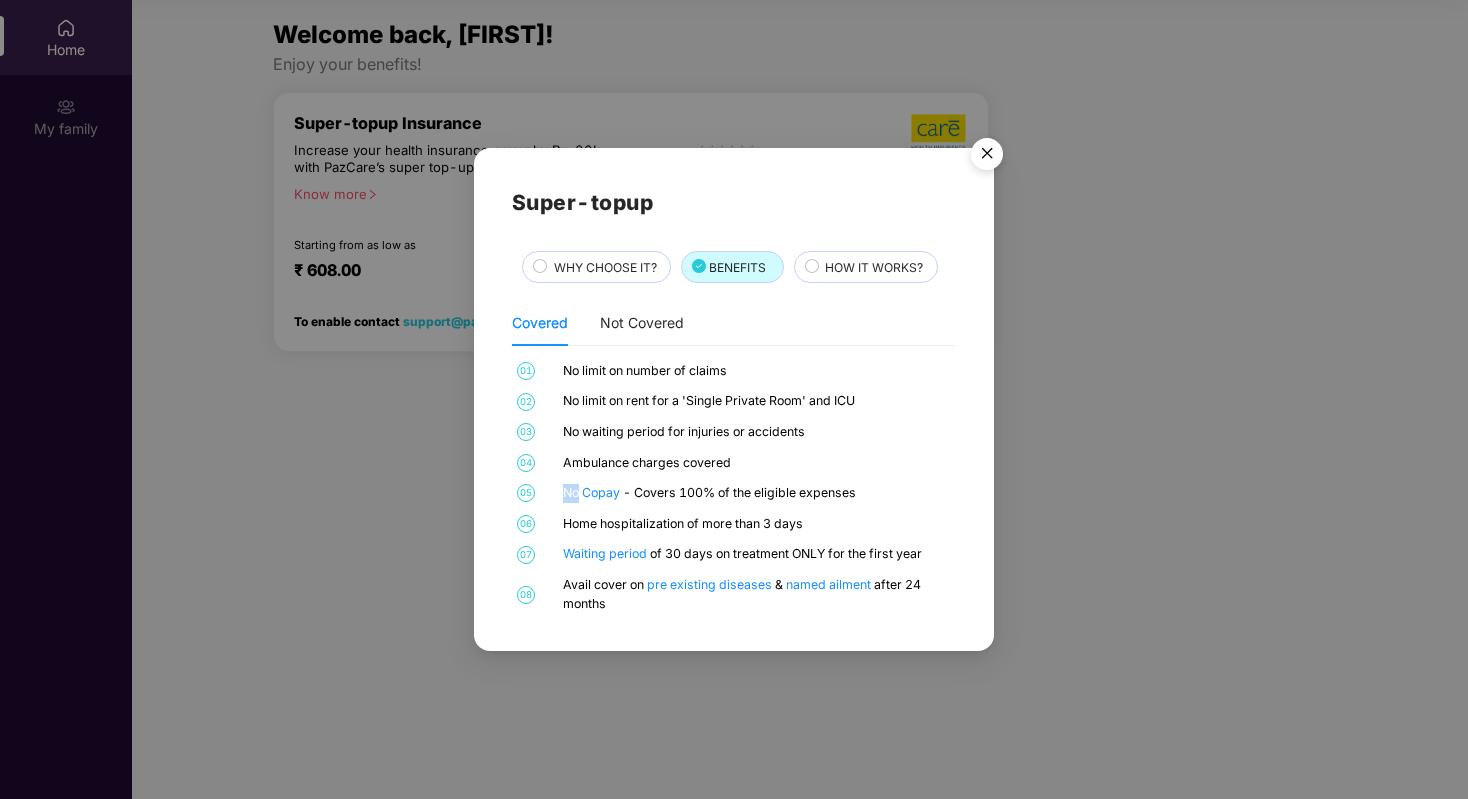 click on "01 No limit on number of claims 02 No limit on rent for a 'Single Private Room' and ICU 03 No waiting period for injuries or accidents 04 Ambulance charges covered 05 No Copay   - Covers 100% of the eligible expenses 06 Home hospitalization of more than 3 days 07 Waiting period   of 30 days on treatment ONLY for the first year 08 Avail cover on   pre existing diseases     &   named ailment     after 24 months" at bounding box center [734, 487] 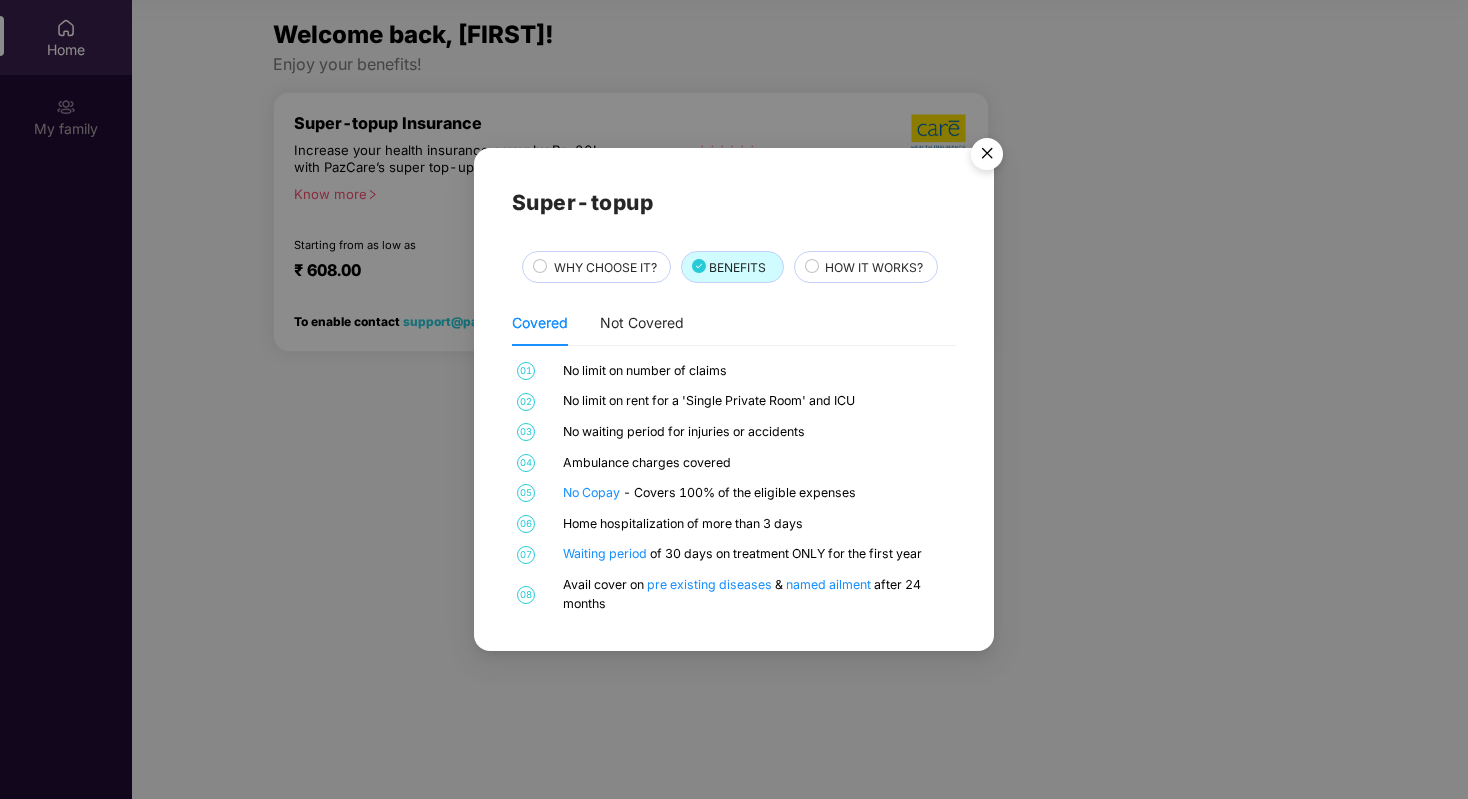 click on "01 No limit on number of claims 02 No limit on rent for a 'Single Private Room' and ICU 03 No waiting period for injuries or accidents 04 Ambulance charges covered 05 No Copay   - Covers 100% of the eligible expenses 06 Home hospitalization of more than 3 days 07 Waiting period   of 30 days on treatment ONLY for the first year 08 Avail cover on   pre existing diseases     &   named ailment     after 24 months" at bounding box center [734, 487] 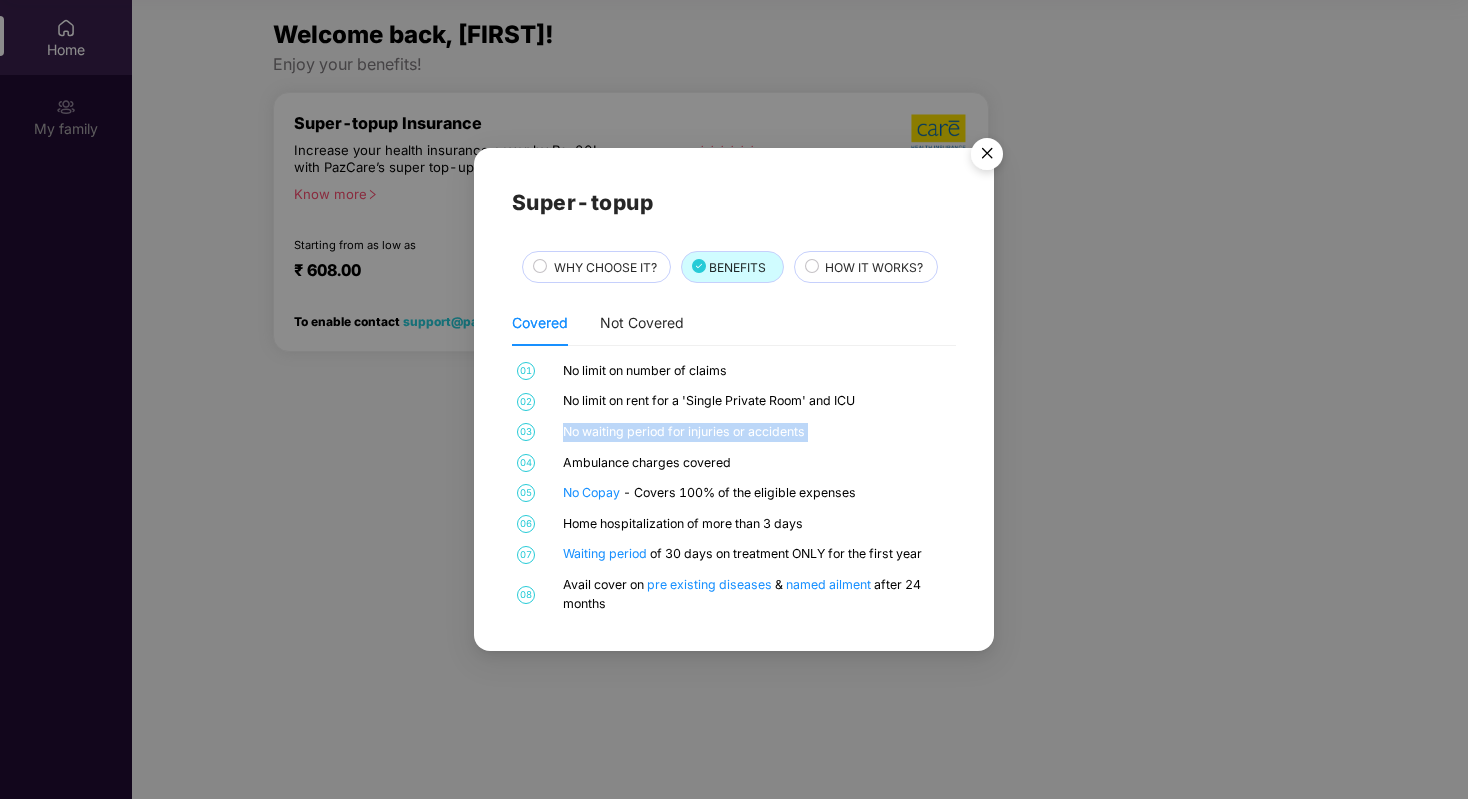 click at bounding box center (987, 157) 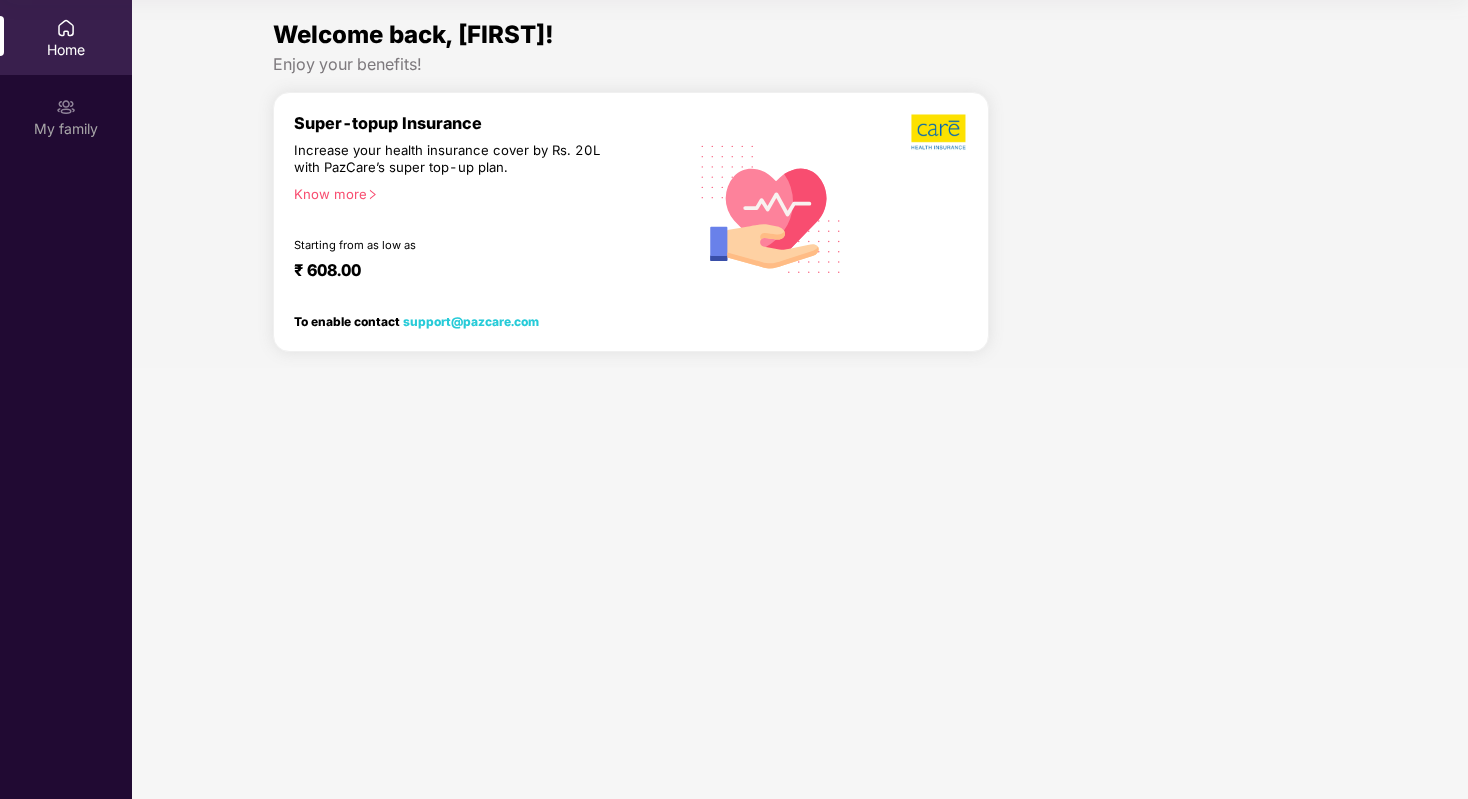 click on "Increase your health insurance cover by Rs. 20L with PazCare’s super top-up plan." at bounding box center (447, 159) 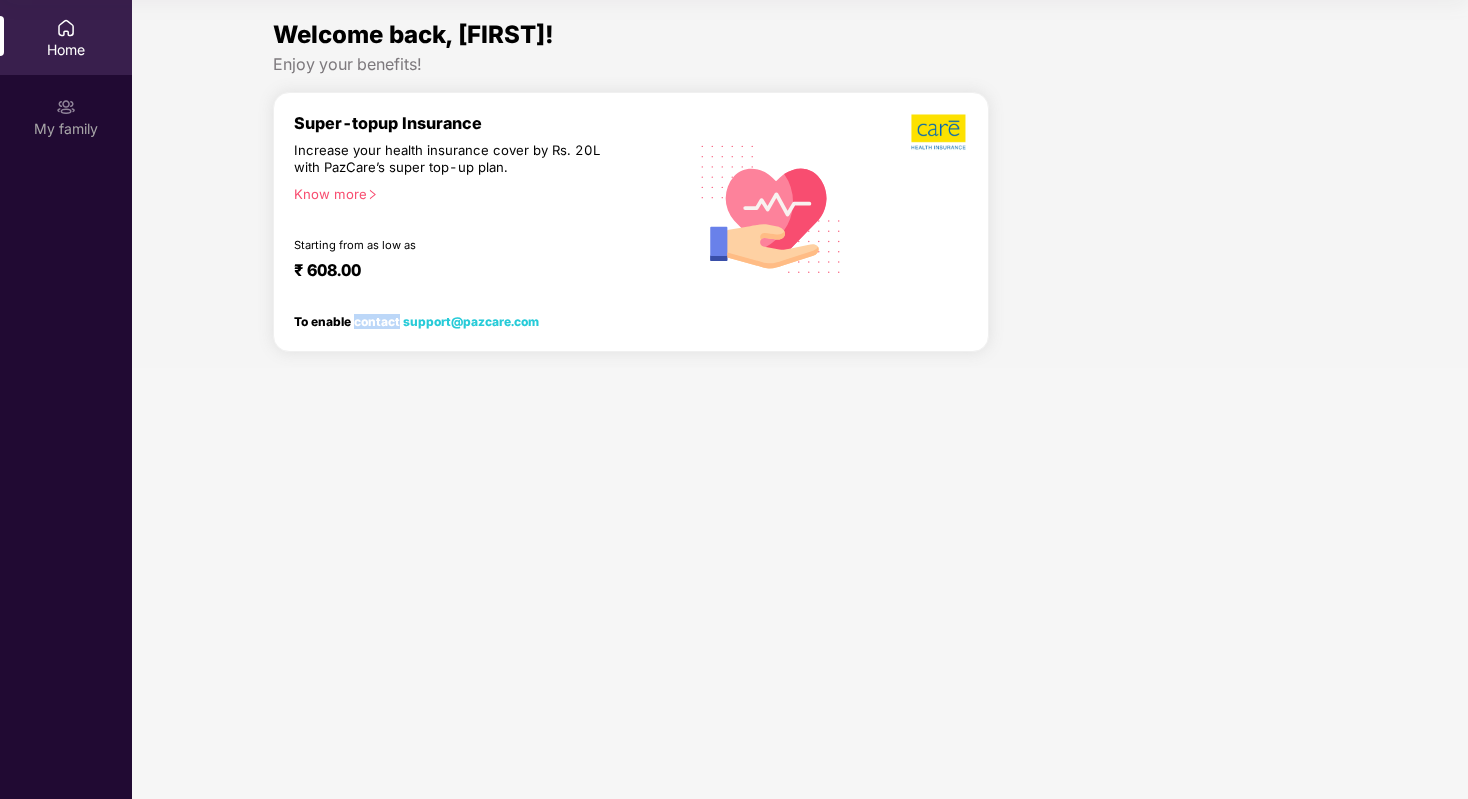 click on "To enable contact   [EMAIL]" at bounding box center (416, 321) 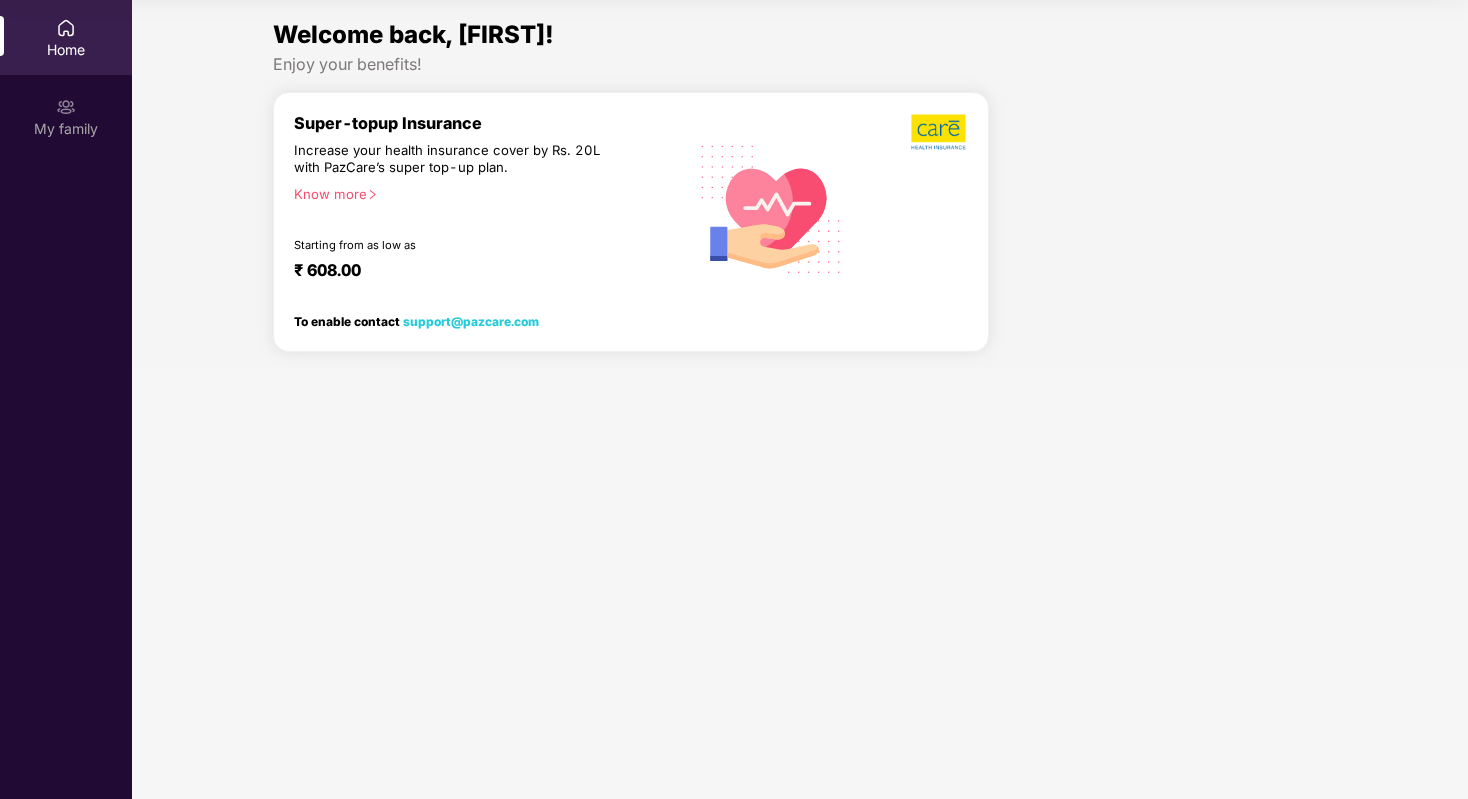 click on "To enable contact   [EMAIL]" at bounding box center (416, 321) 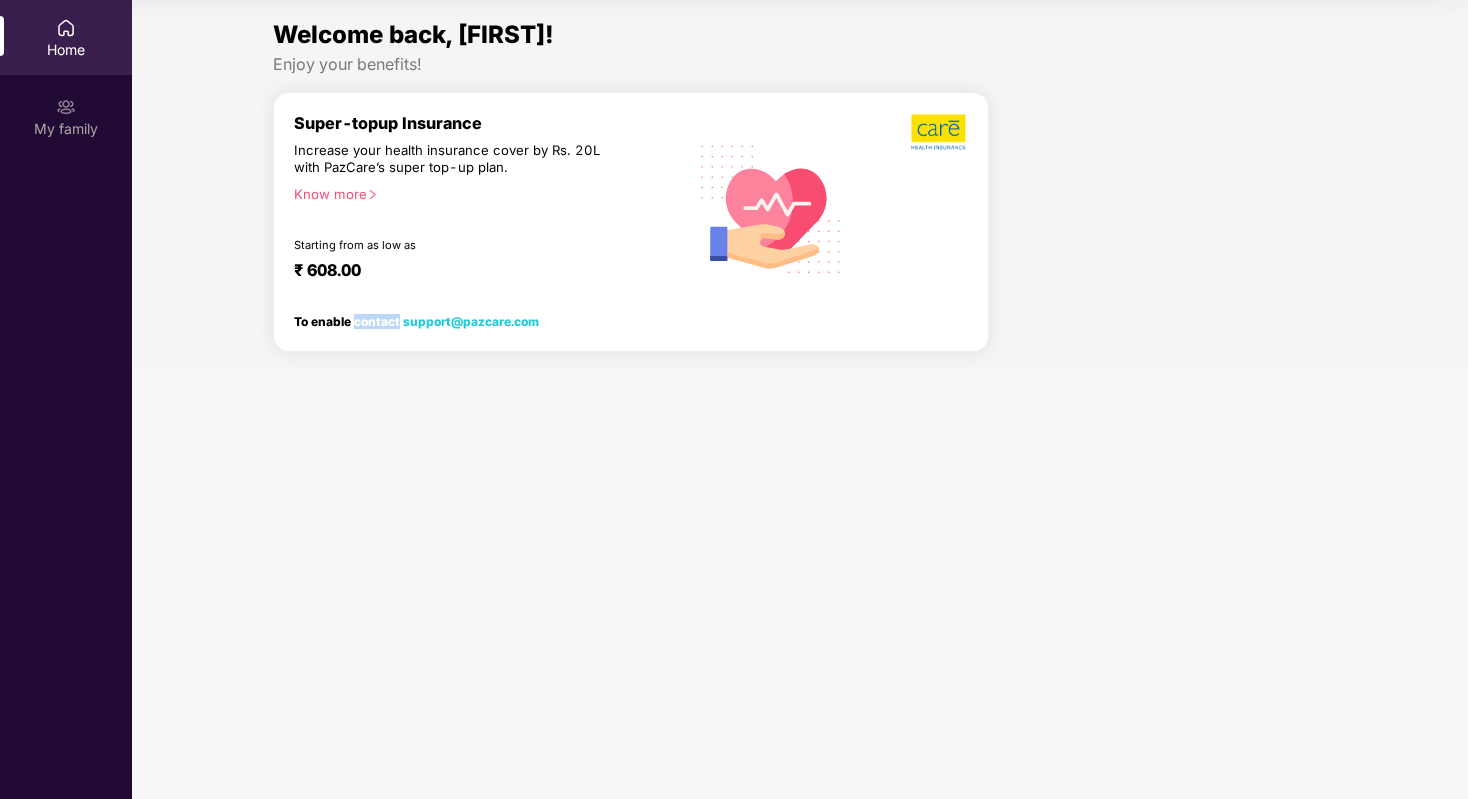 click on "To enable contact   [EMAIL]" at bounding box center [416, 321] 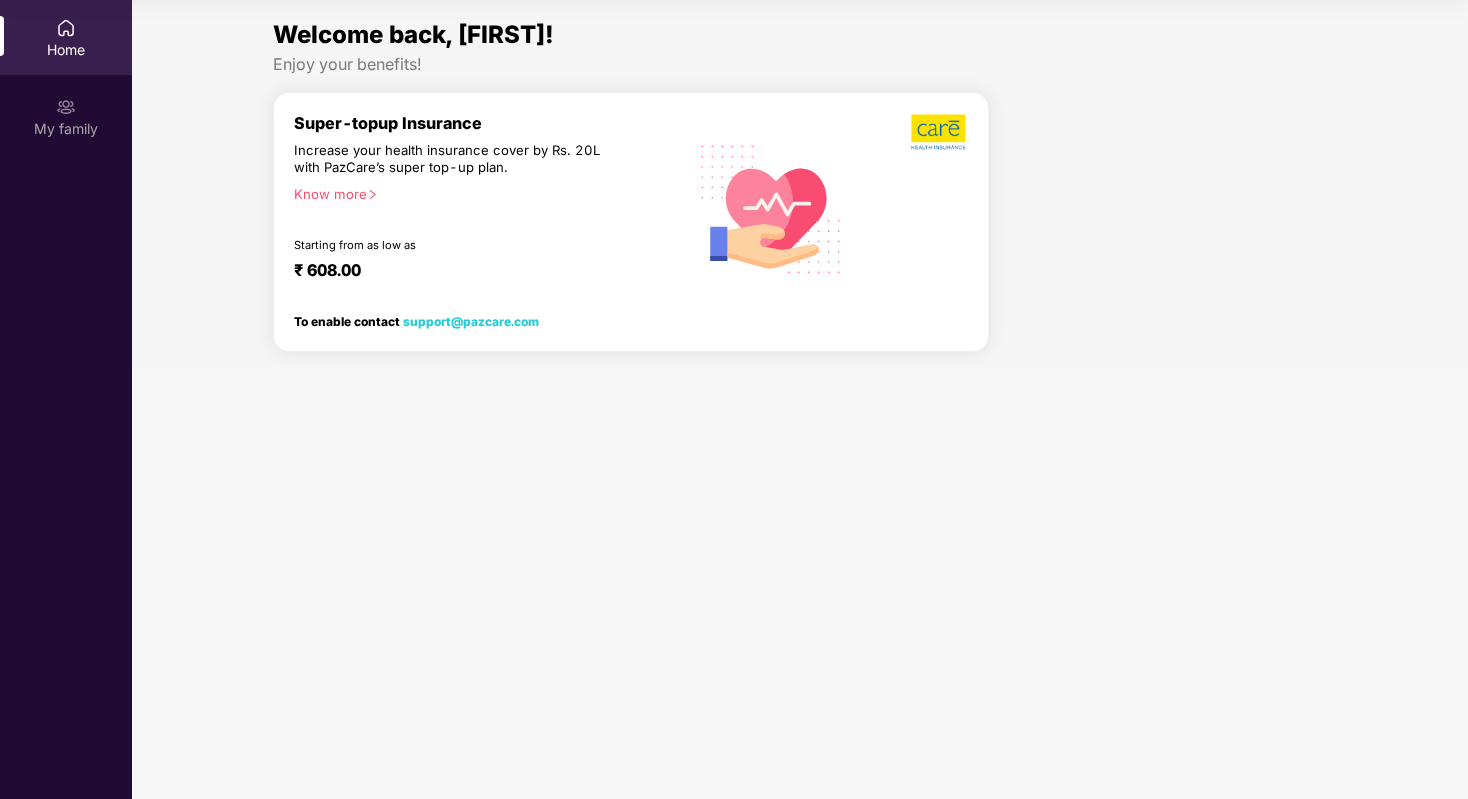 click on "To enable contact   [EMAIL]" at bounding box center [416, 321] 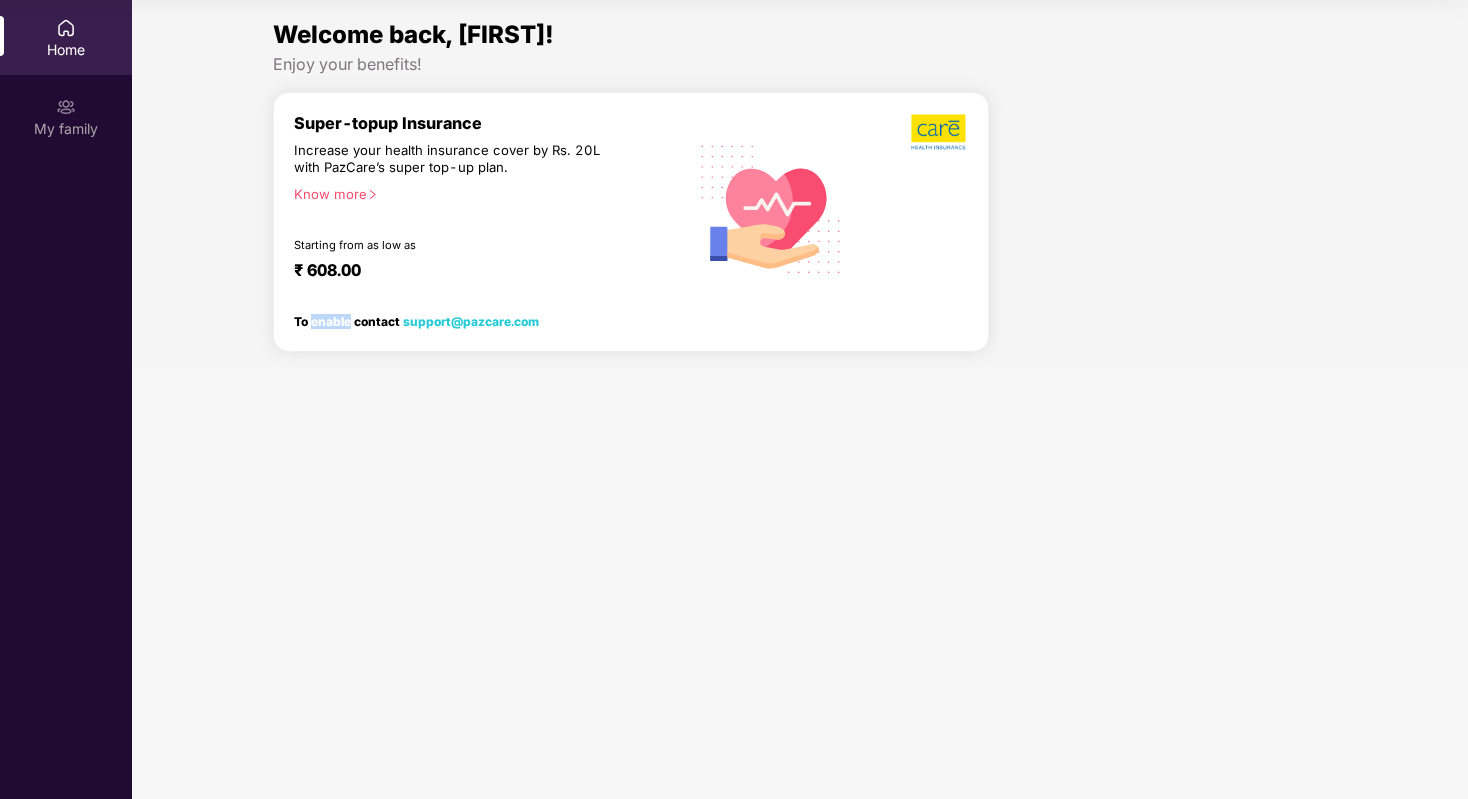 click on "To enable contact   [EMAIL]" at bounding box center [416, 321] 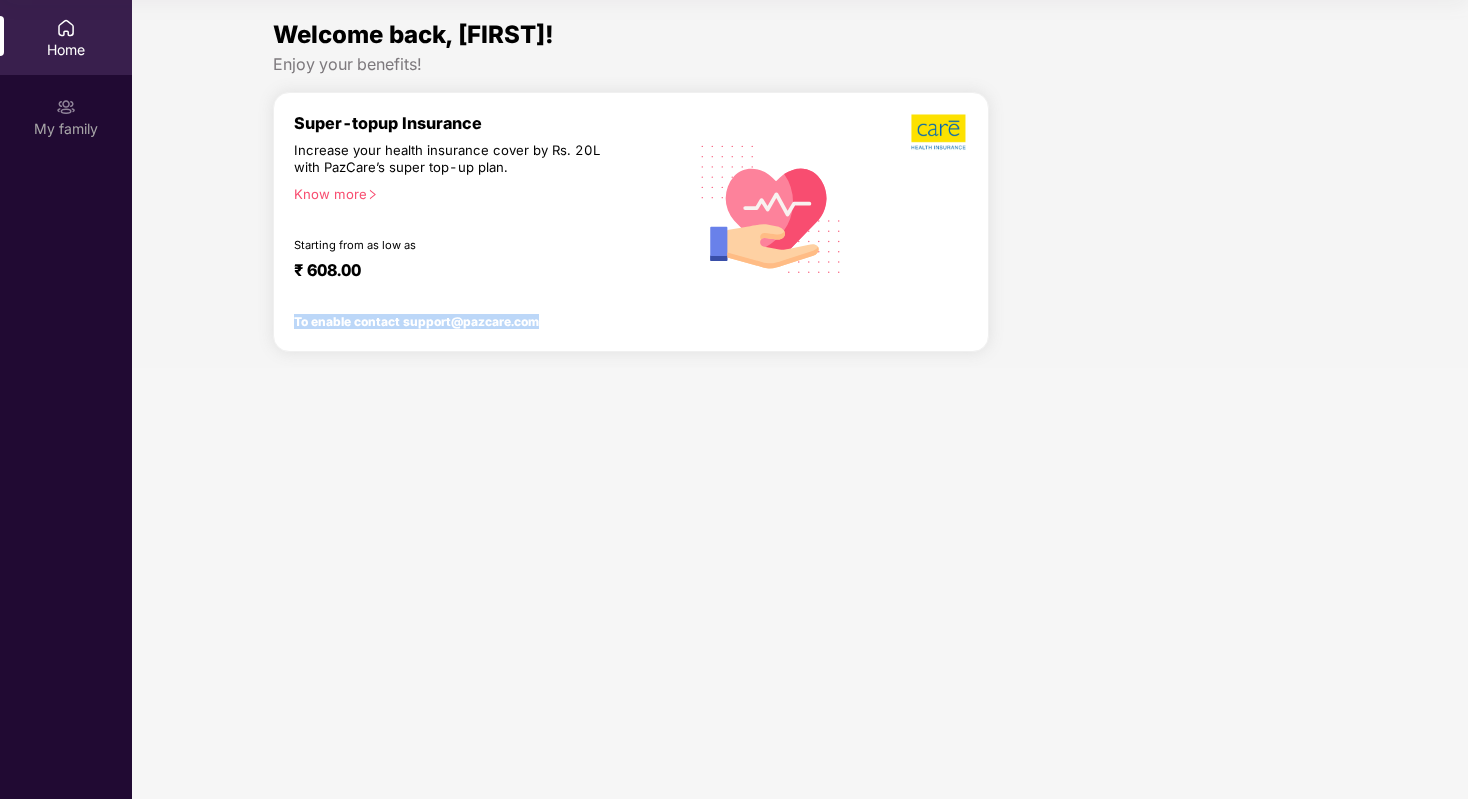 click on "To enable contact   [EMAIL]" at bounding box center [416, 321] 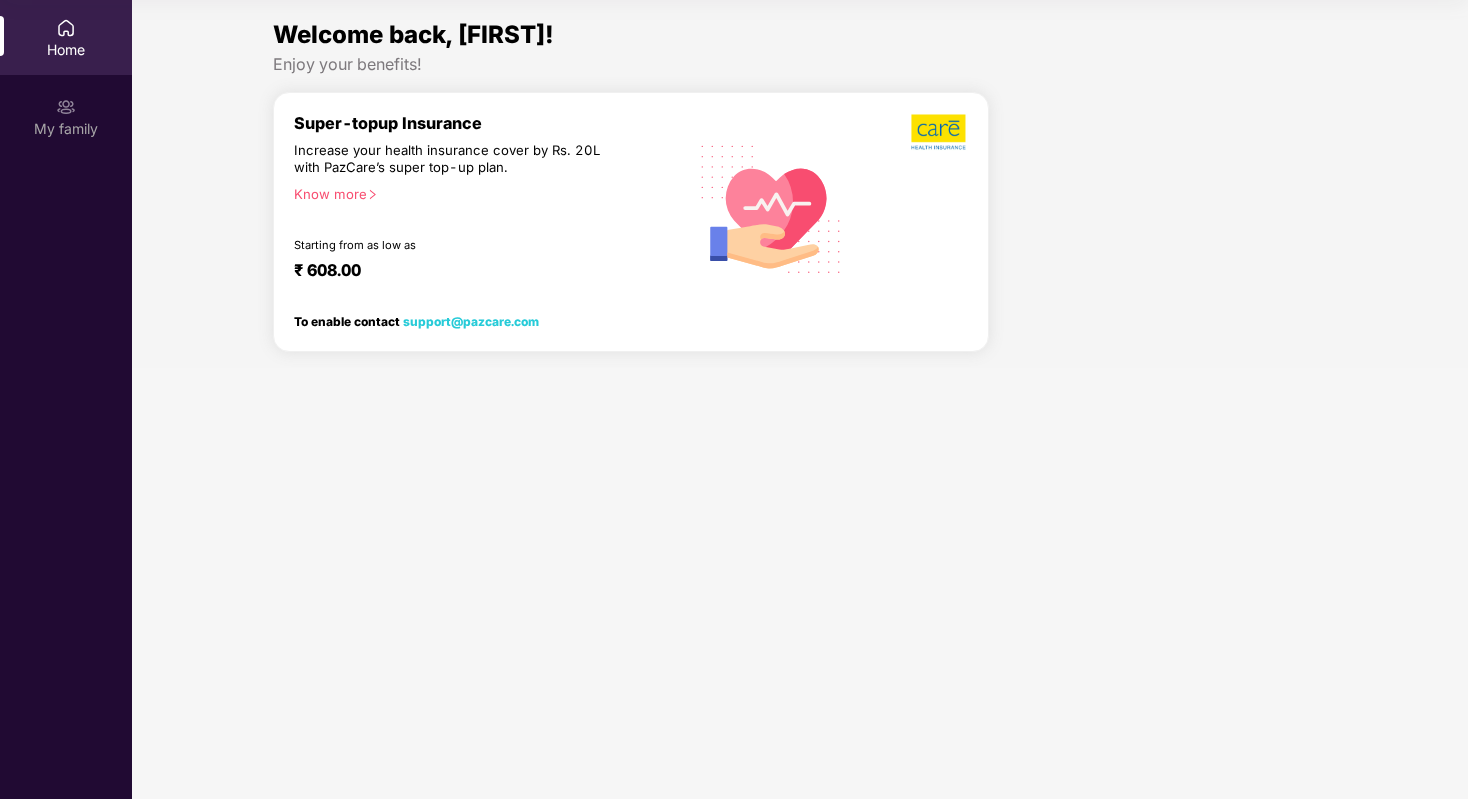 click on "To enable contact   [EMAIL]" at bounding box center [416, 321] 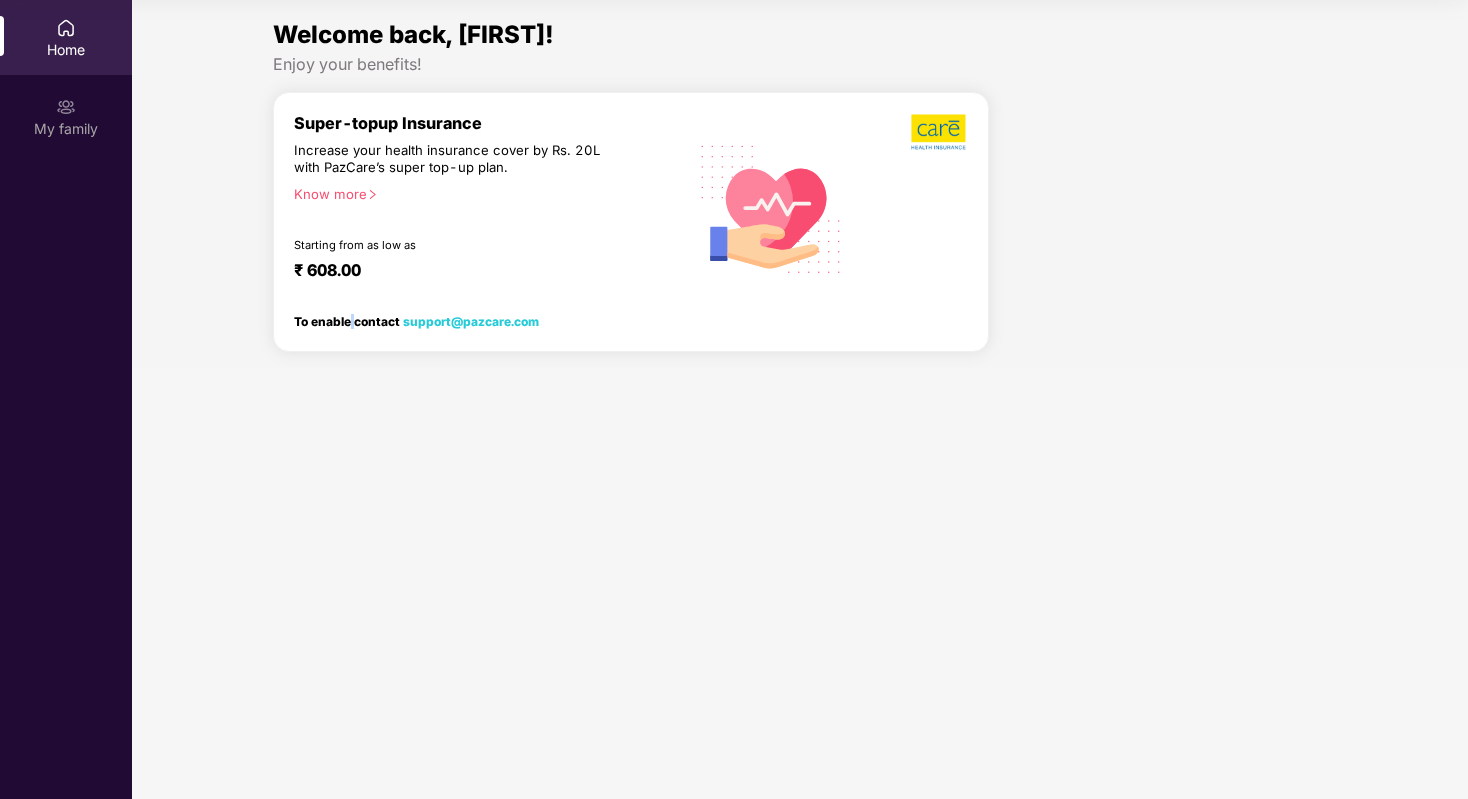 click on "To enable contact   [EMAIL]" at bounding box center [416, 321] 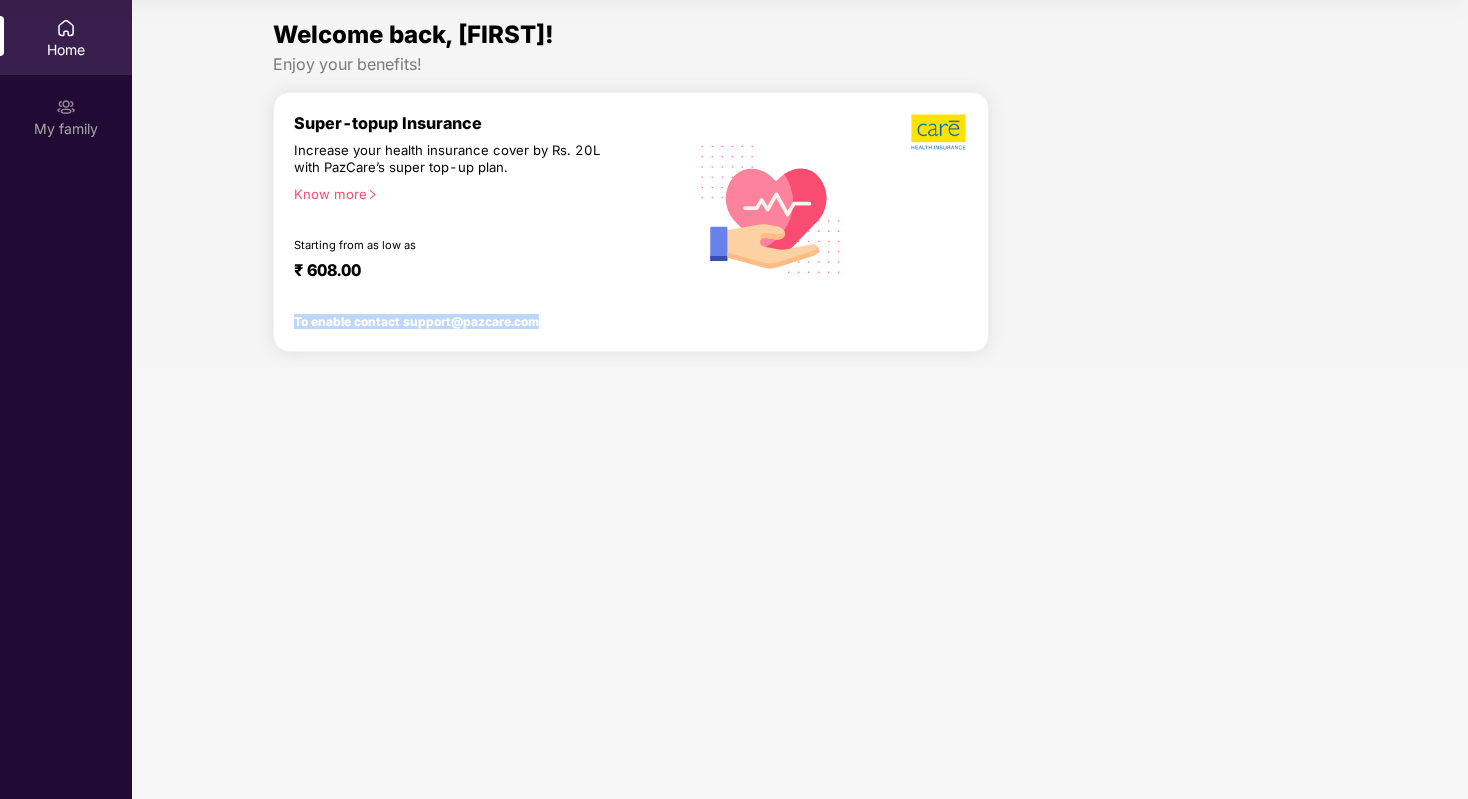 click on "Super-topup Insurance Increase your health insurance cover by Rs. 20L with PazCare’s super top-up plan. Know more  Starting from as low as ₹ 608.00" at bounding box center (490, 208) 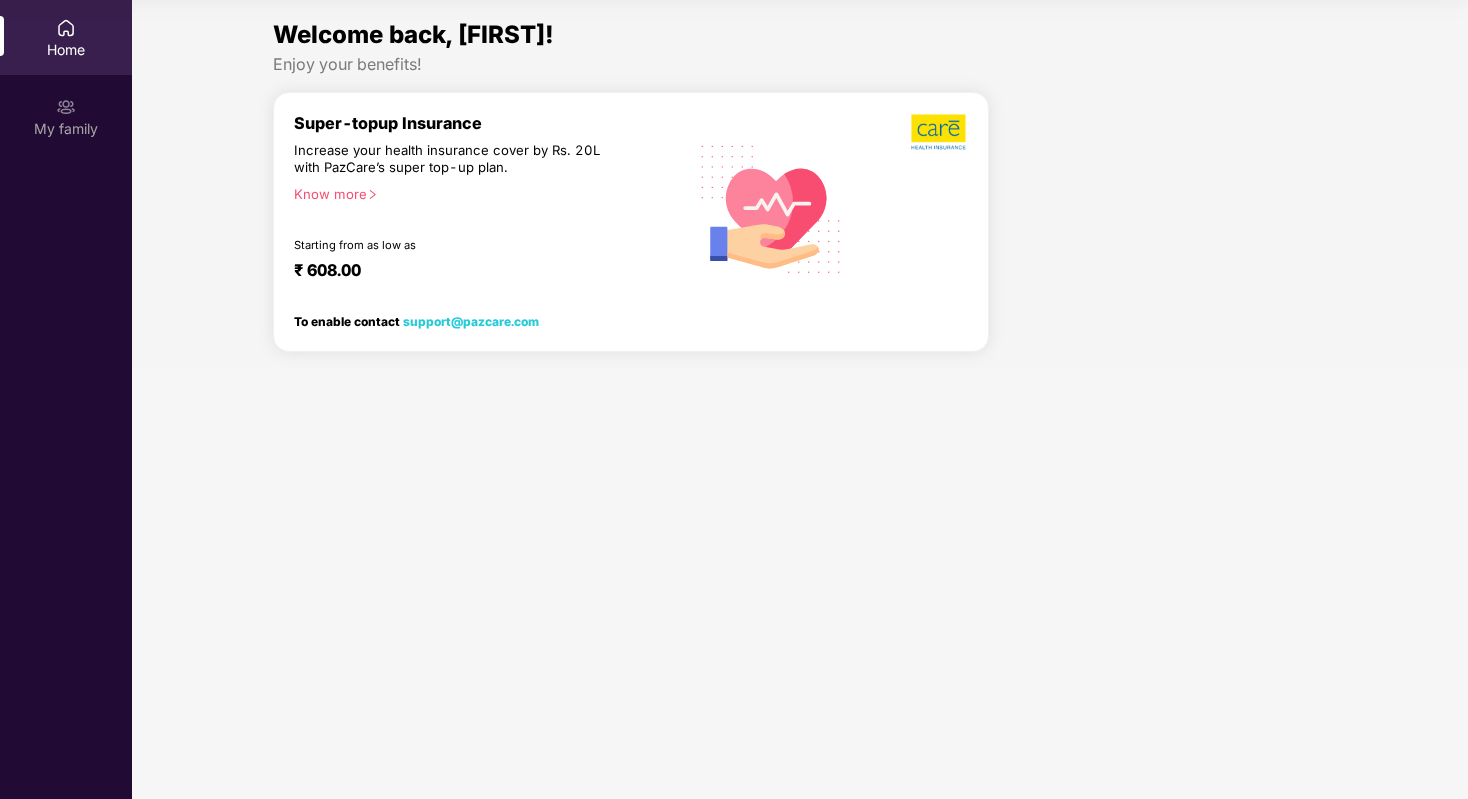 click on "Super-topup Insurance Increase your health insurance cover by Rs. 20L with PazCare’s super top-up plan. Know more  Starting from as low as ₹ 608.00" at bounding box center (490, 208) 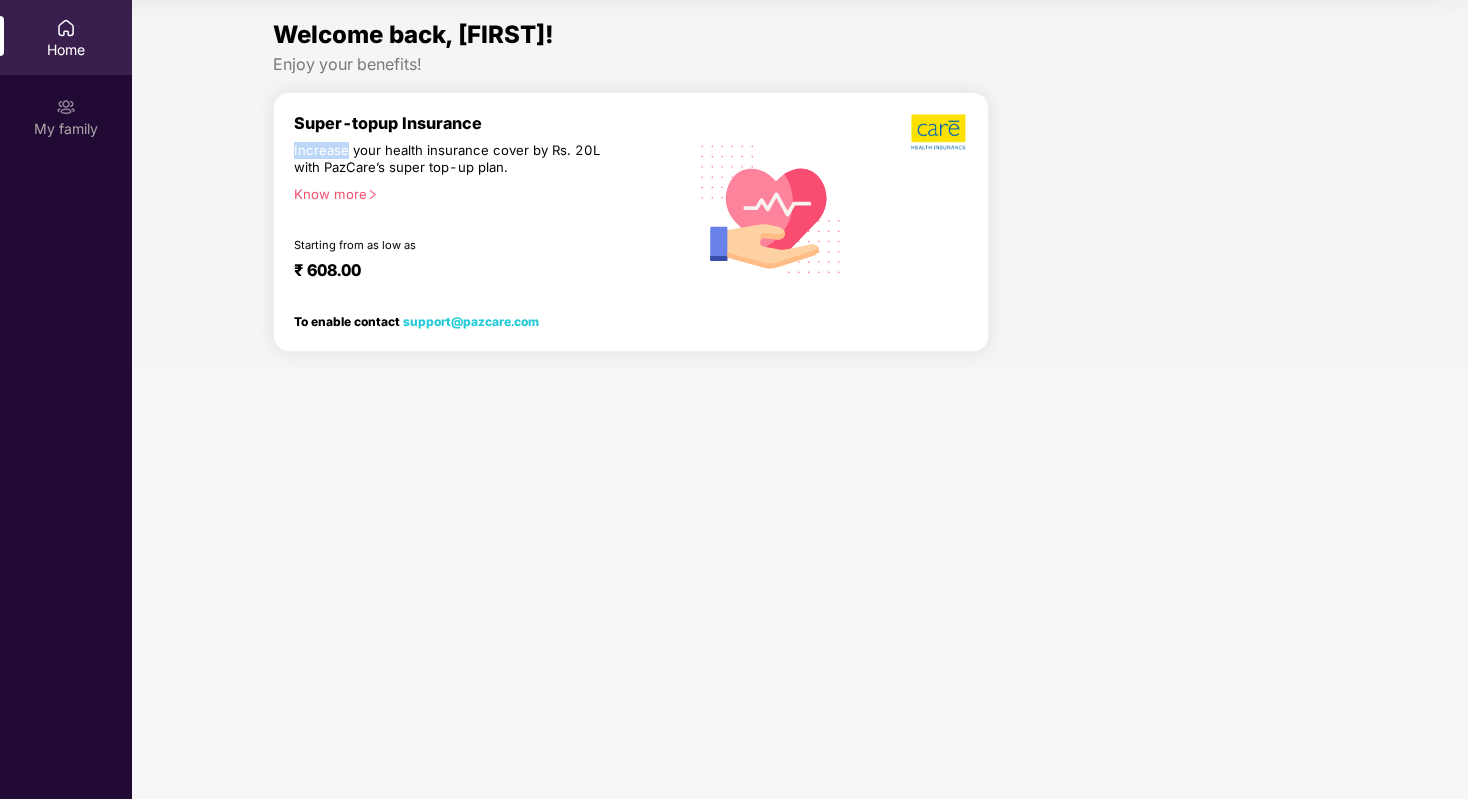 click on "Super-topup Insurance Increase your health insurance cover by Rs. 20L with PazCare’s super top-up plan. Know more  Starting from as low as ₹ 608.00" at bounding box center [490, 208] 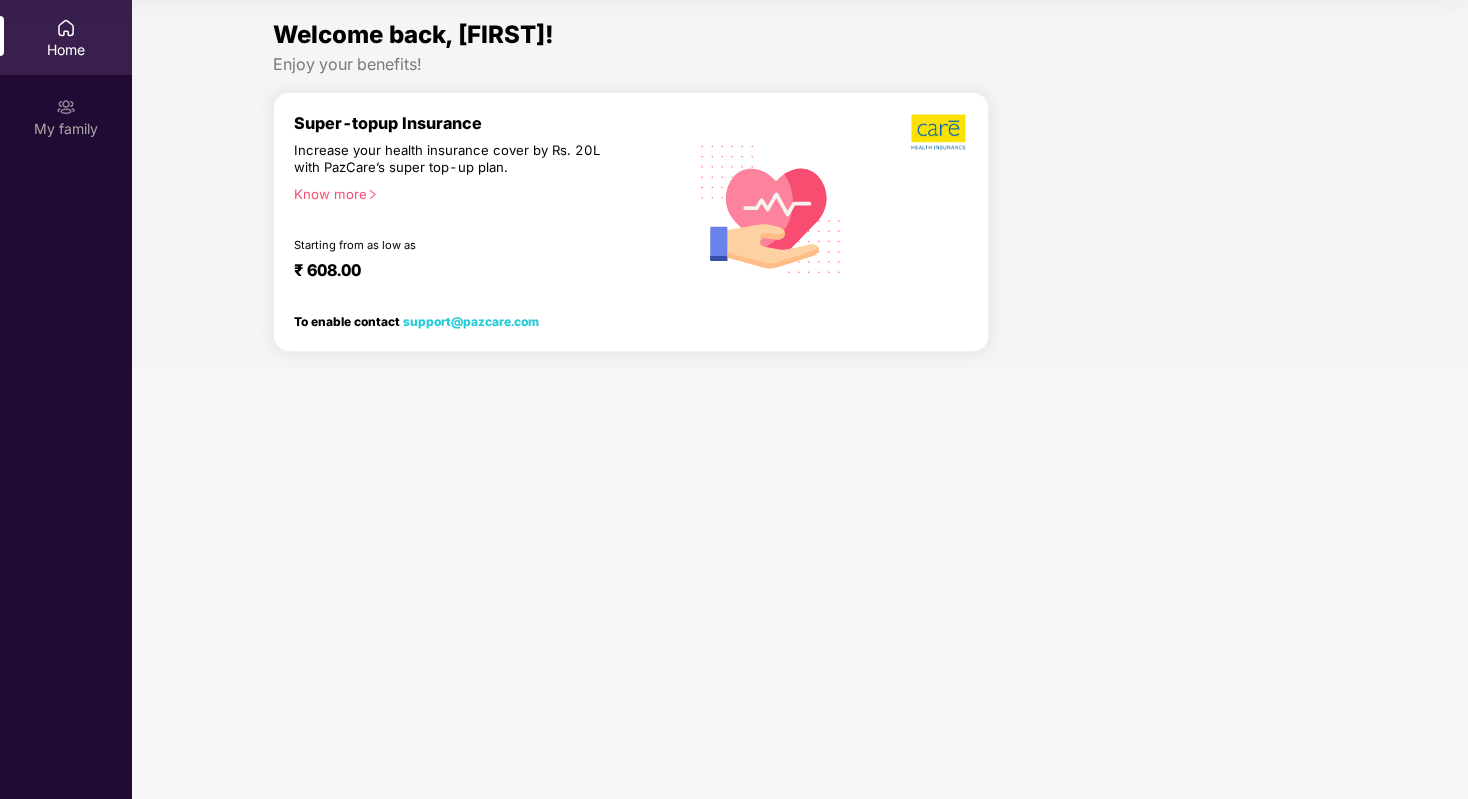 click on "Increase your health insurance cover by Rs. 20L with PazCare’s super top-up plan." at bounding box center (447, 159) 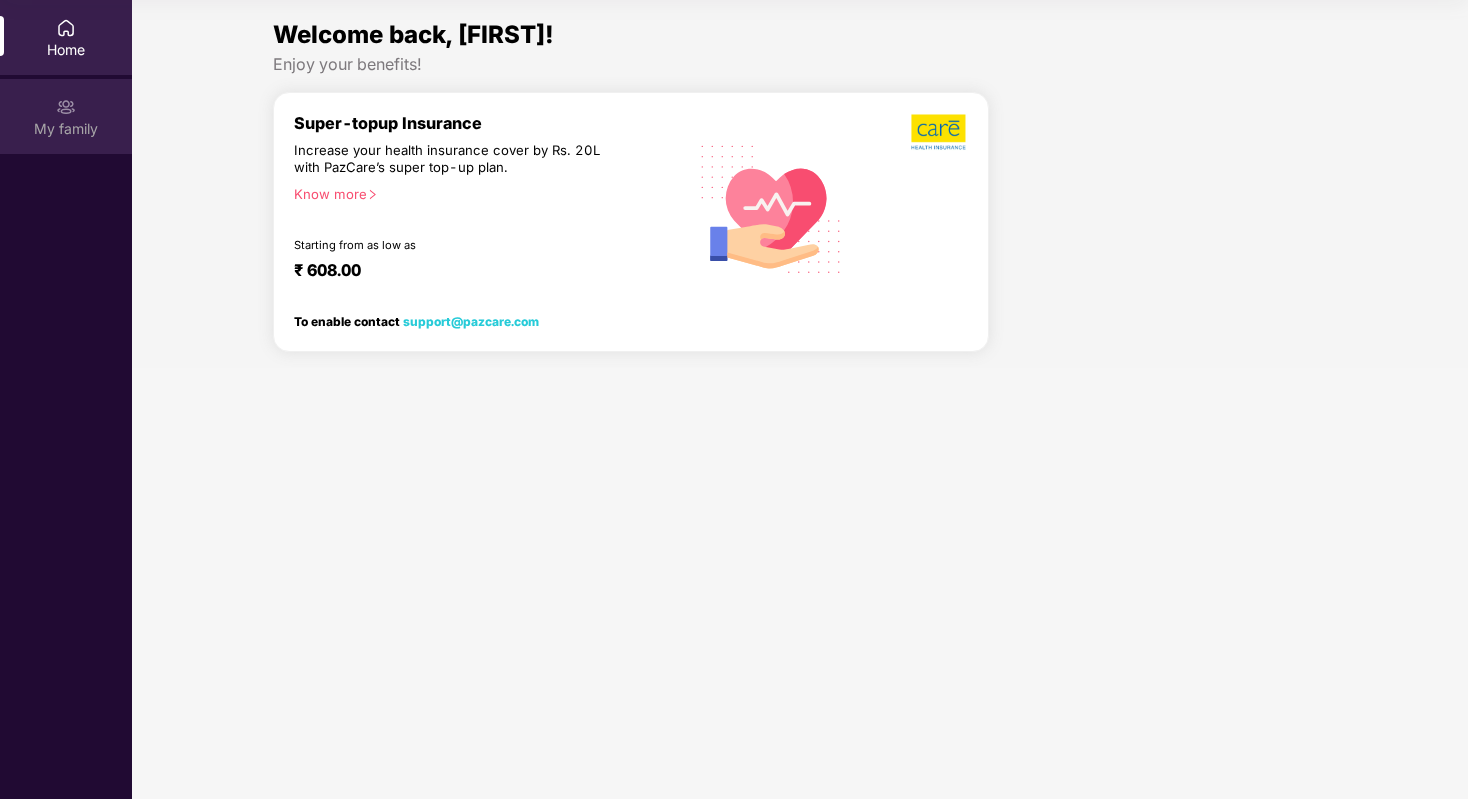 click on "My family" at bounding box center (66, 129) 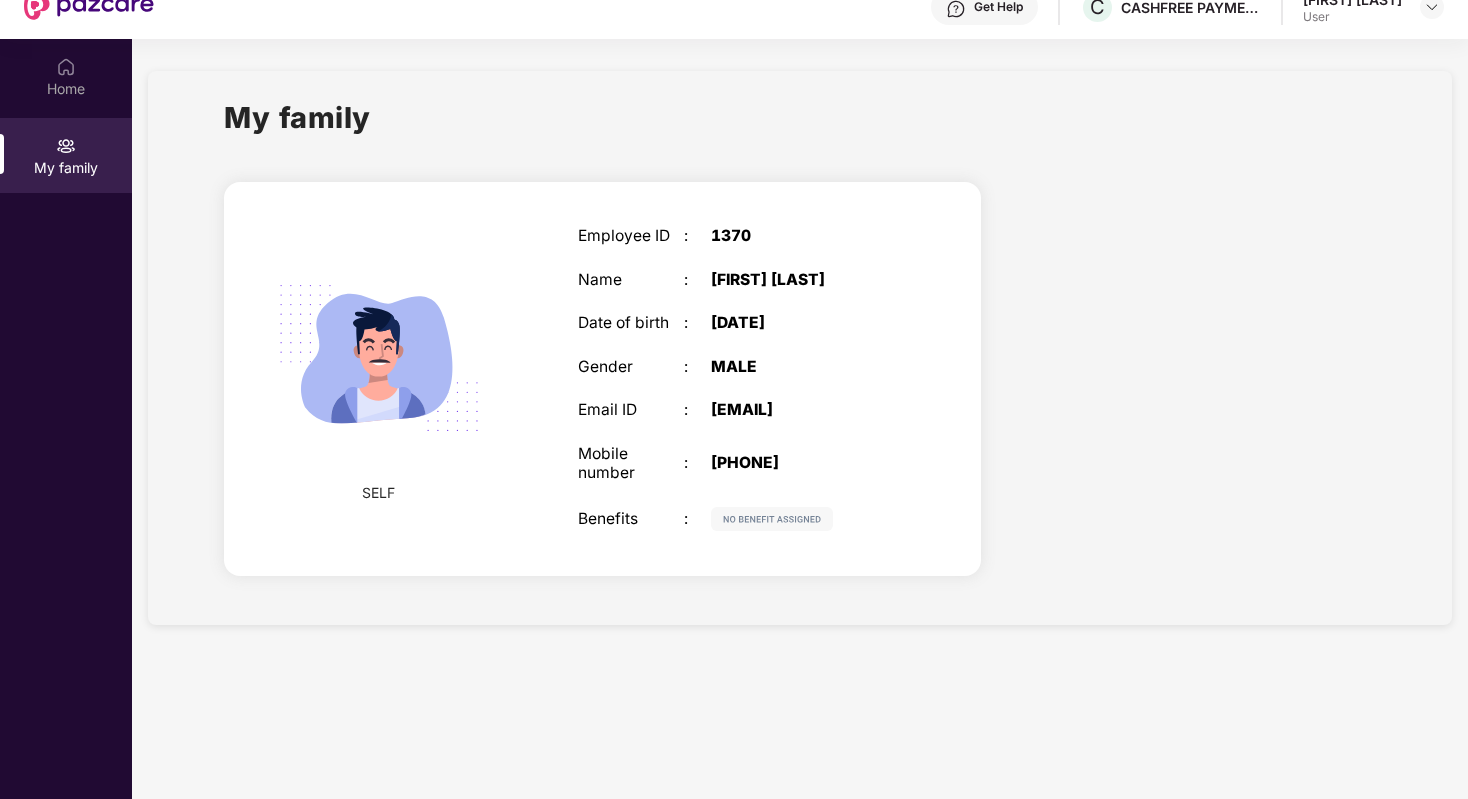 scroll, scrollTop: 112, scrollLeft: 0, axis: vertical 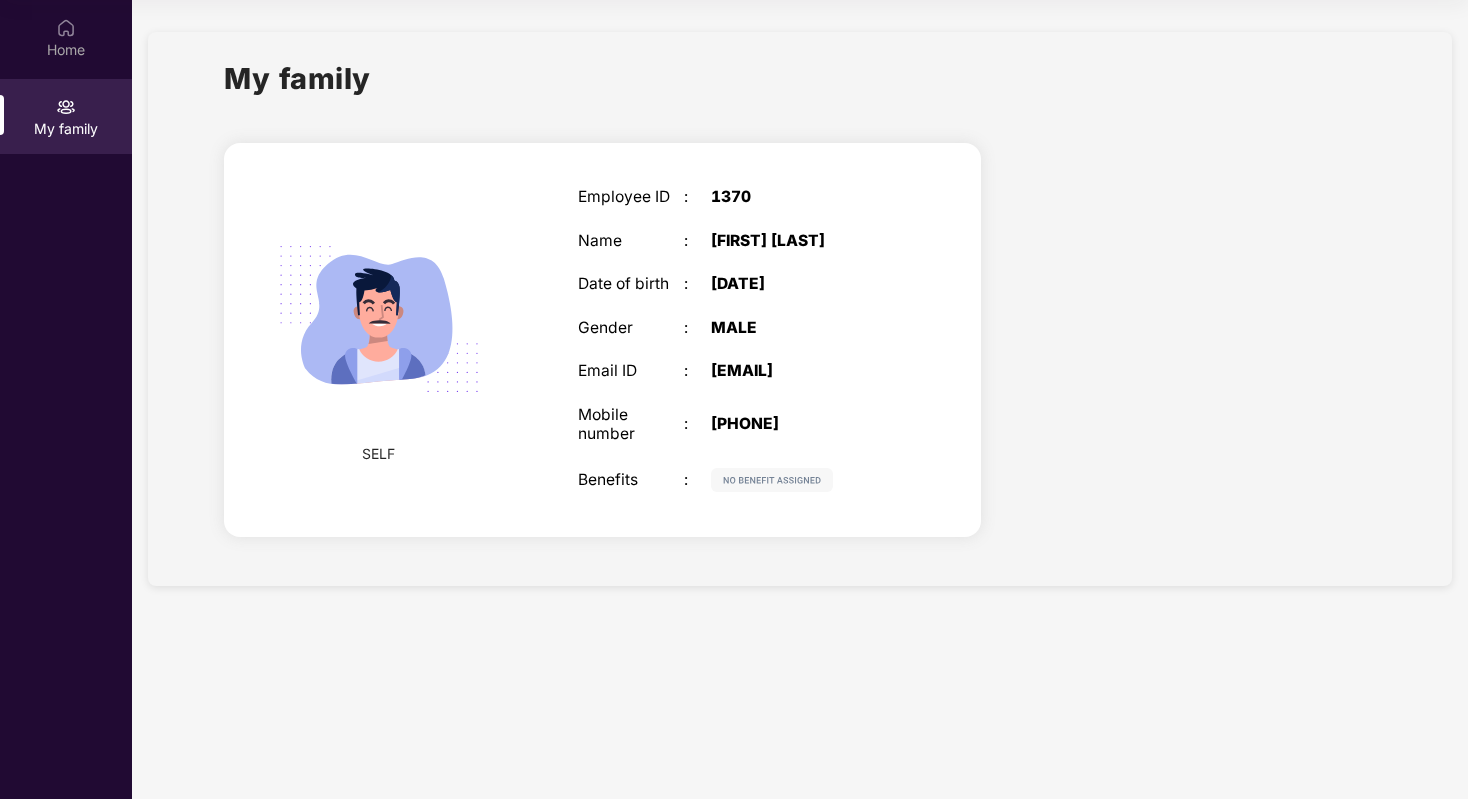 click at bounding box center (772, 480) 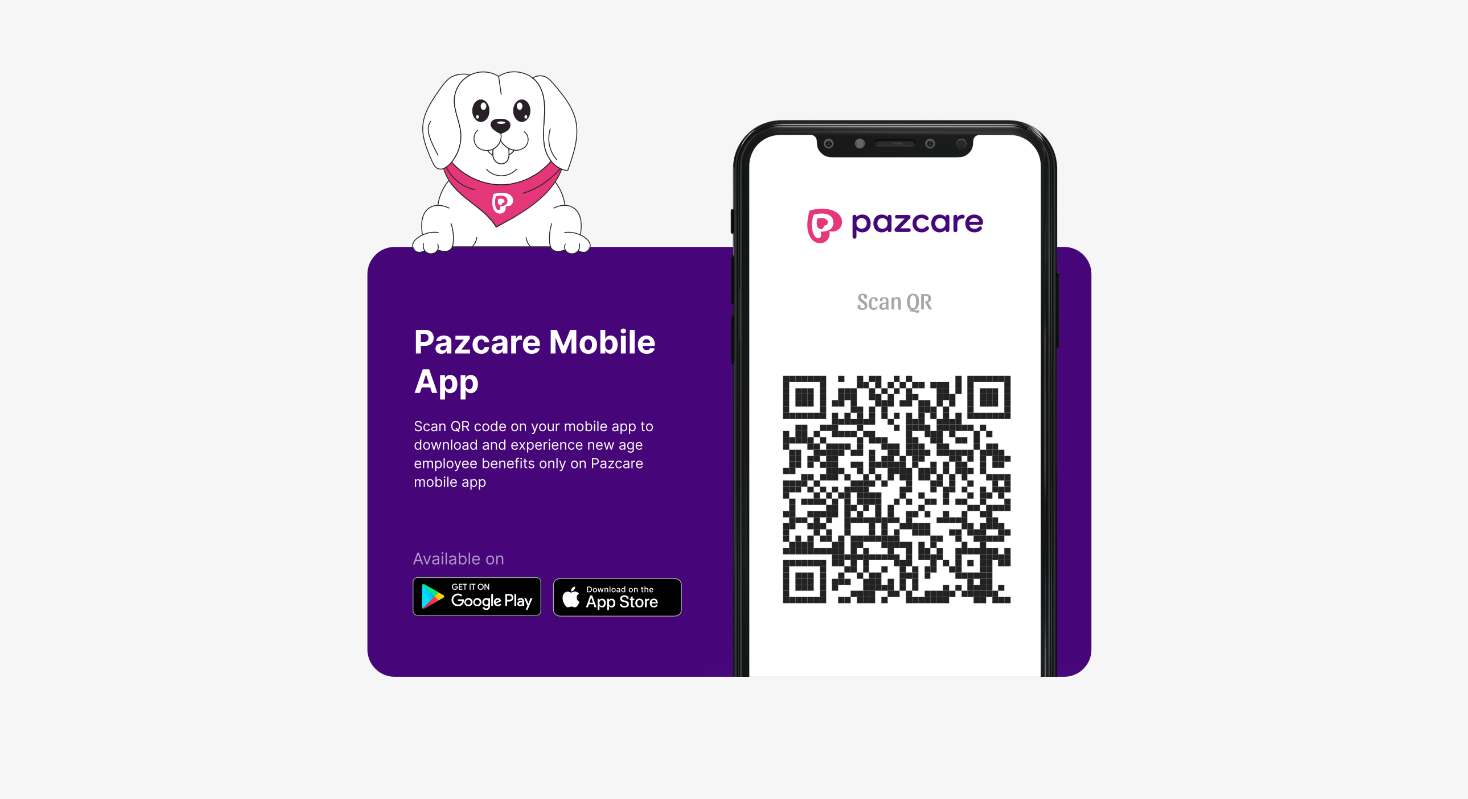 scroll, scrollTop: 0, scrollLeft: 0, axis: both 